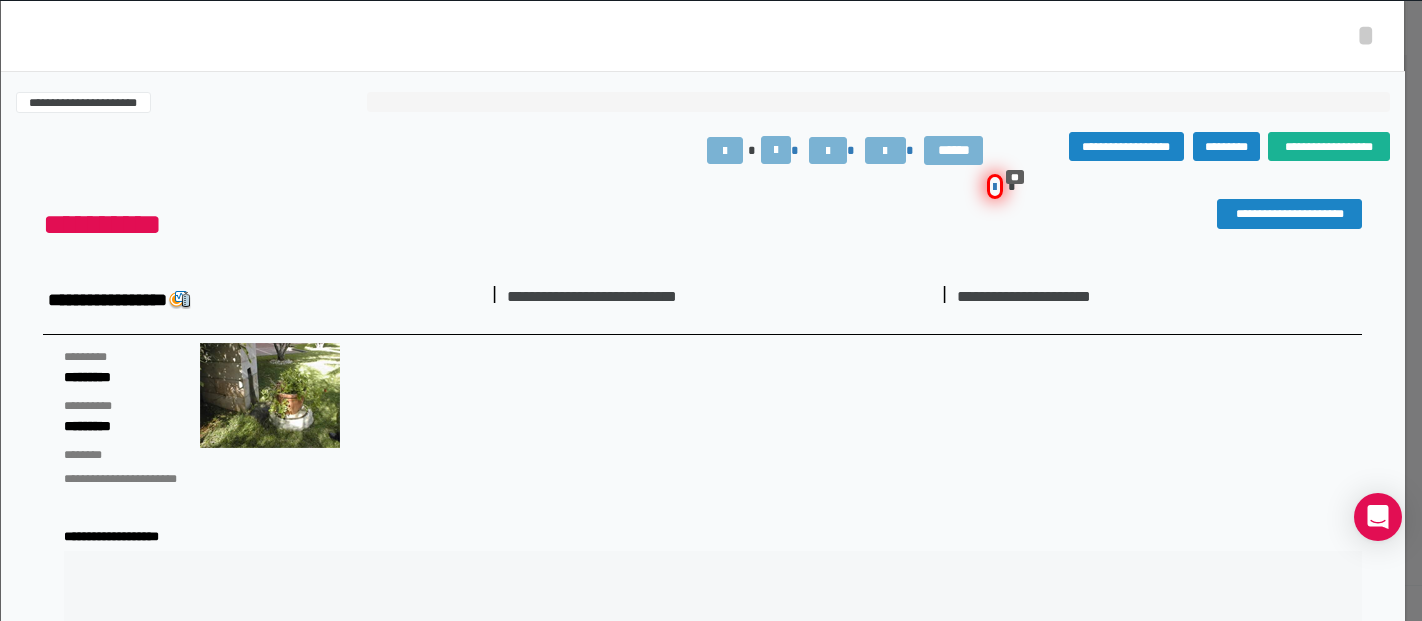 scroll, scrollTop: 0, scrollLeft: 0, axis: both 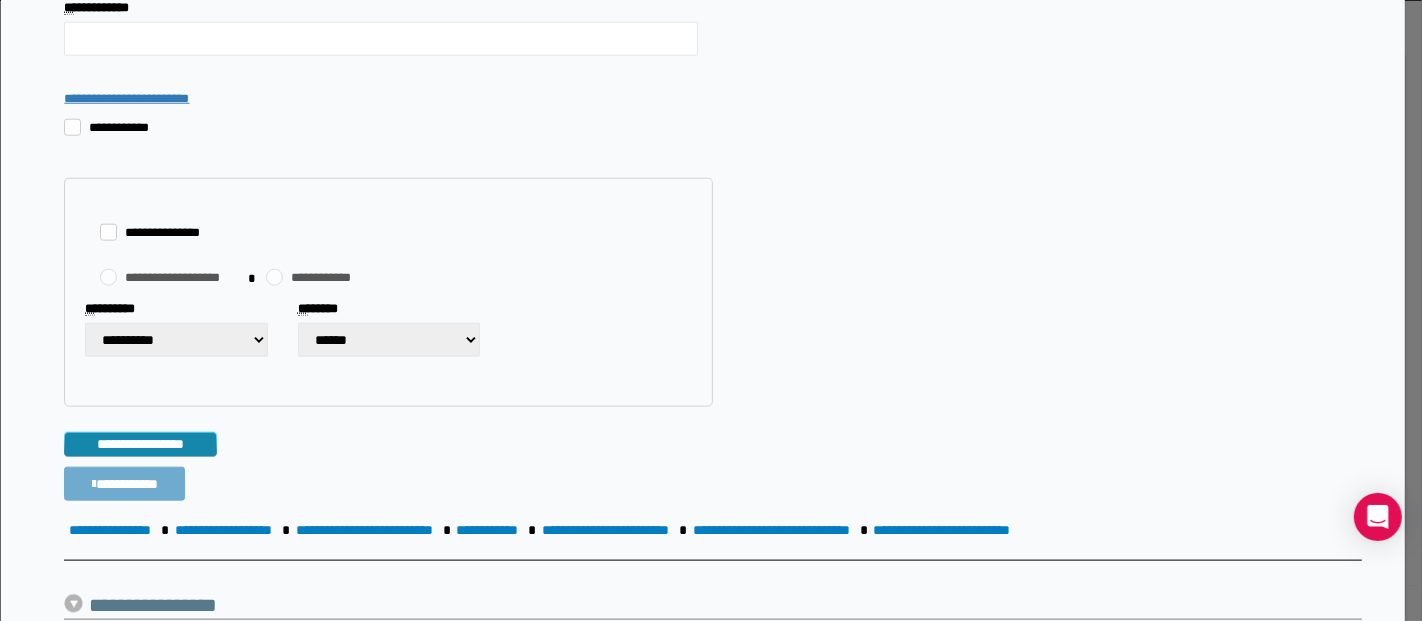 click on "**********" at bounding box center [124, 484] 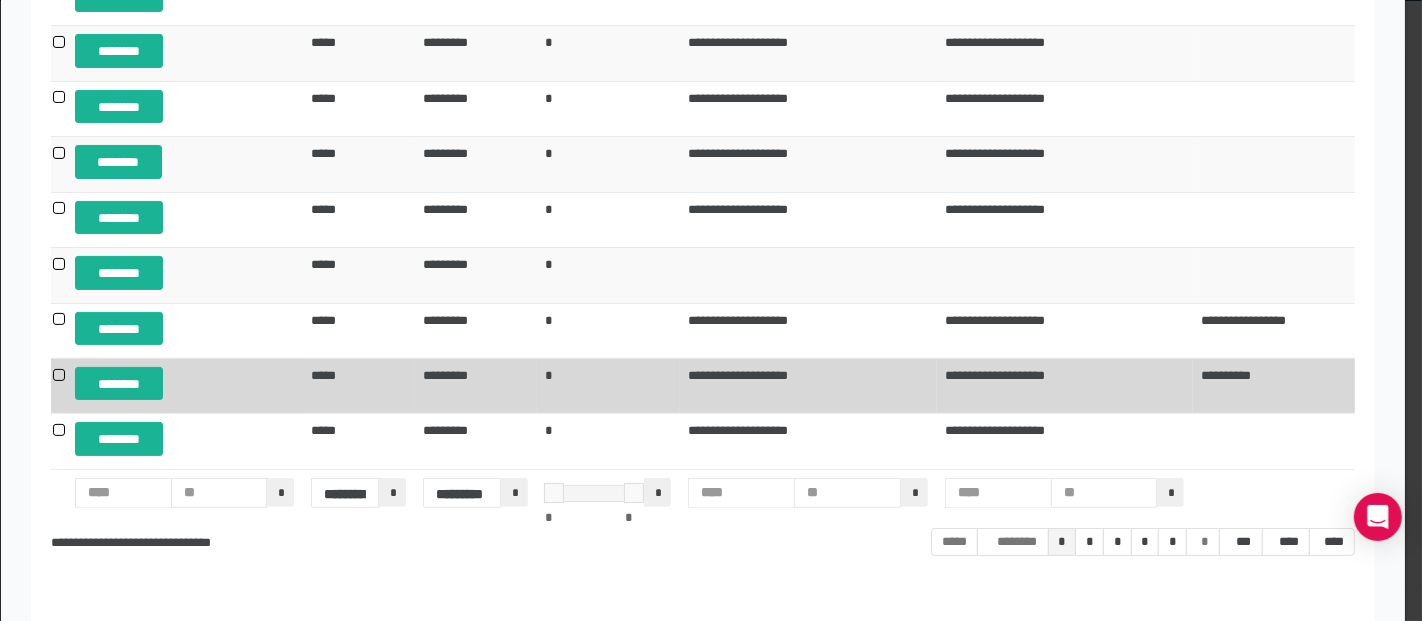 scroll, scrollTop: 333, scrollLeft: 0, axis: vertical 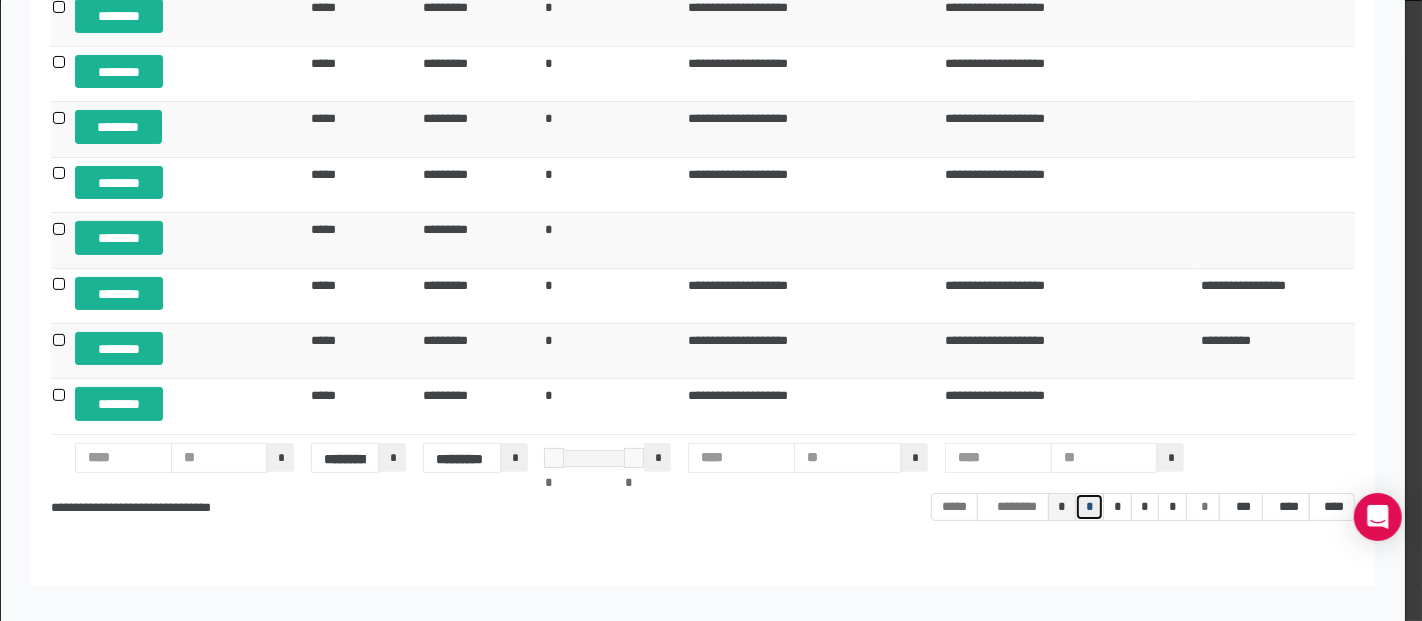 click on "*" at bounding box center [954, 507] 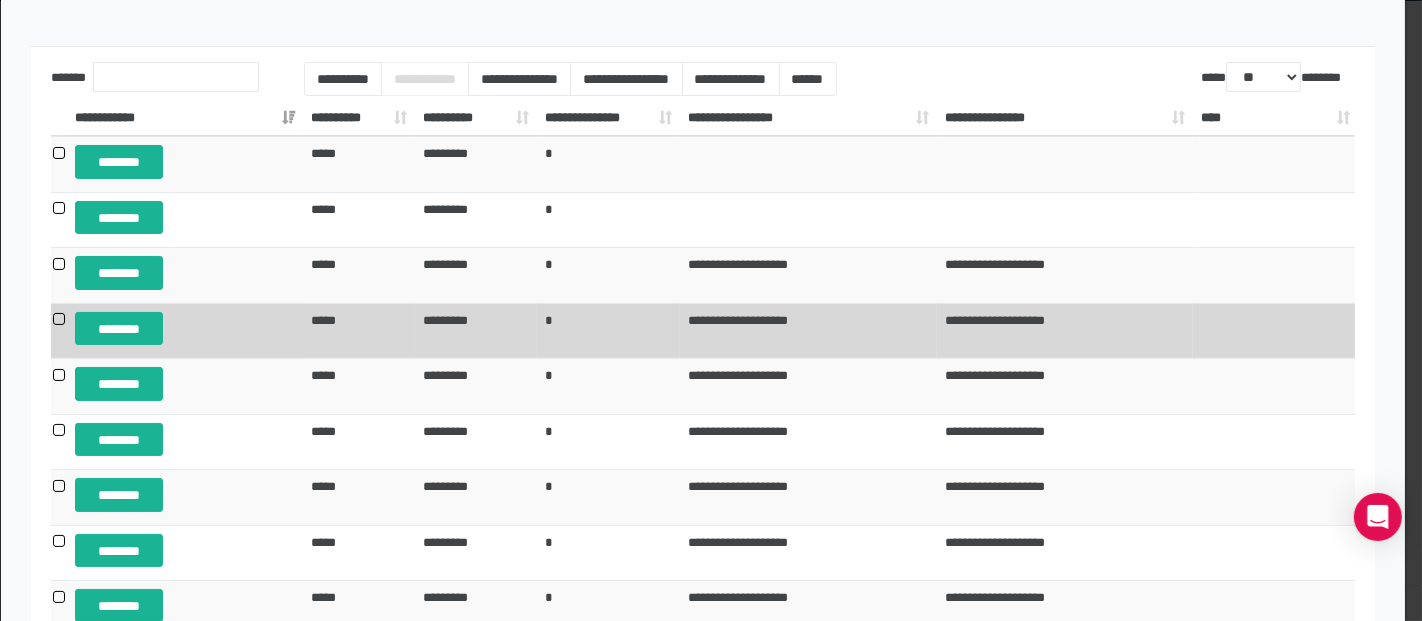 scroll, scrollTop: 111, scrollLeft: 0, axis: vertical 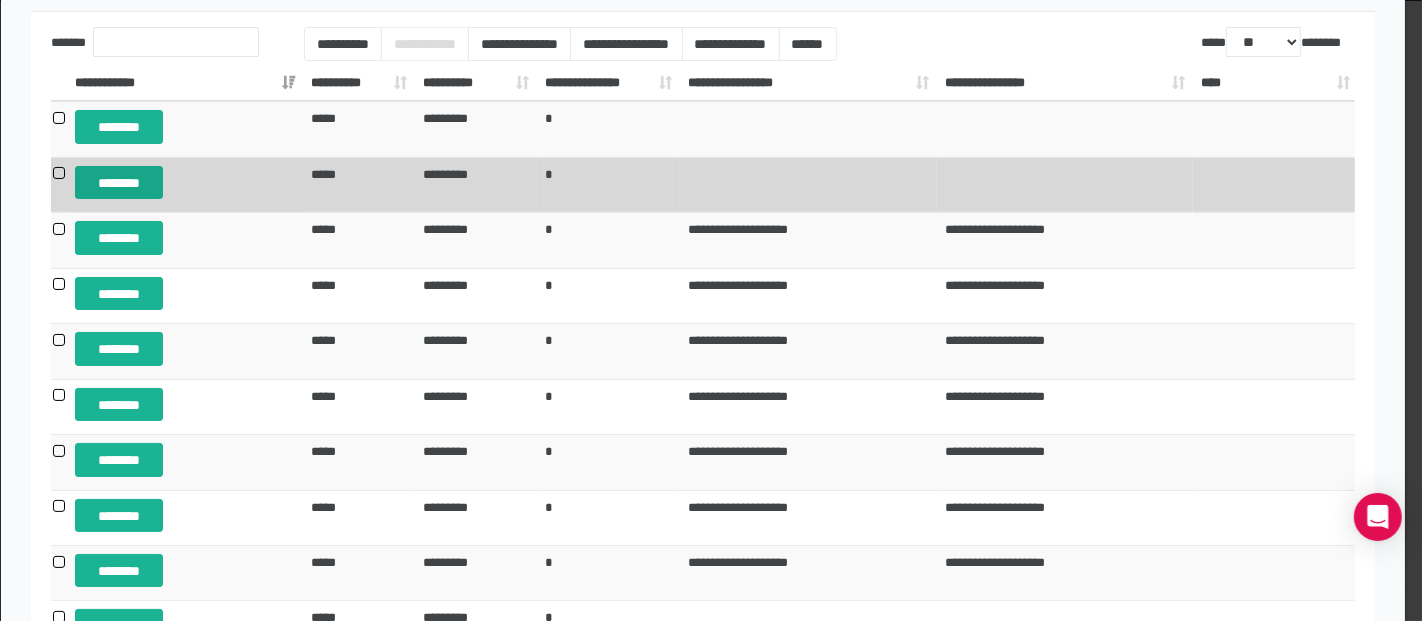 click on "********" at bounding box center (119, 182) 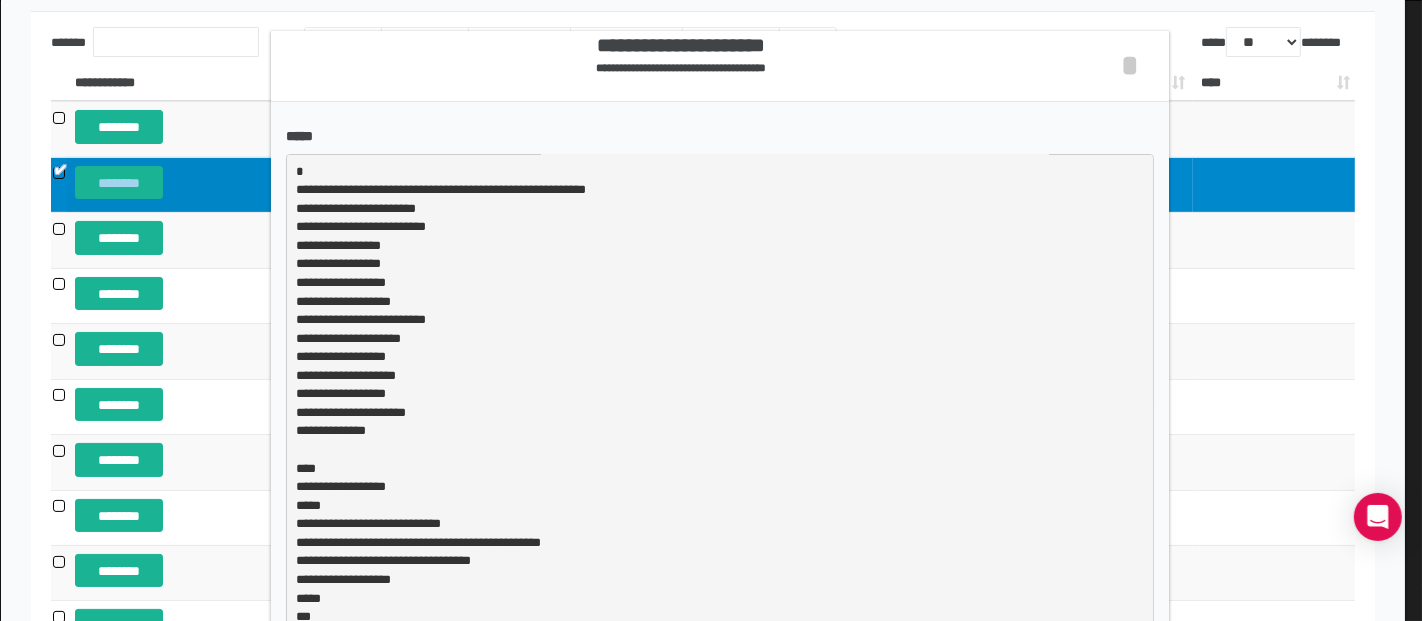 scroll, scrollTop: 2, scrollLeft: 0, axis: vertical 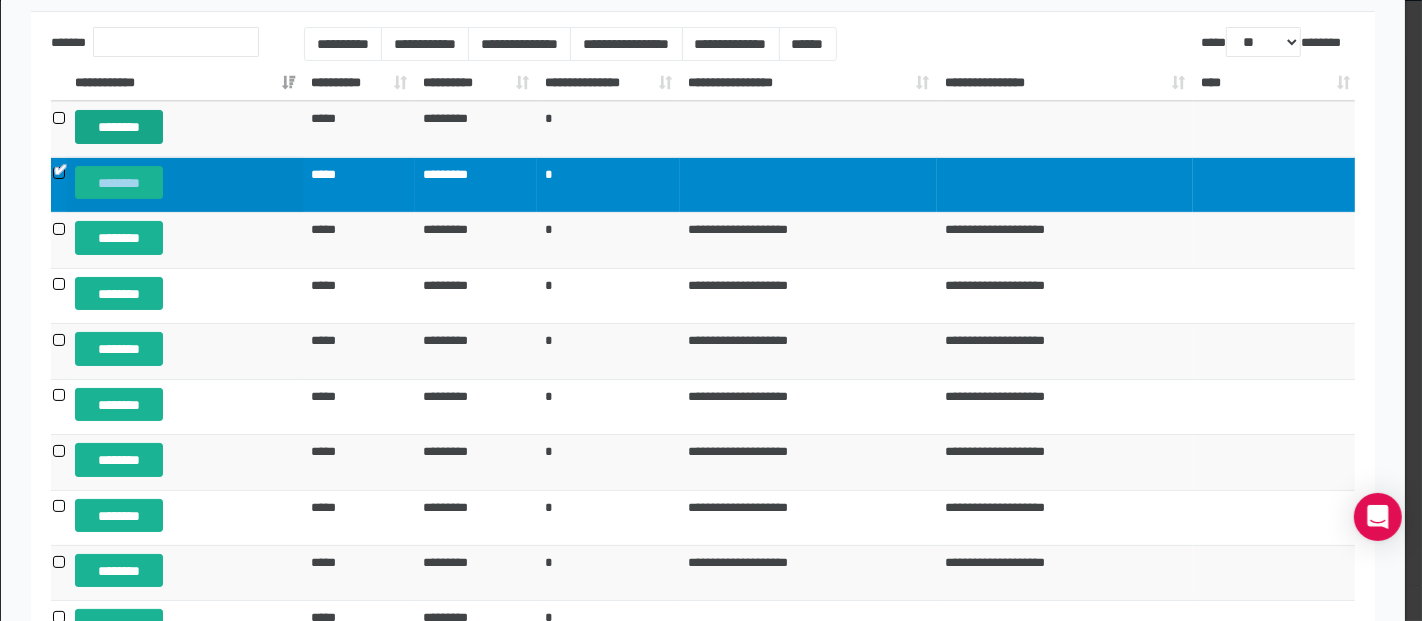 click on "********" at bounding box center [119, 126] 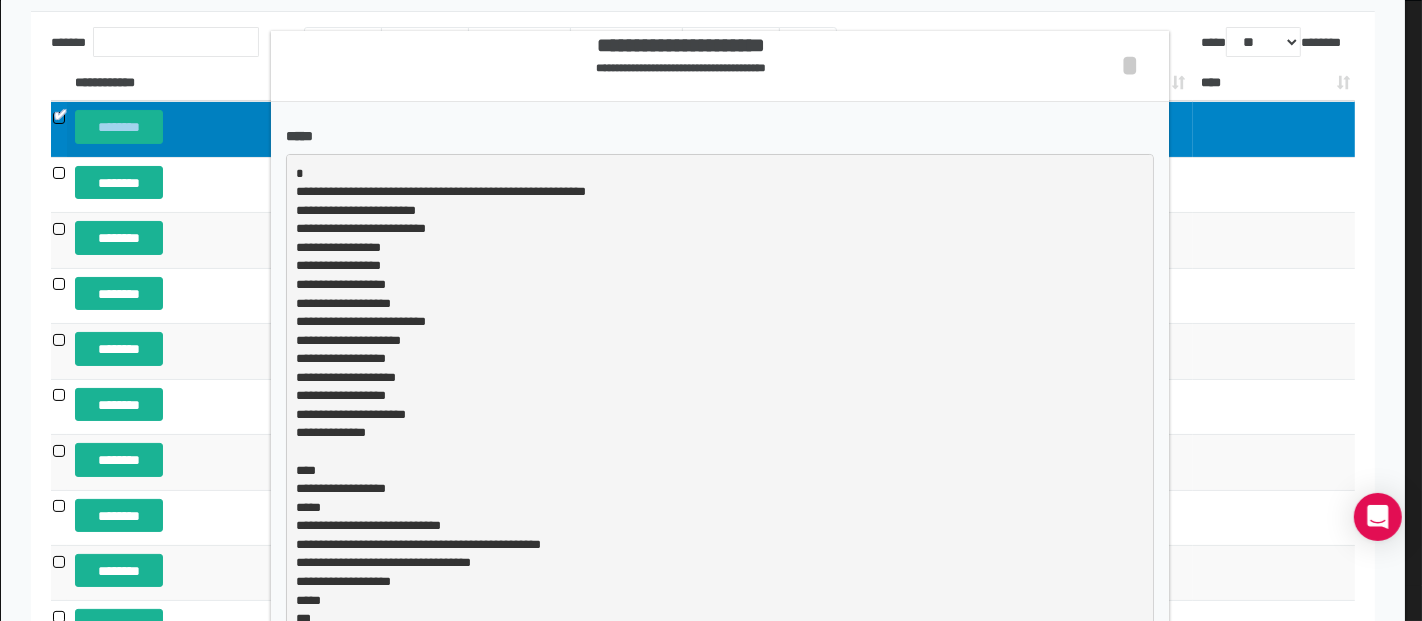 click on "**********" at bounding box center (711, 310) 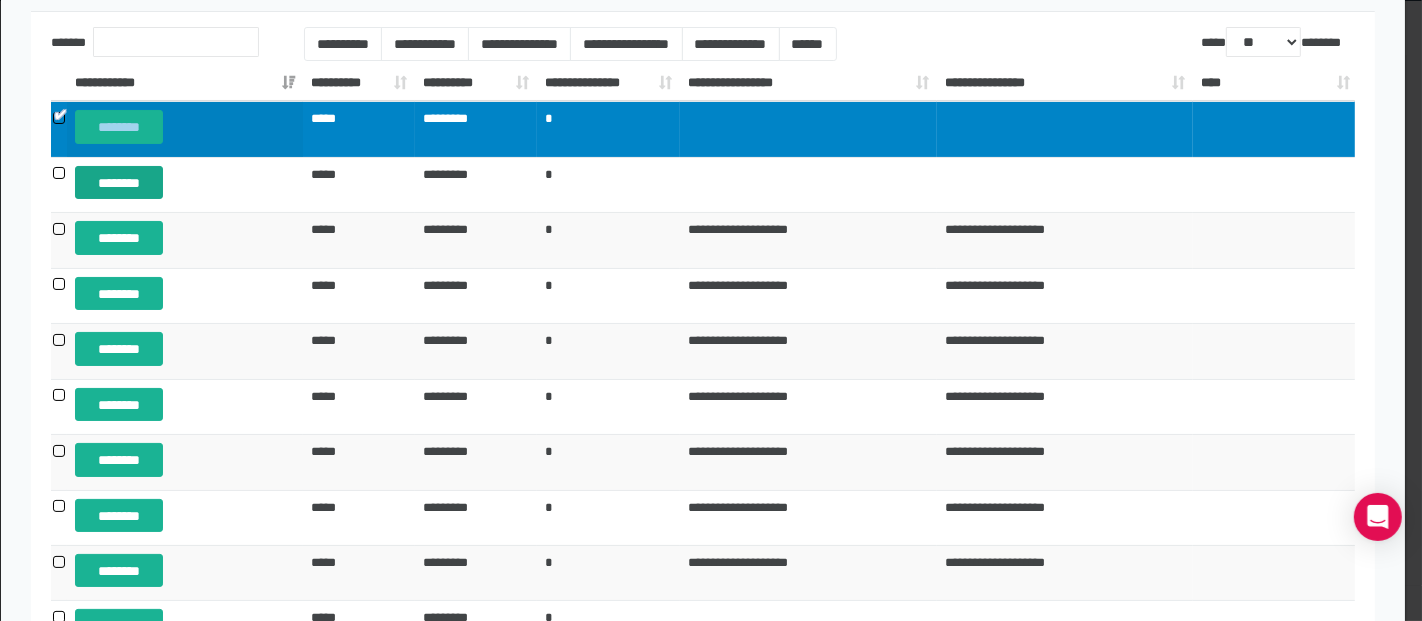 click on "********" at bounding box center [119, 182] 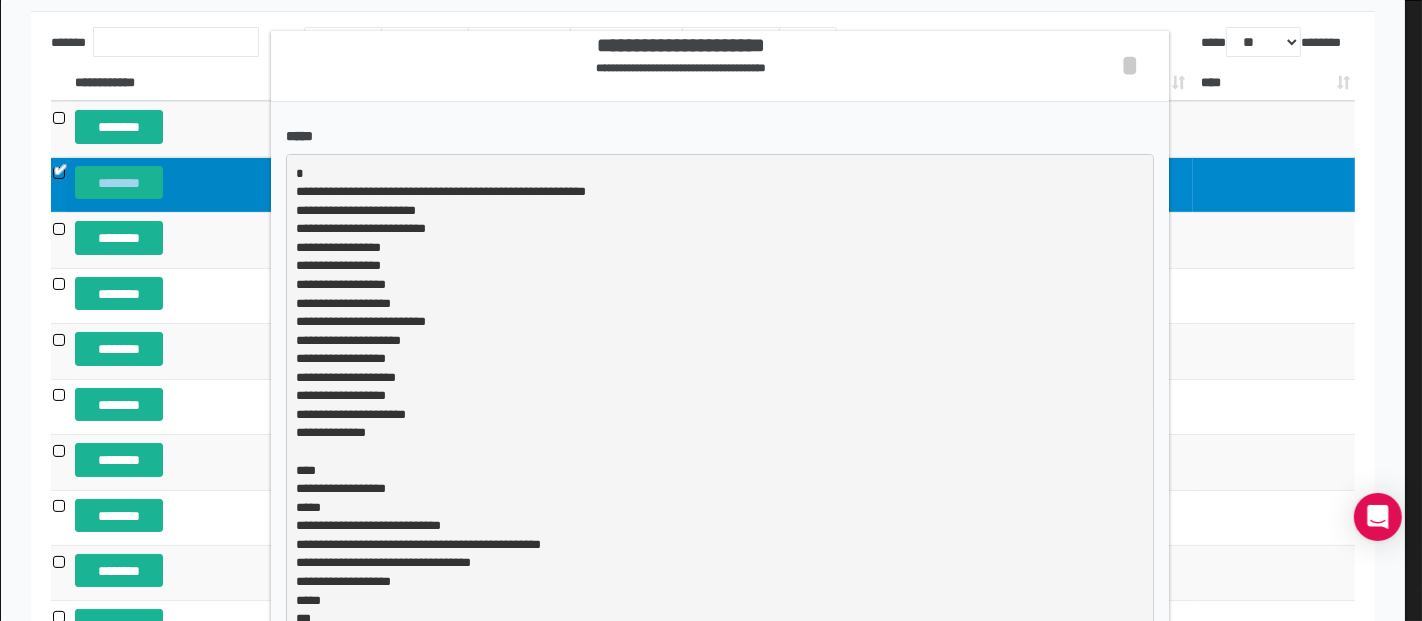 scroll, scrollTop: 2, scrollLeft: 0, axis: vertical 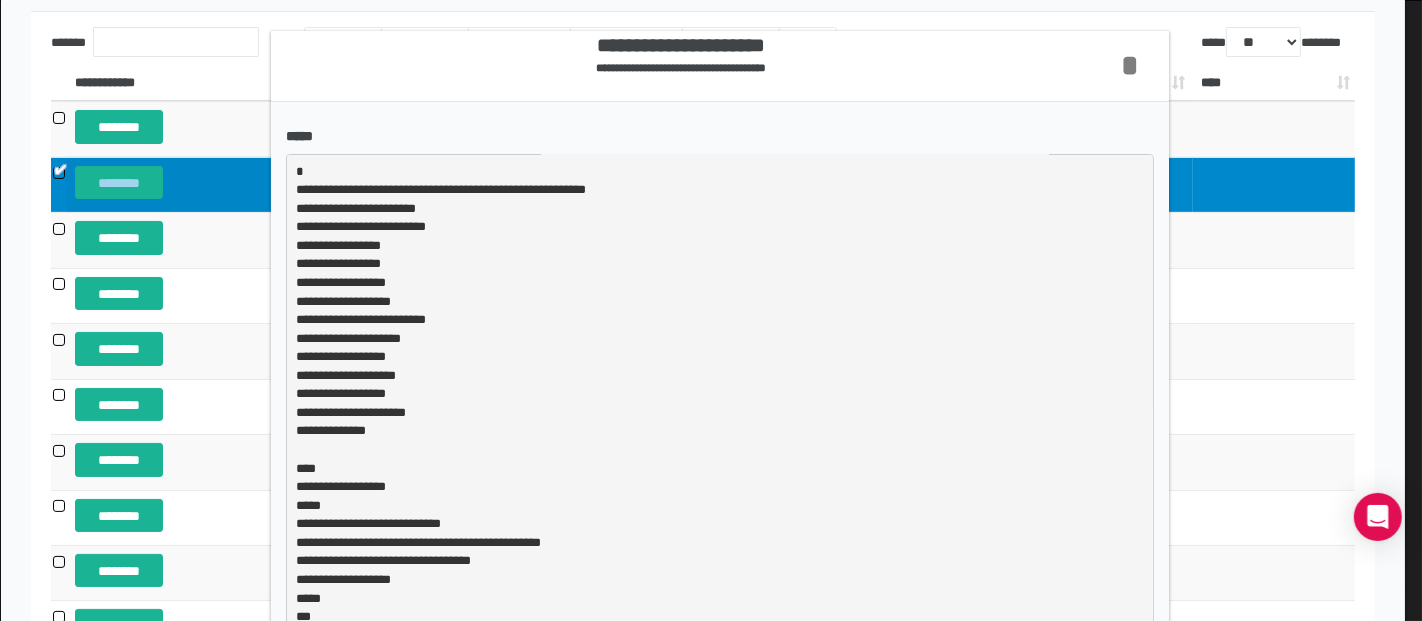 click on "*" at bounding box center [1130, 65] 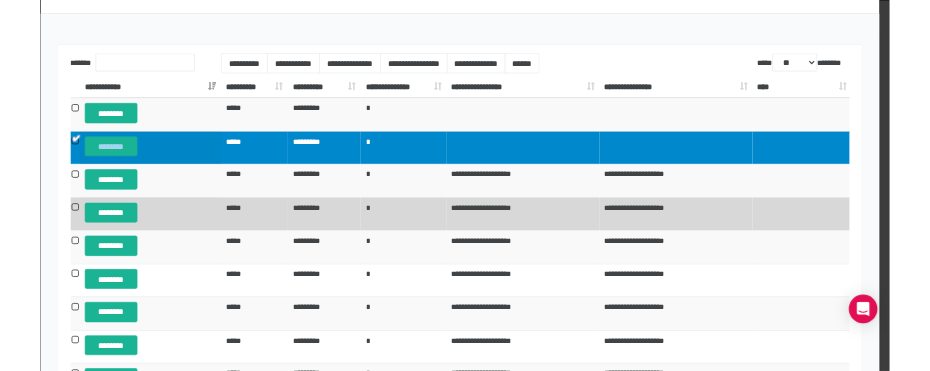 scroll, scrollTop: 0, scrollLeft: 0, axis: both 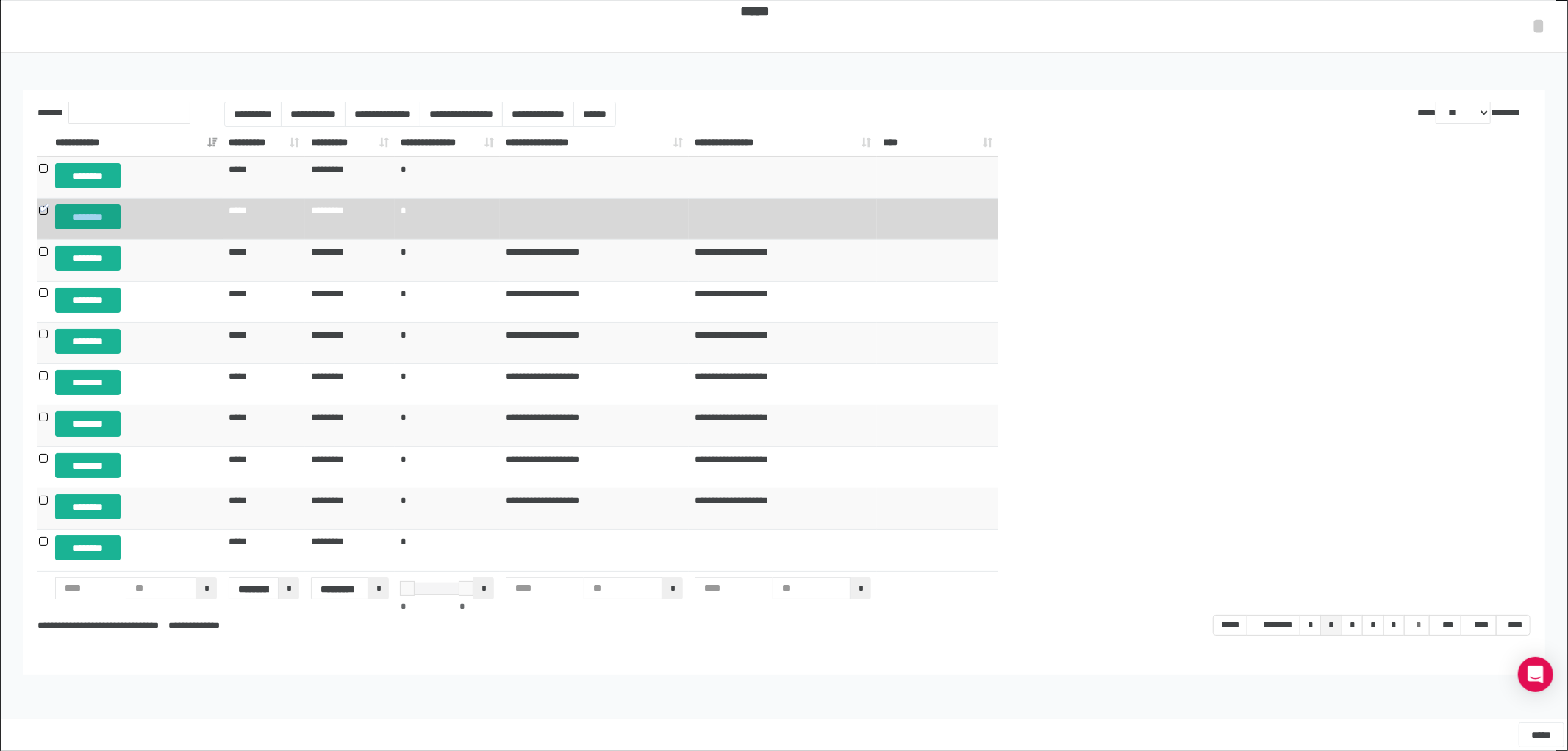 click on "********" at bounding box center [87, 217] 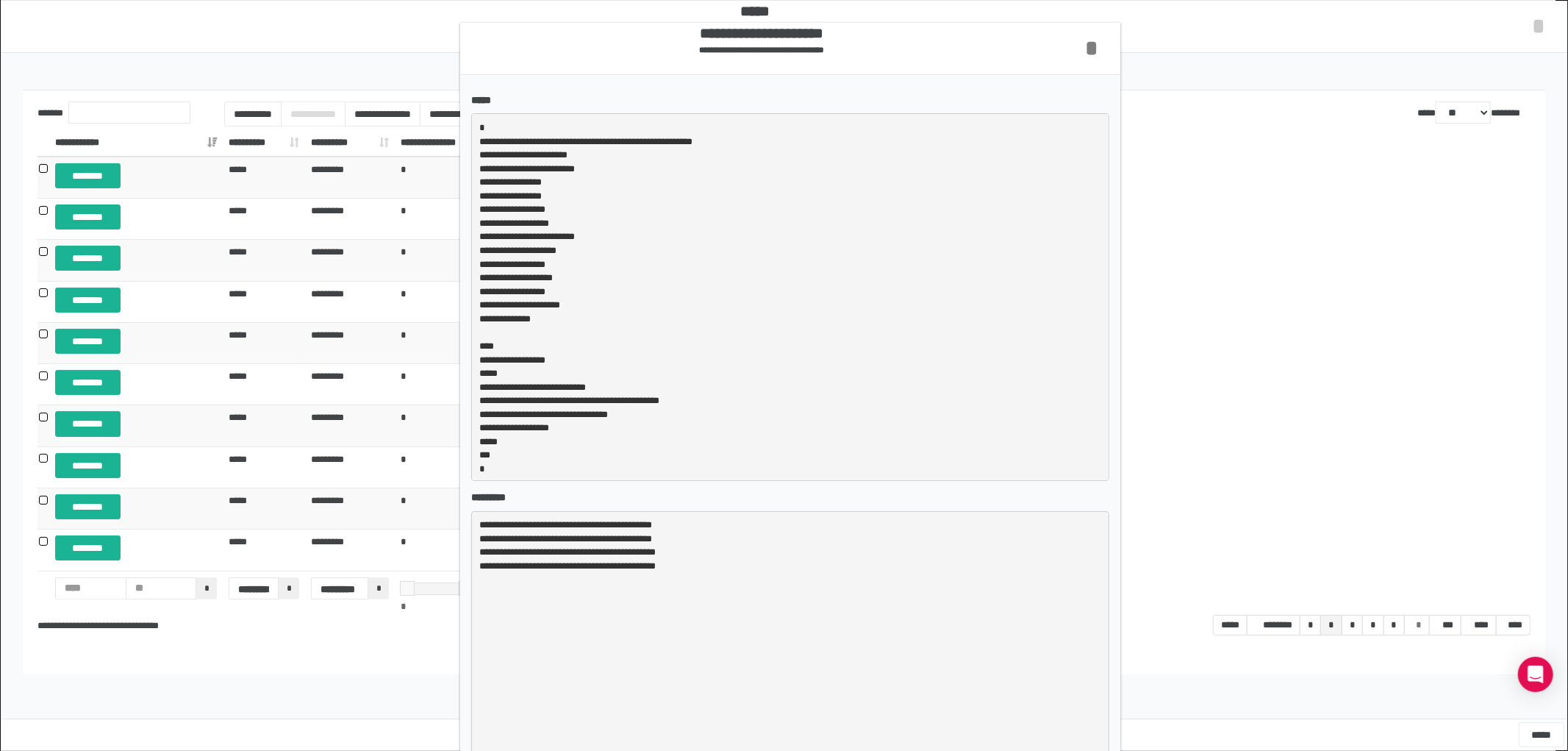 click on "*" at bounding box center [1092, 48] 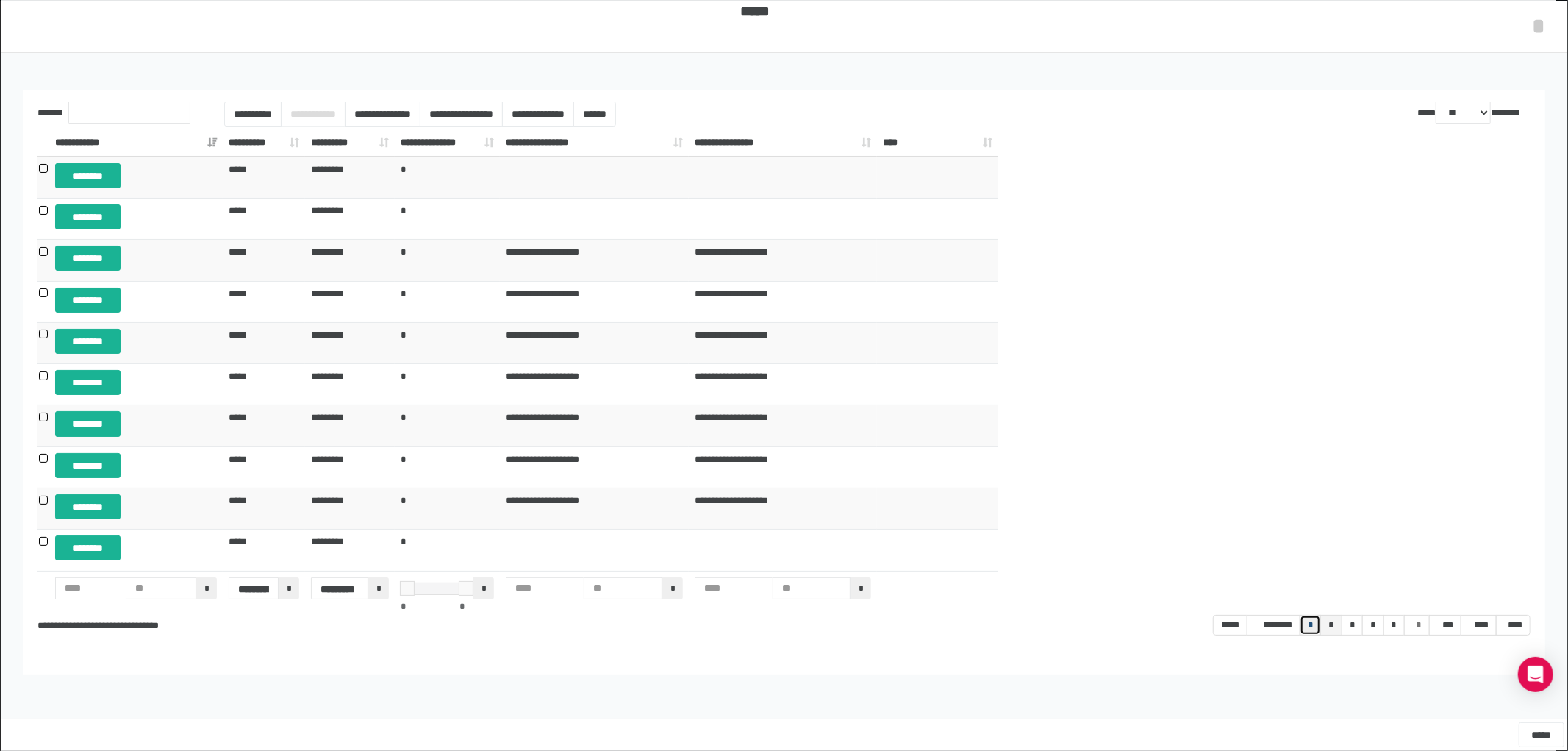 click on "*" at bounding box center (1231, 625) 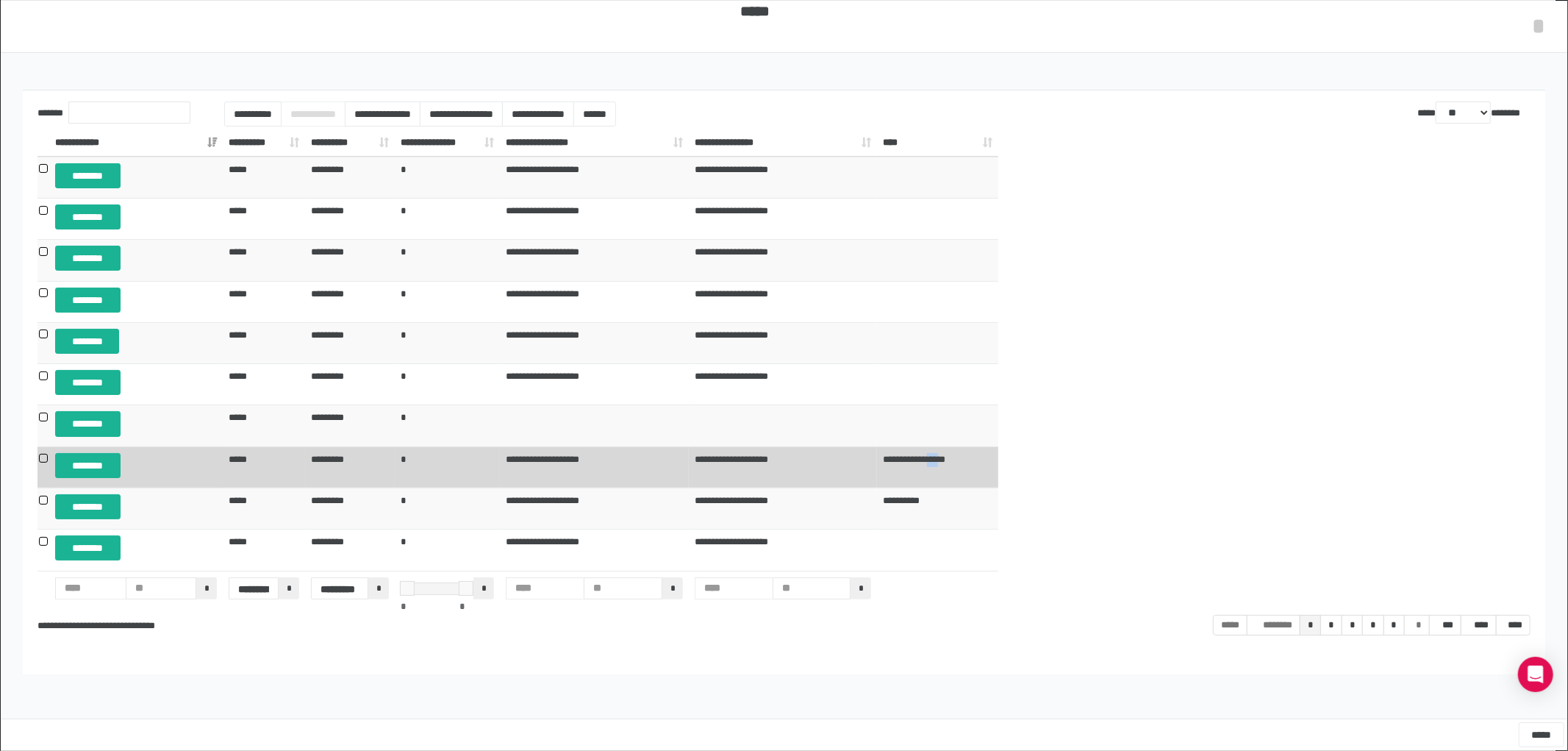 drag, startPoint x: 937, startPoint y: 460, endPoint x: 958, endPoint y: 454, distance: 21.84033 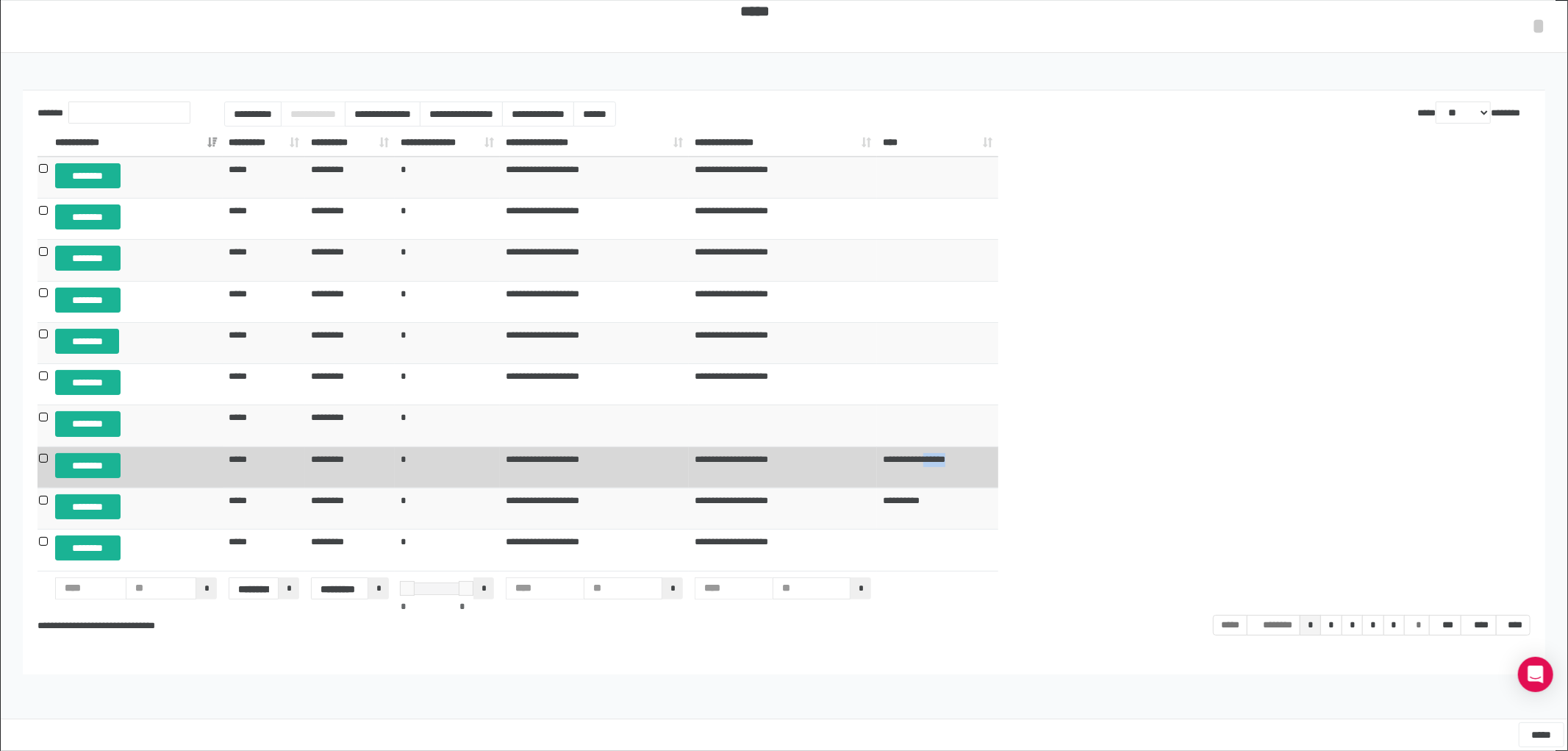 drag, startPoint x: 931, startPoint y: 460, endPoint x: 972, endPoint y: 458, distance: 41.048752 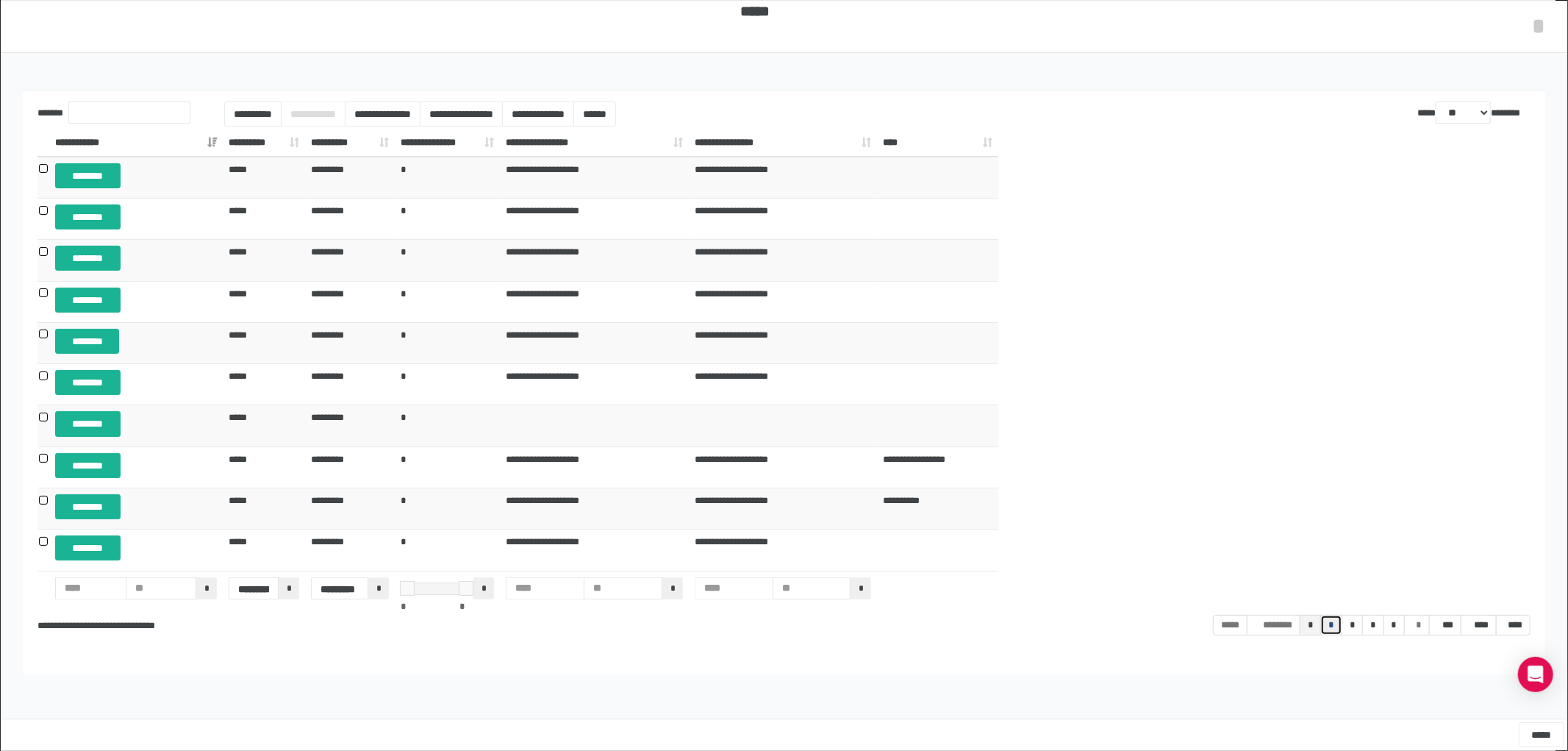 click on "*" at bounding box center (1231, 625) 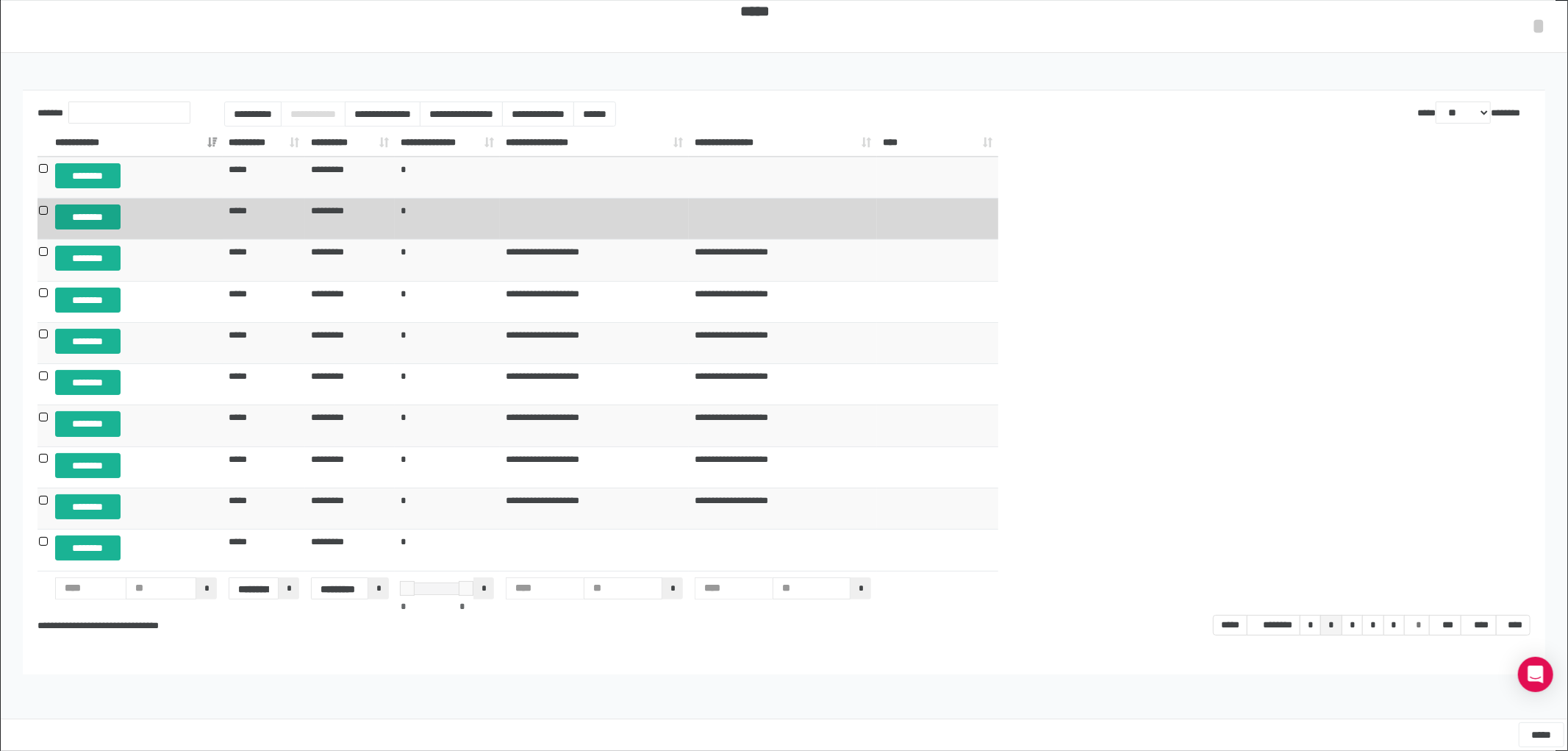 click on "********" at bounding box center [87, 217] 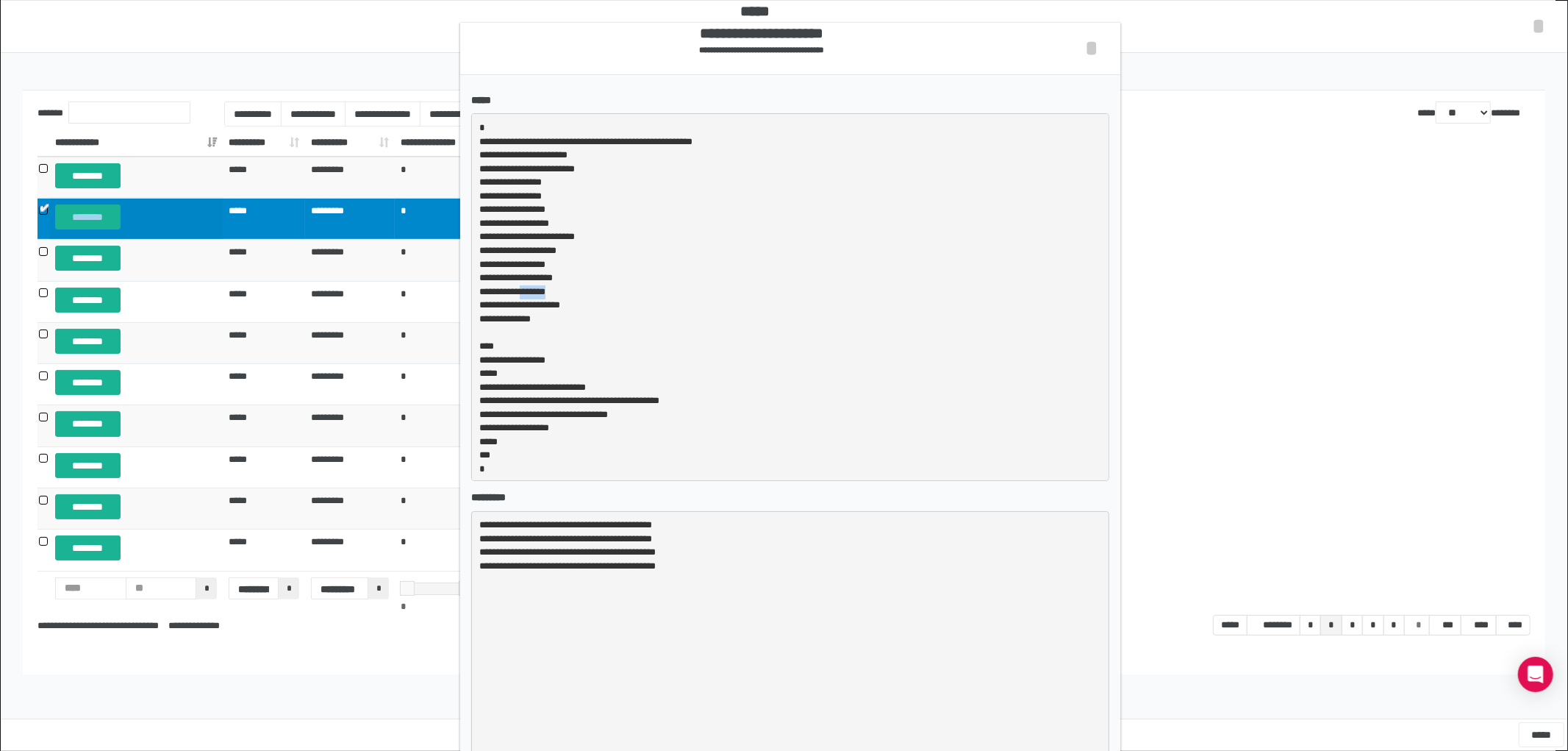 drag, startPoint x: 533, startPoint y: 294, endPoint x: 567, endPoint y: 292, distance: 34.05877 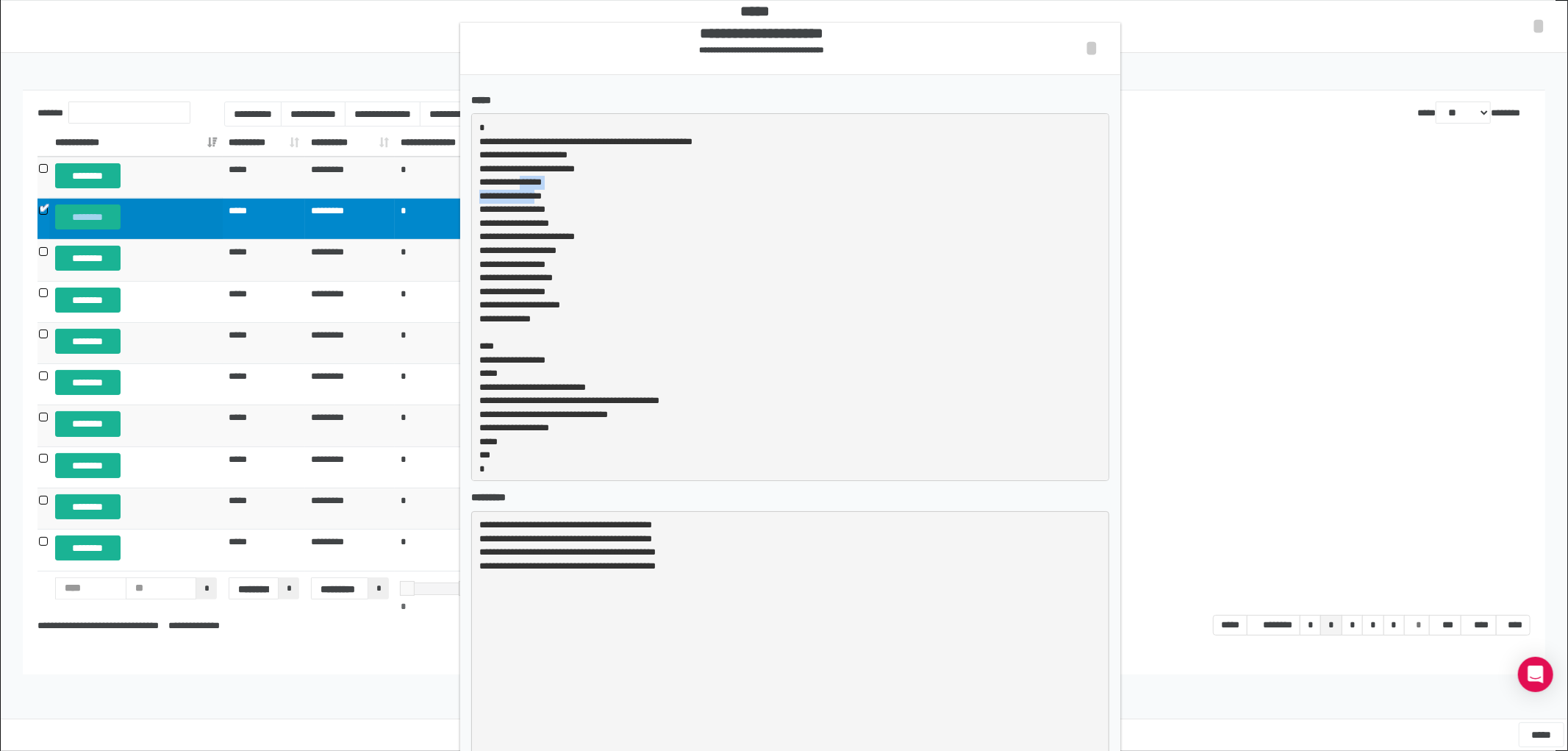 drag, startPoint x: 531, startPoint y: 182, endPoint x: 551, endPoint y: 196, distance: 24.41311 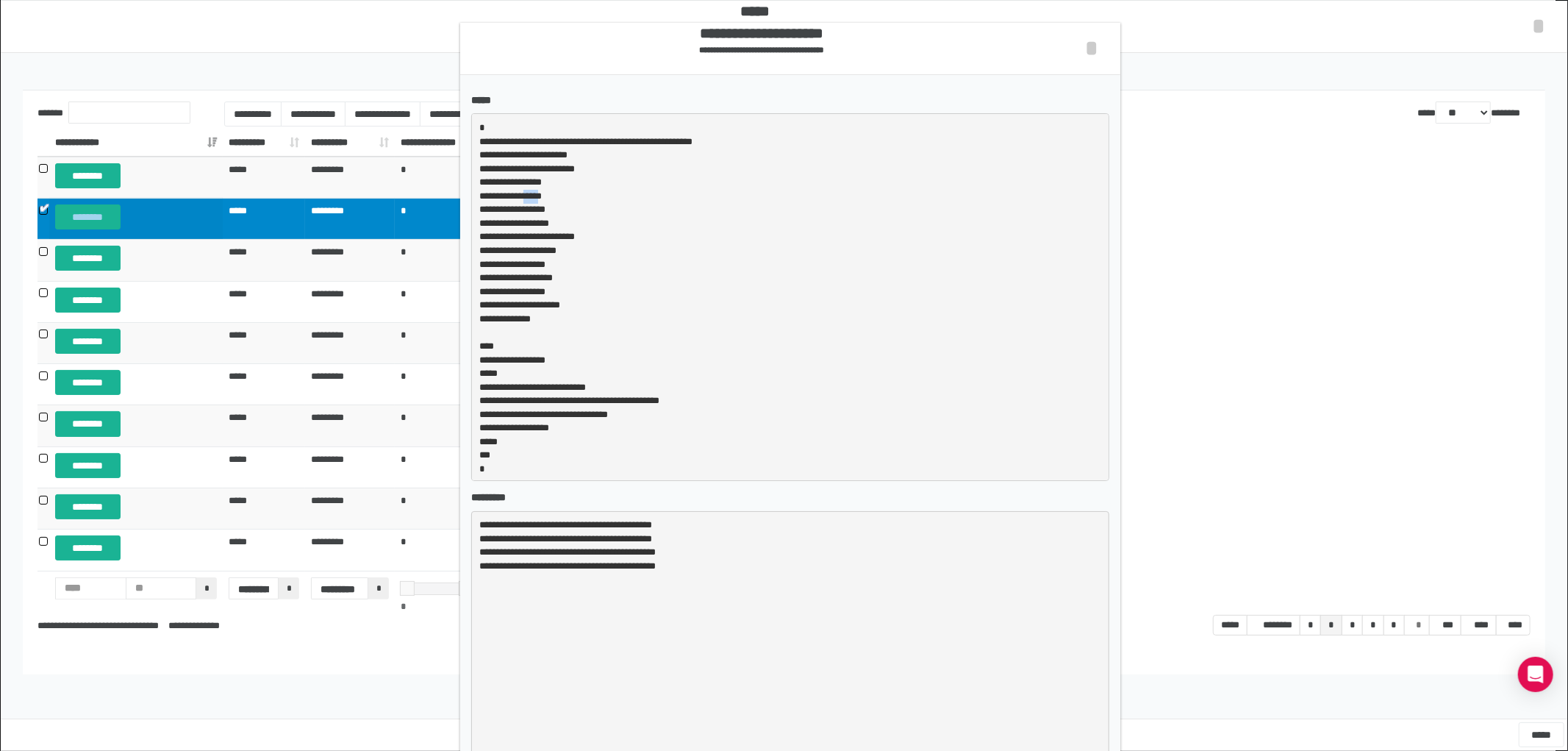 drag, startPoint x: 535, startPoint y: 190, endPoint x: 559, endPoint y: 196, distance: 24.73863 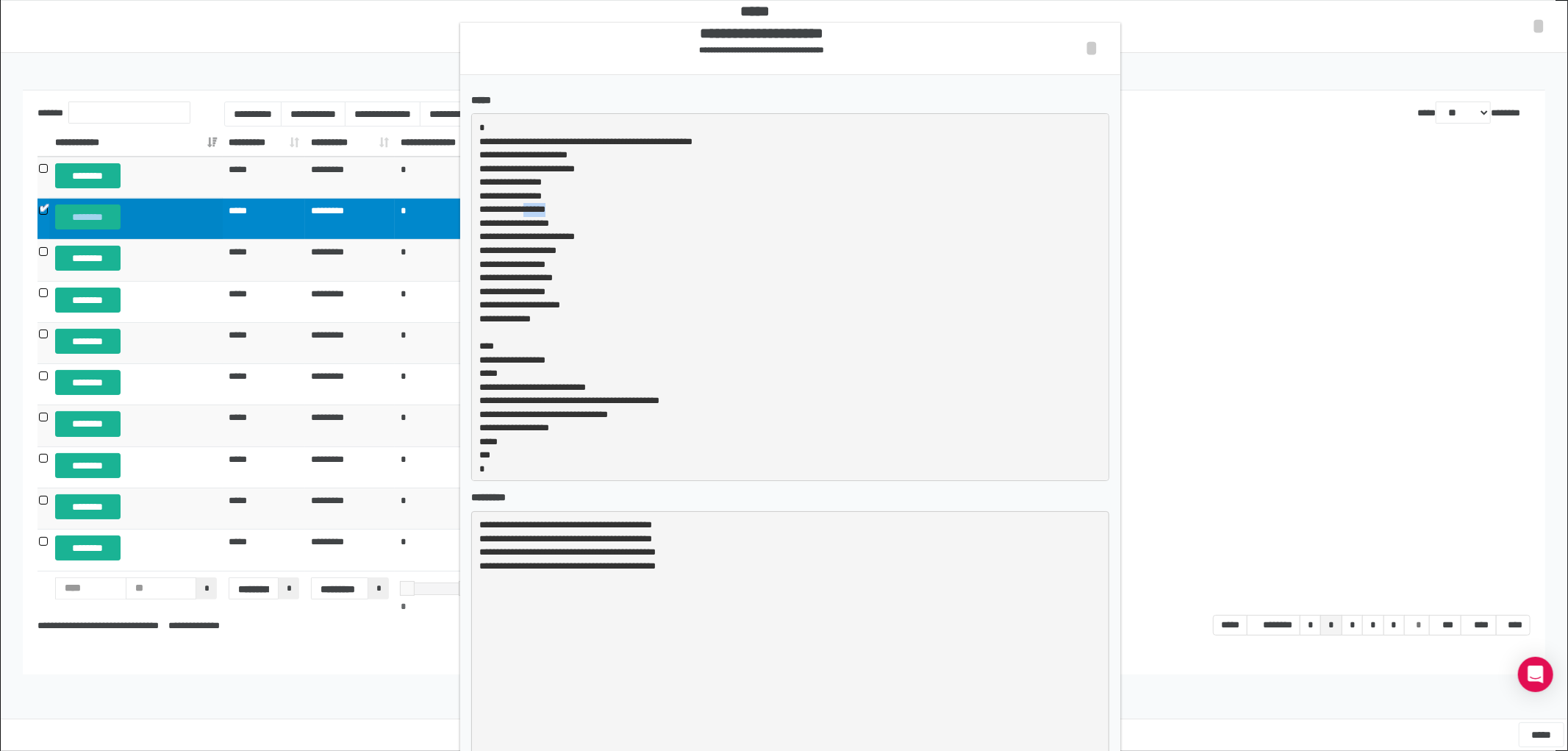 drag, startPoint x: 534, startPoint y: 209, endPoint x: 567, endPoint y: 209, distance: 33 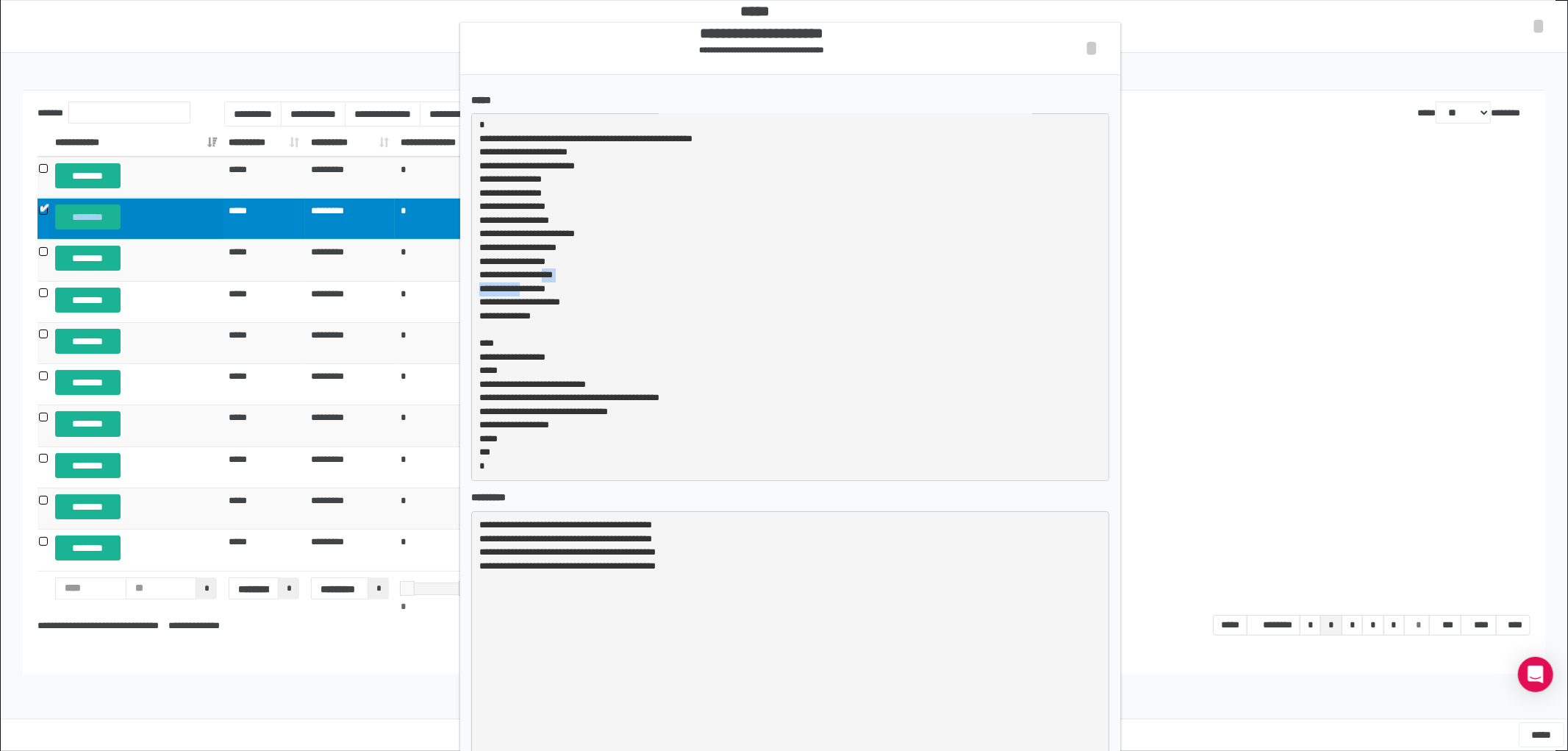 drag, startPoint x: 531, startPoint y: 287, endPoint x: 563, endPoint y: 282, distance: 32.38827 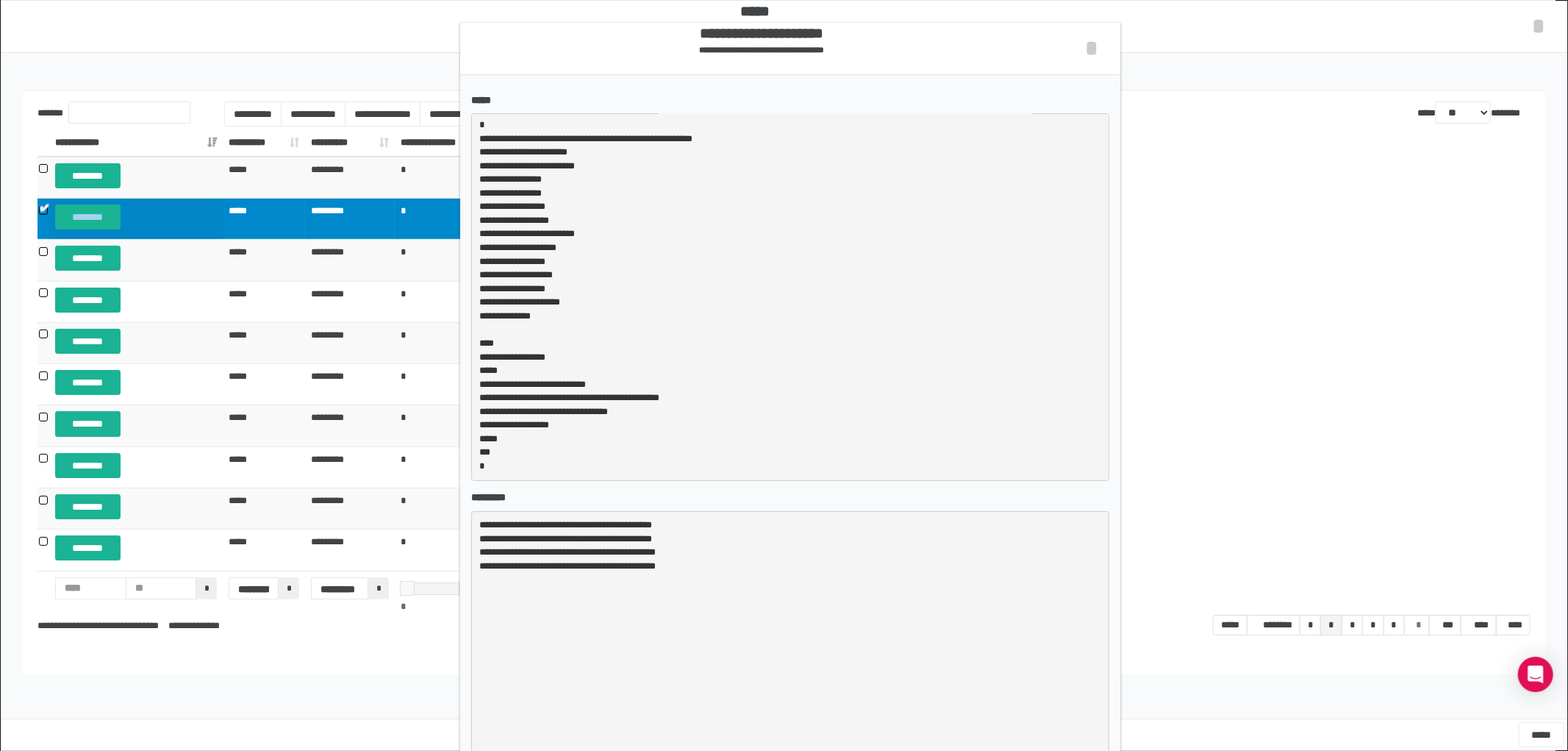 click on "**********" at bounding box center [790, 297] 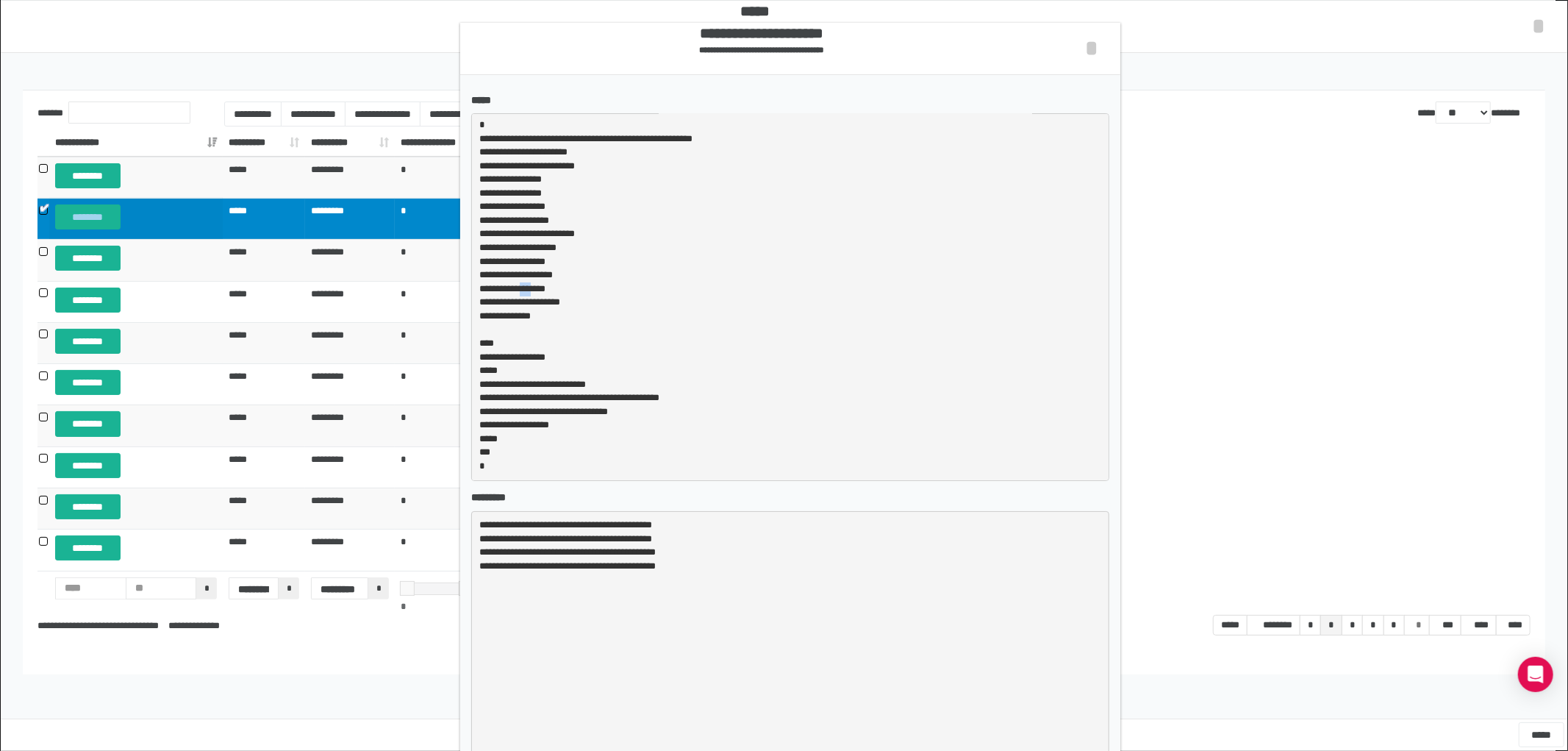 drag, startPoint x: 531, startPoint y: 288, endPoint x: 547, endPoint y: 291, distance: 16.278821 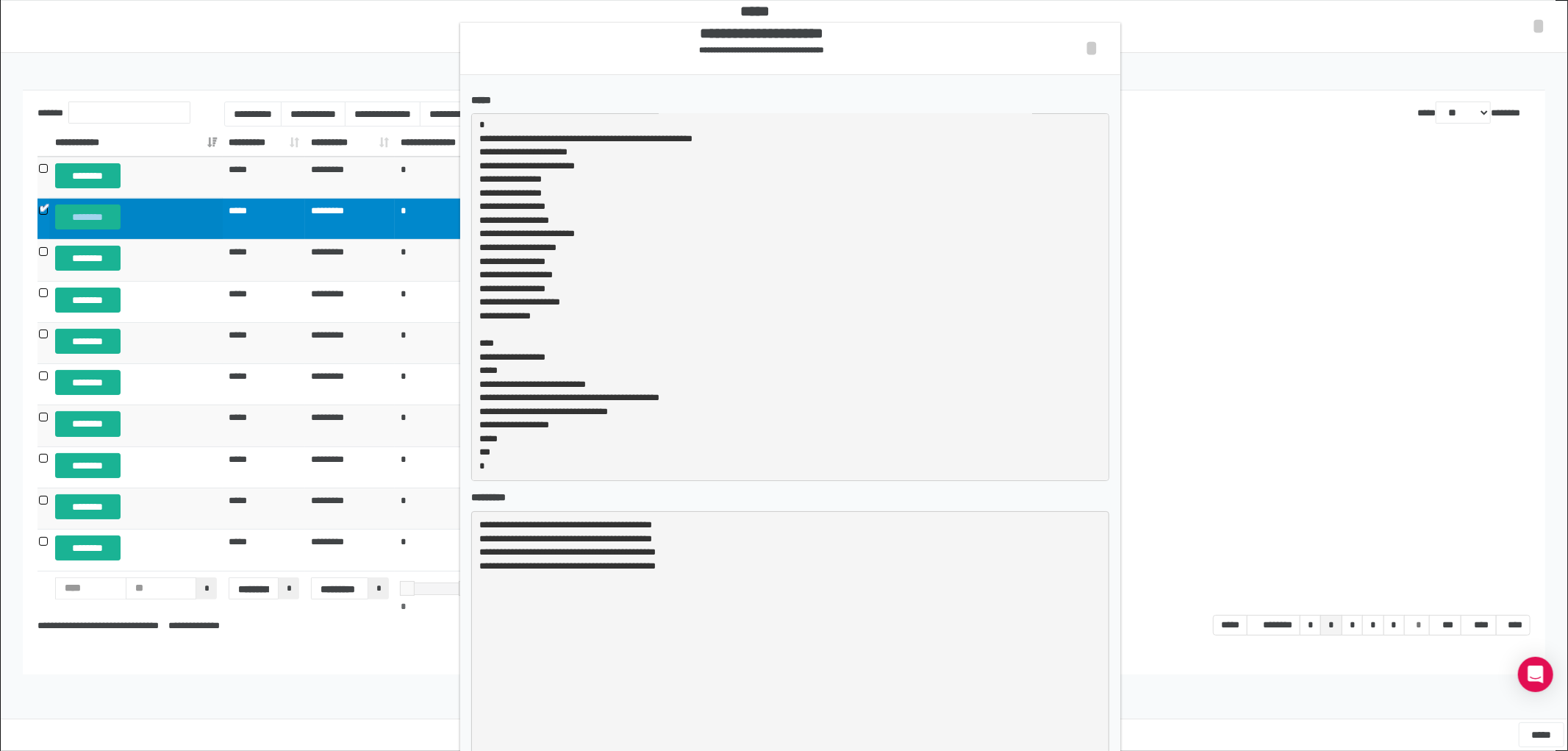 click on "**********" at bounding box center [790, 297] 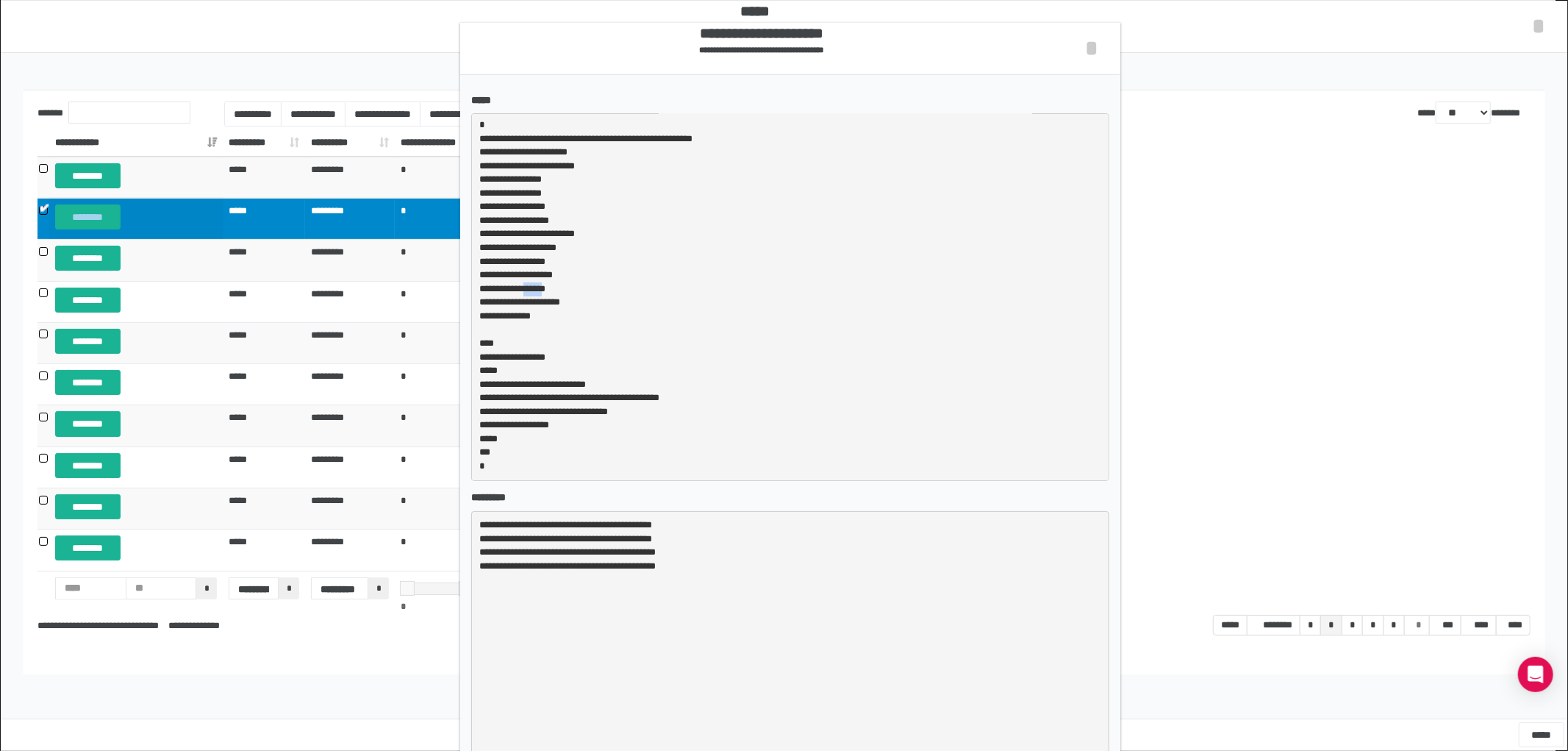drag, startPoint x: 534, startPoint y: 290, endPoint x: 563, endPoint y: 291, distance: 29.017236 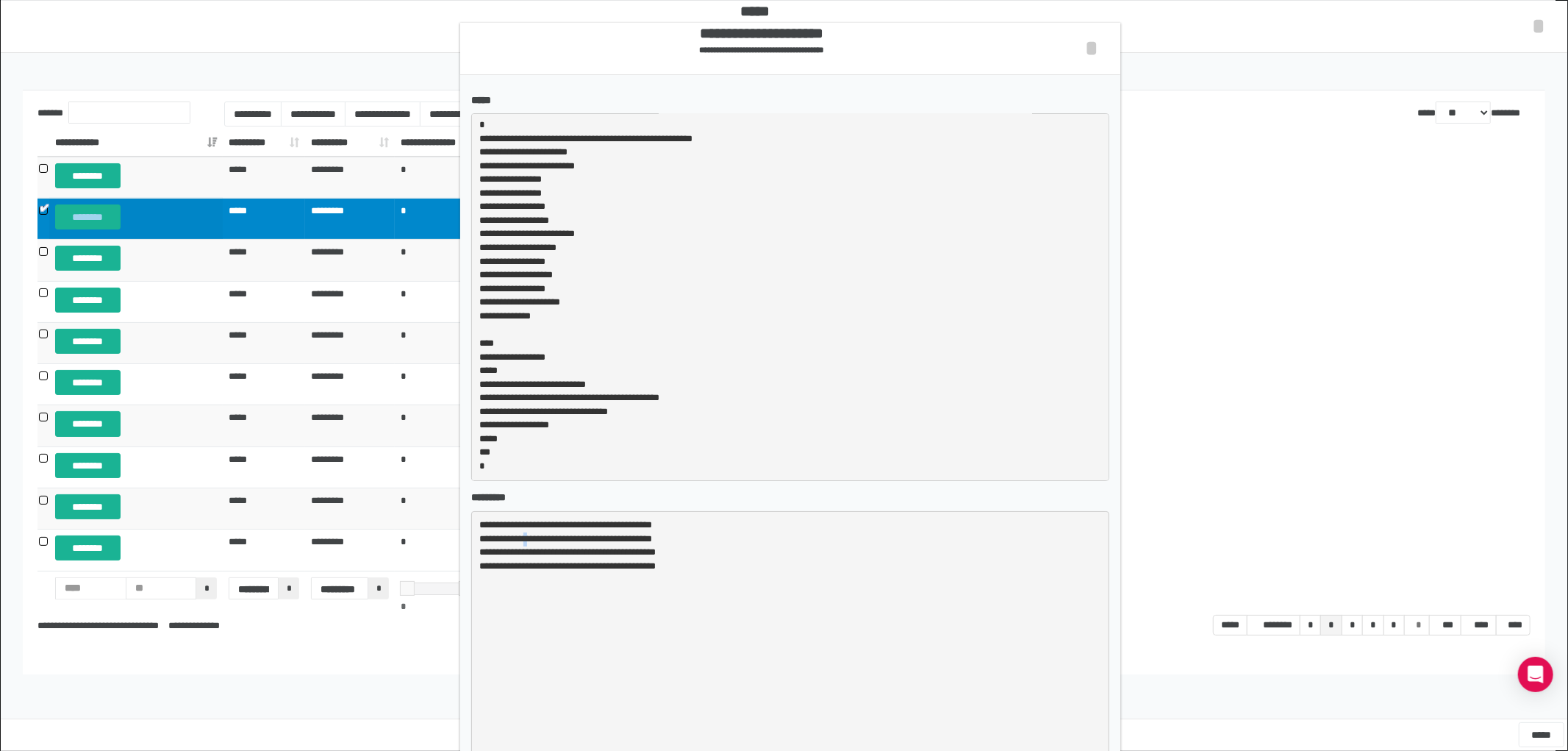click on "**********" at bounding box center [790, 695] 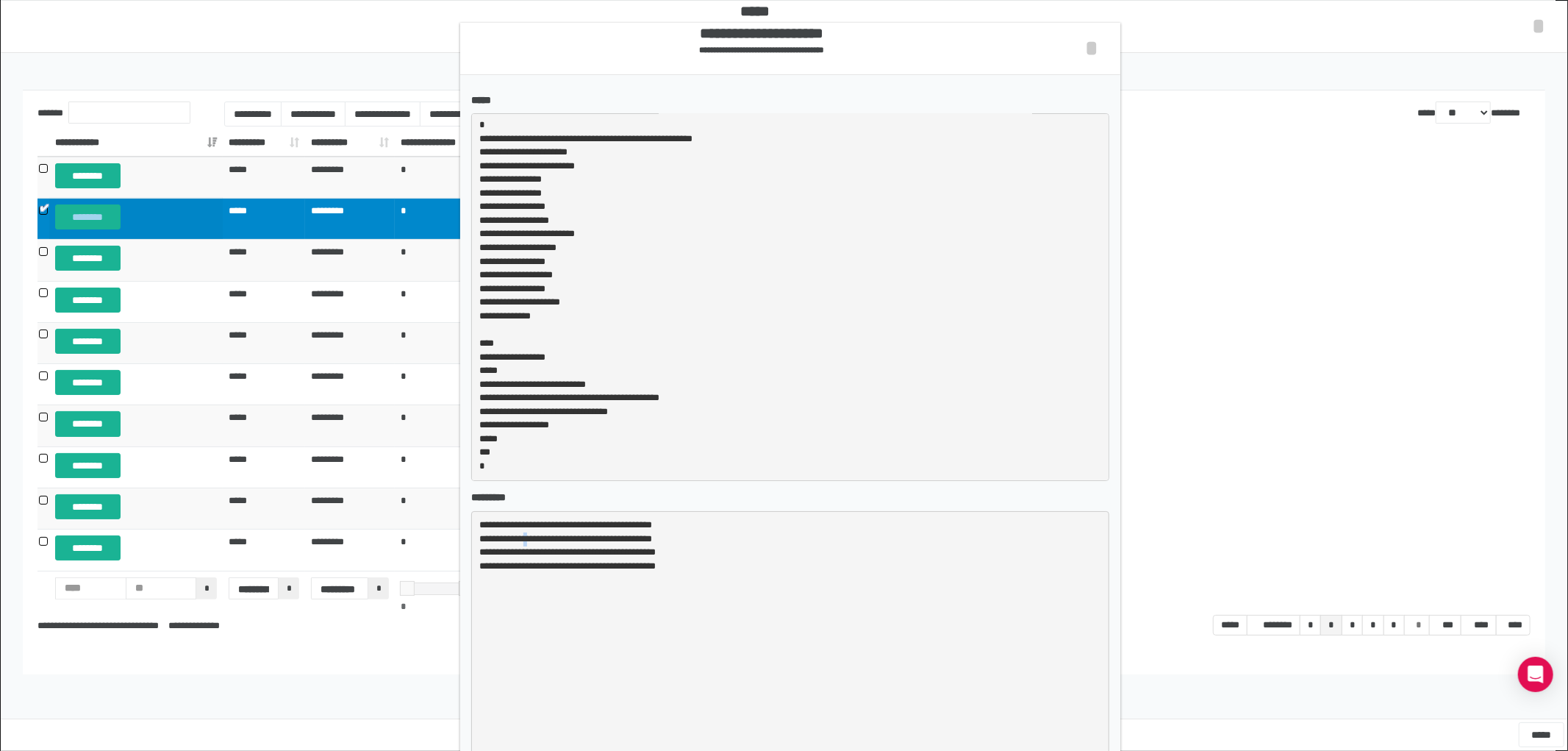 click on "**********" at bounding box center (790, 695) 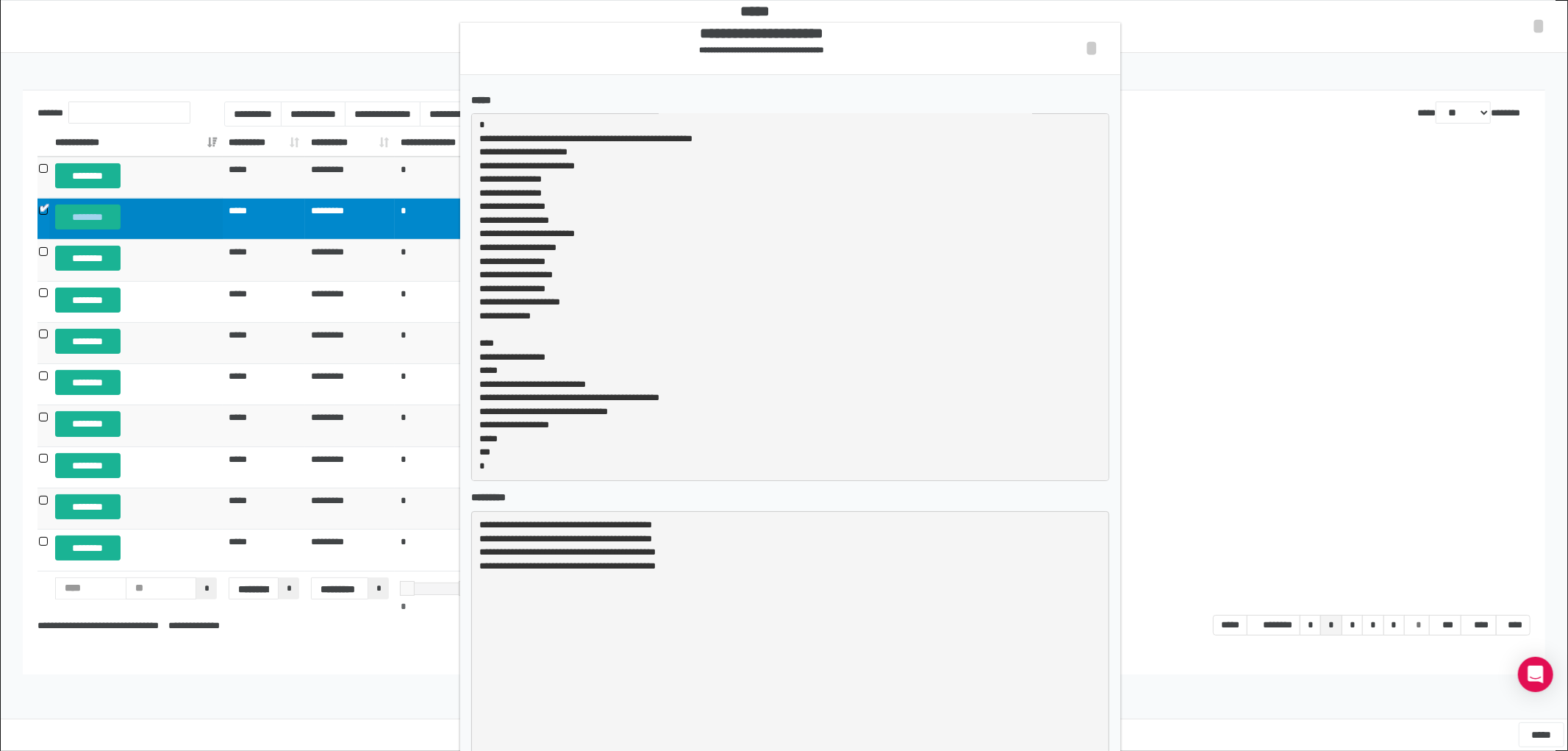 click on "**********" at bounding box center [790, 695] 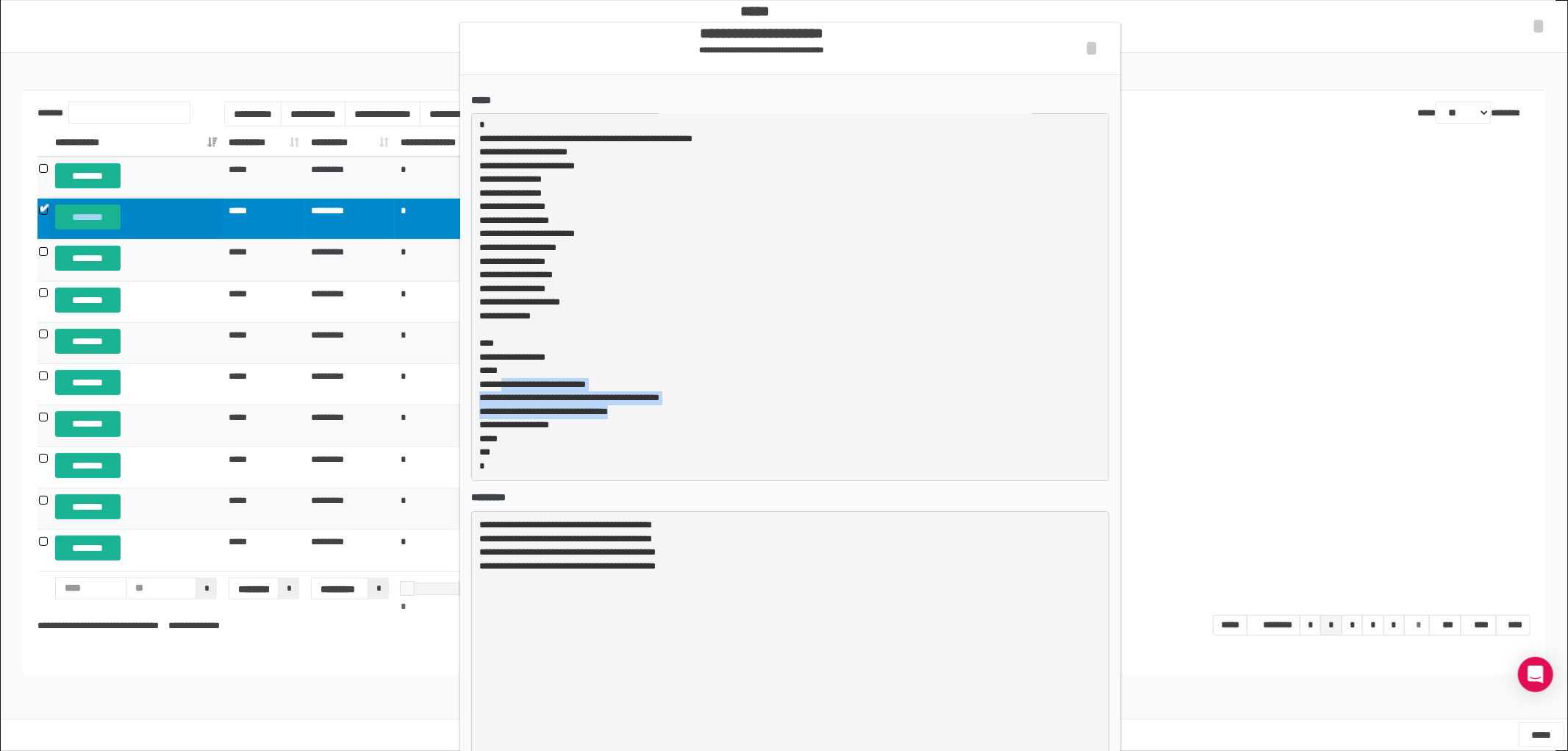 drag, startPoint x: 504, startPoint y: 385, endPoint x: 667, endPoint y: 410, distance: 164.90603 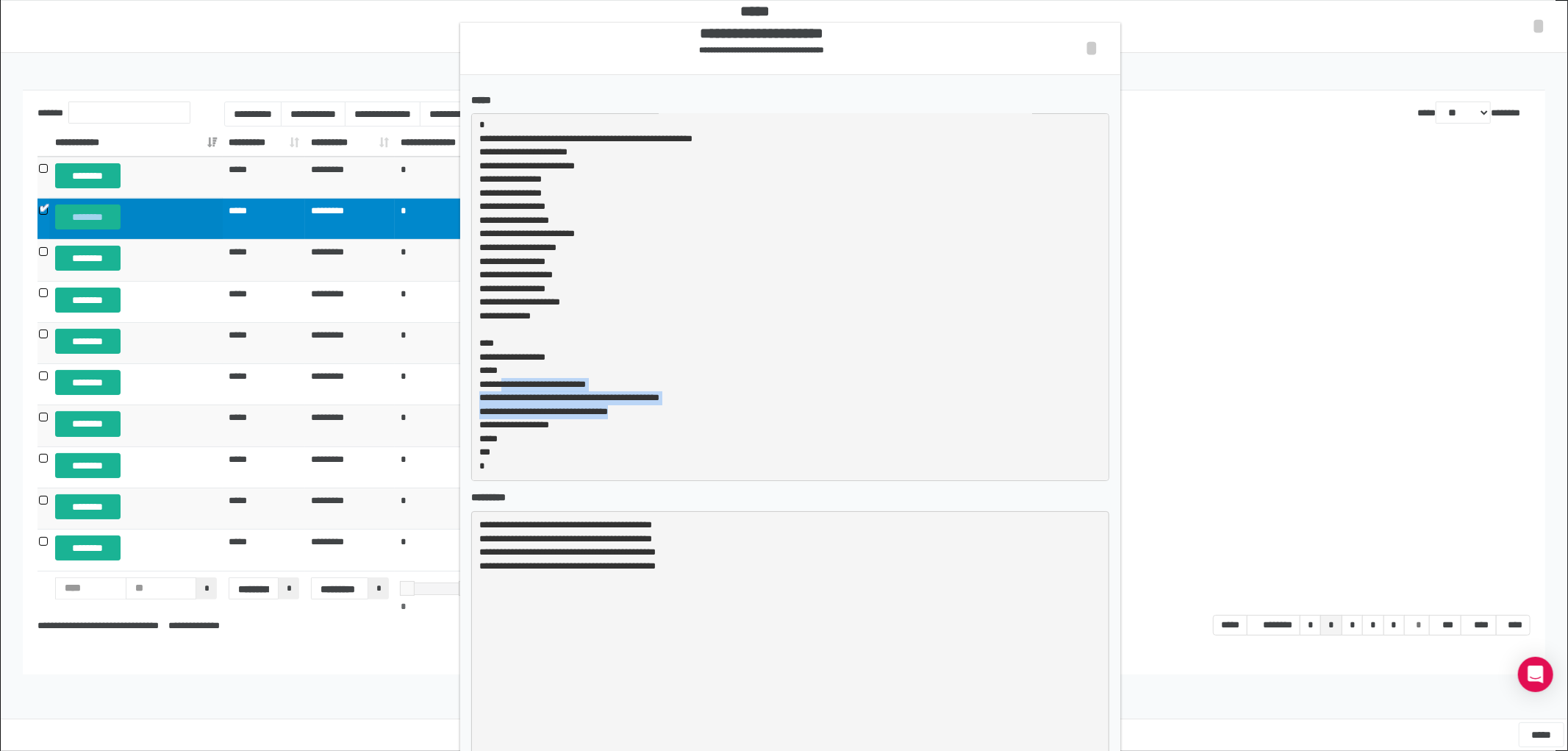 click on "**********" at bounding box center [790, 297] 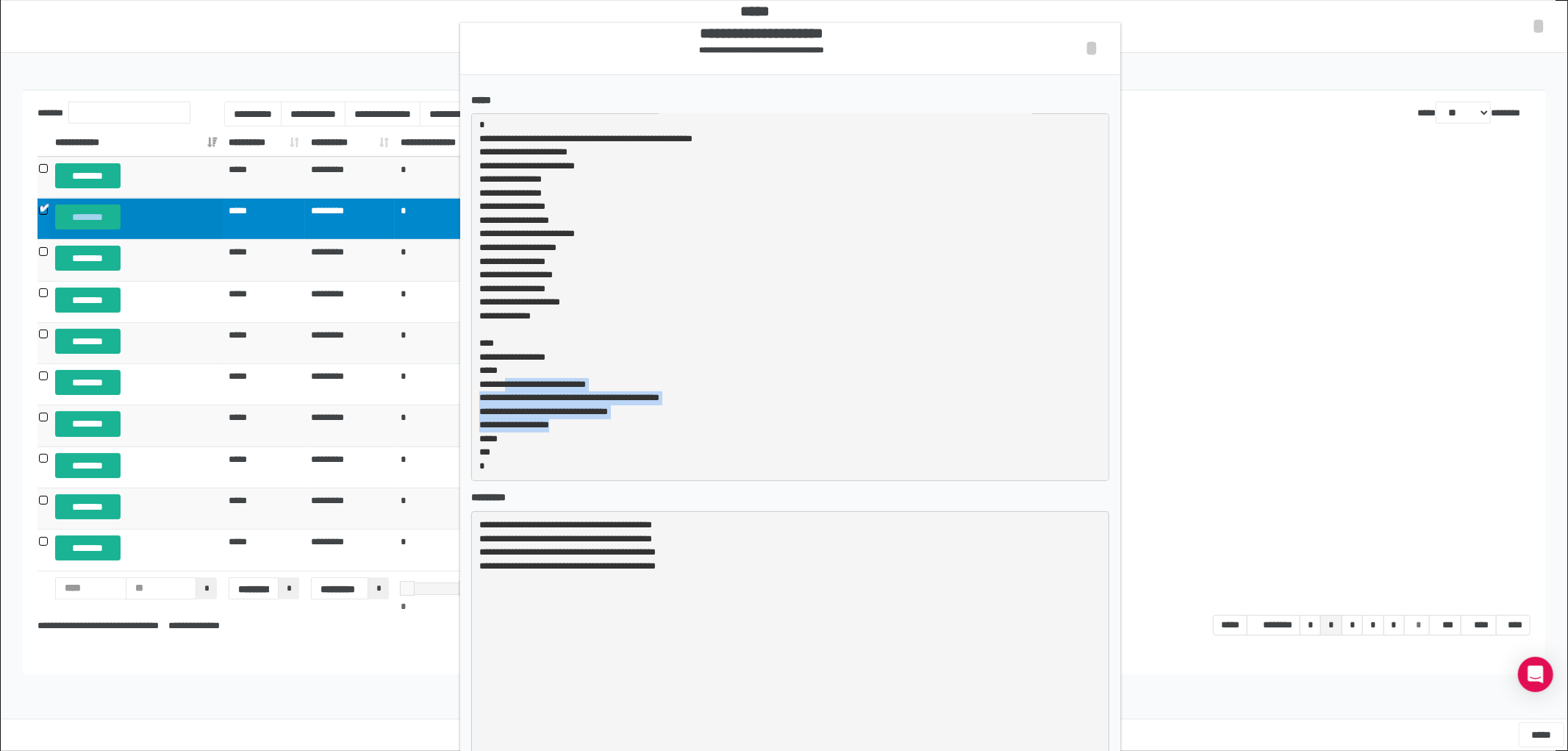 drag, startPoint x: 509, startPoint y: 384, endPoint x: 637, endPoint y: 424, distance: 134.10444 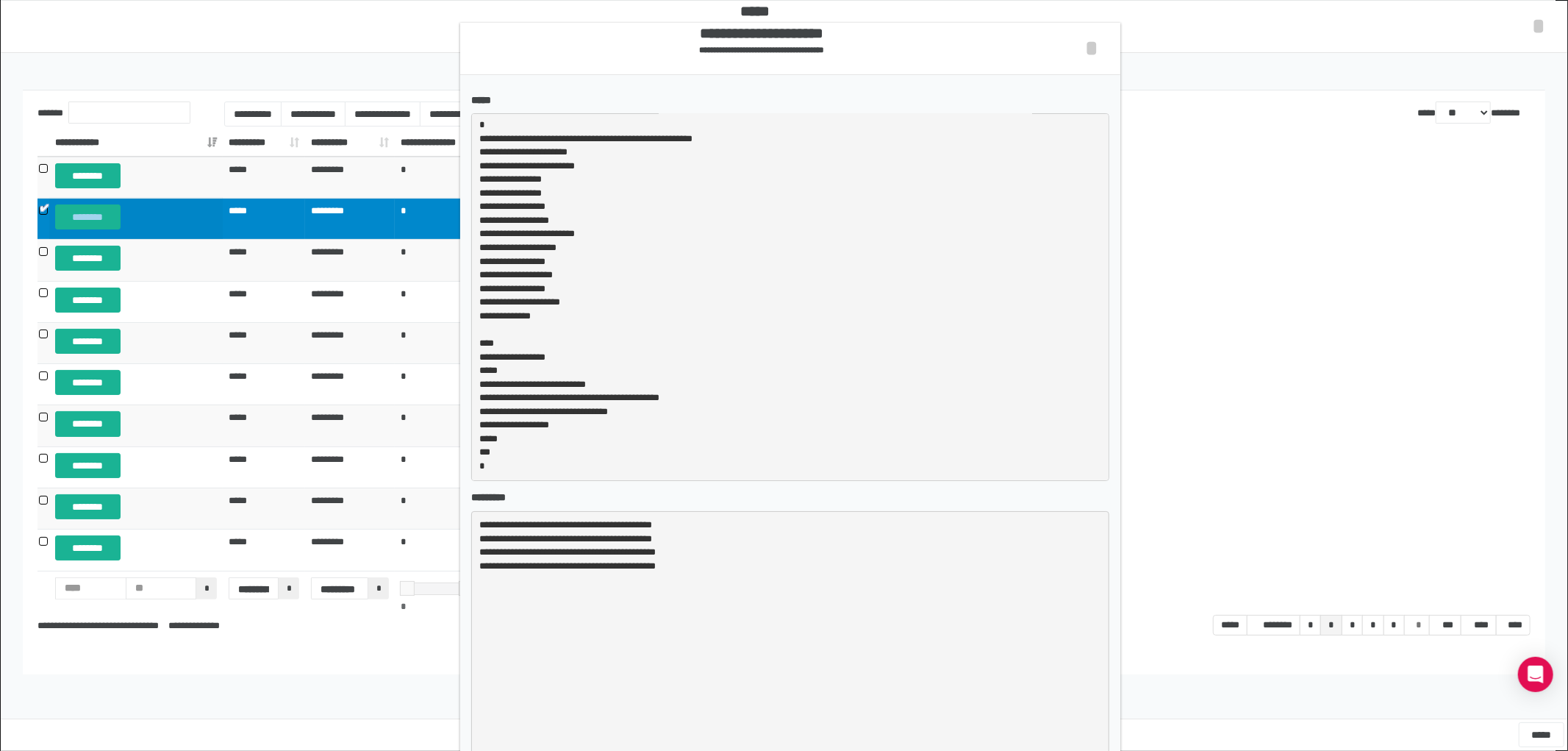 click on "**********" at bounding box center [790, 297] 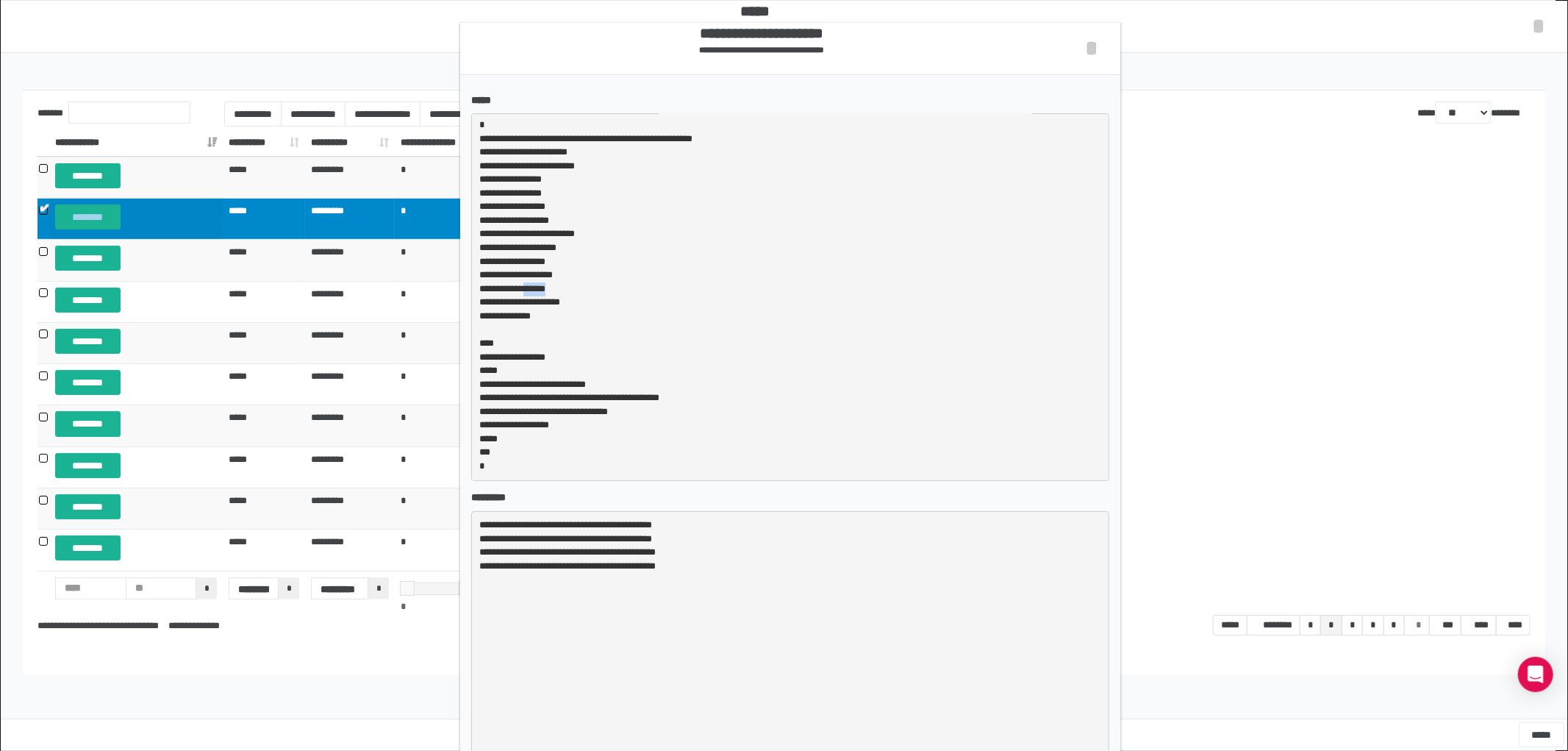 drag, startPoint x: 537, startPoint y: 291, endPoint x: 566, endPoint y: 291, distance: 29 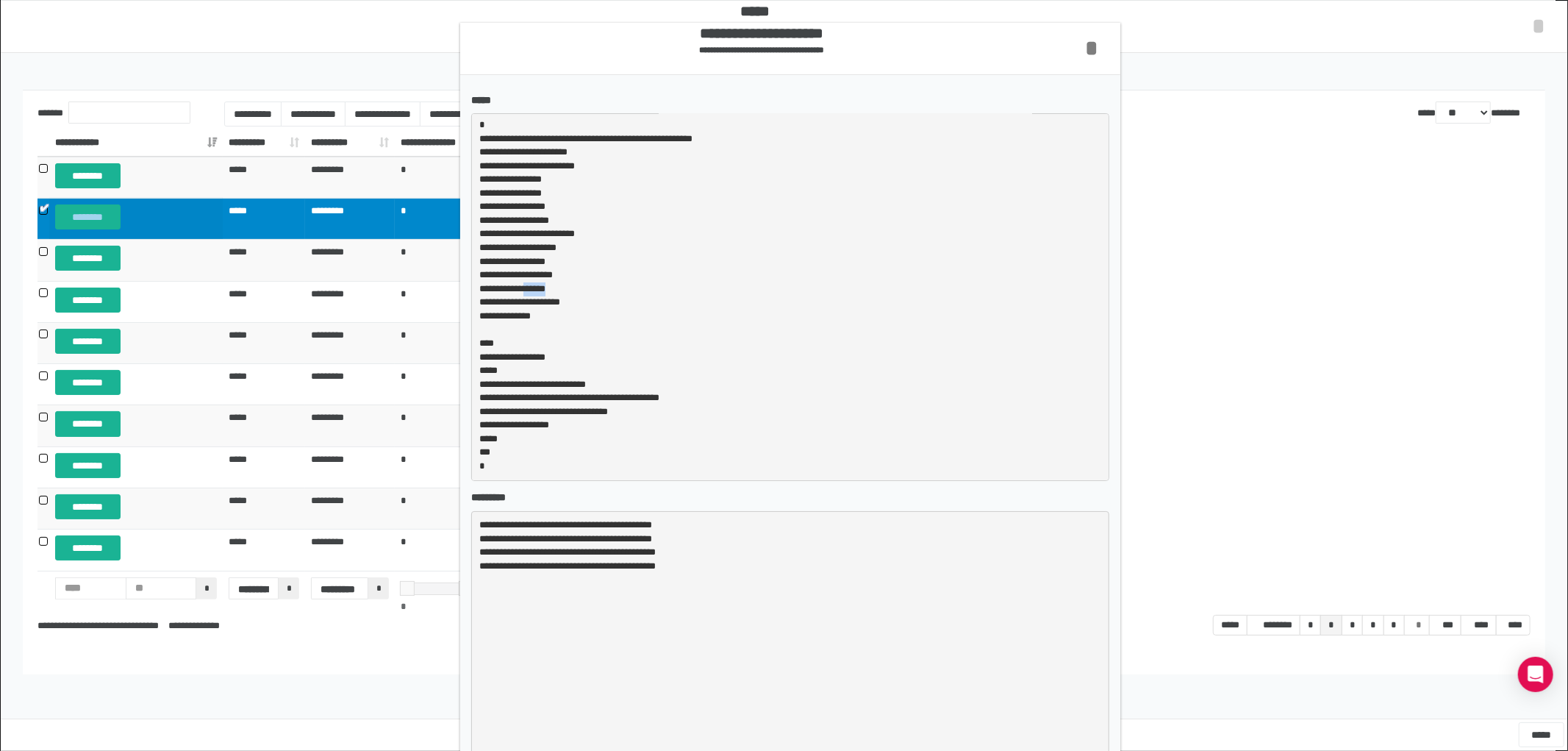 click on "*" at bounding box center [1092, 48] 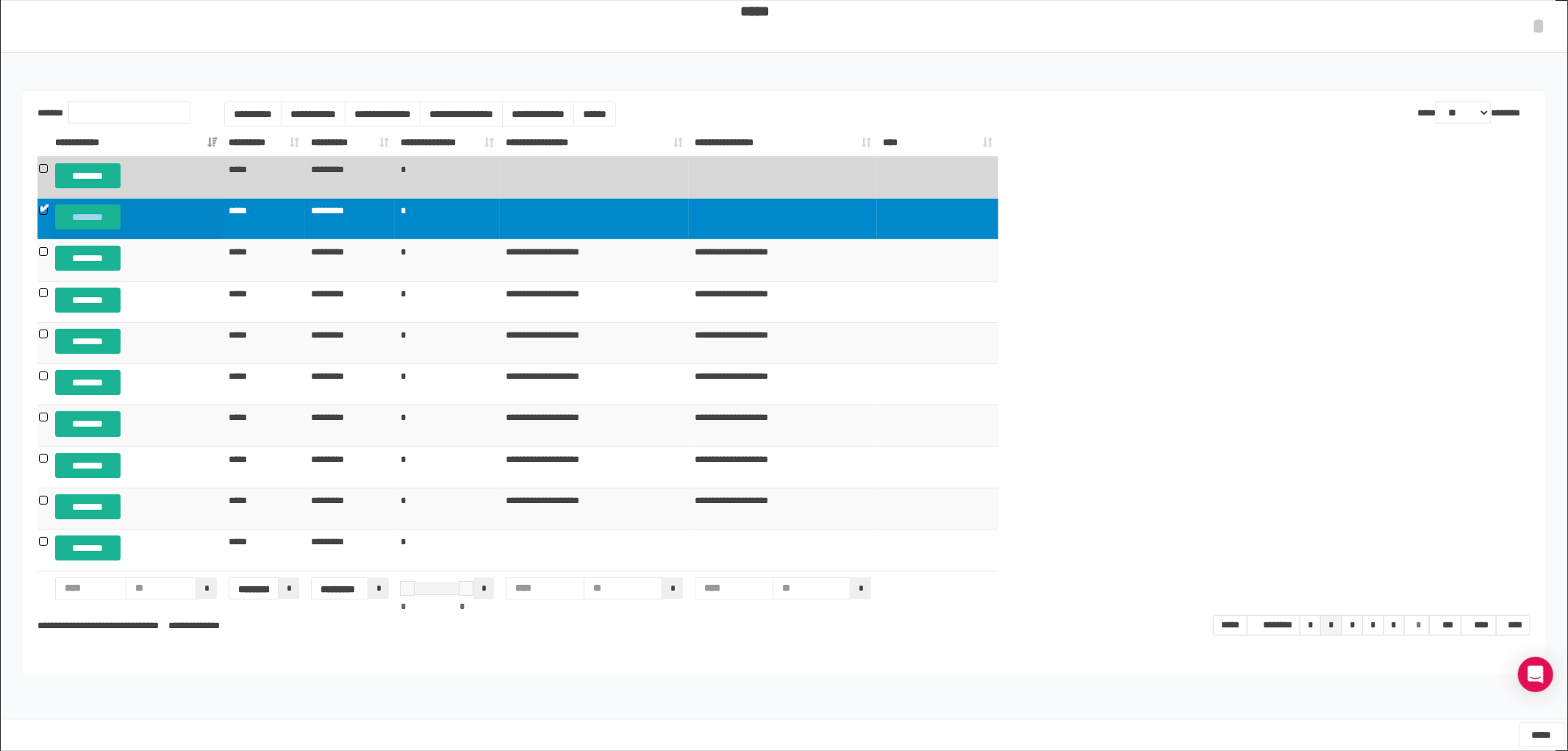 click at bounding box center (937, 177) 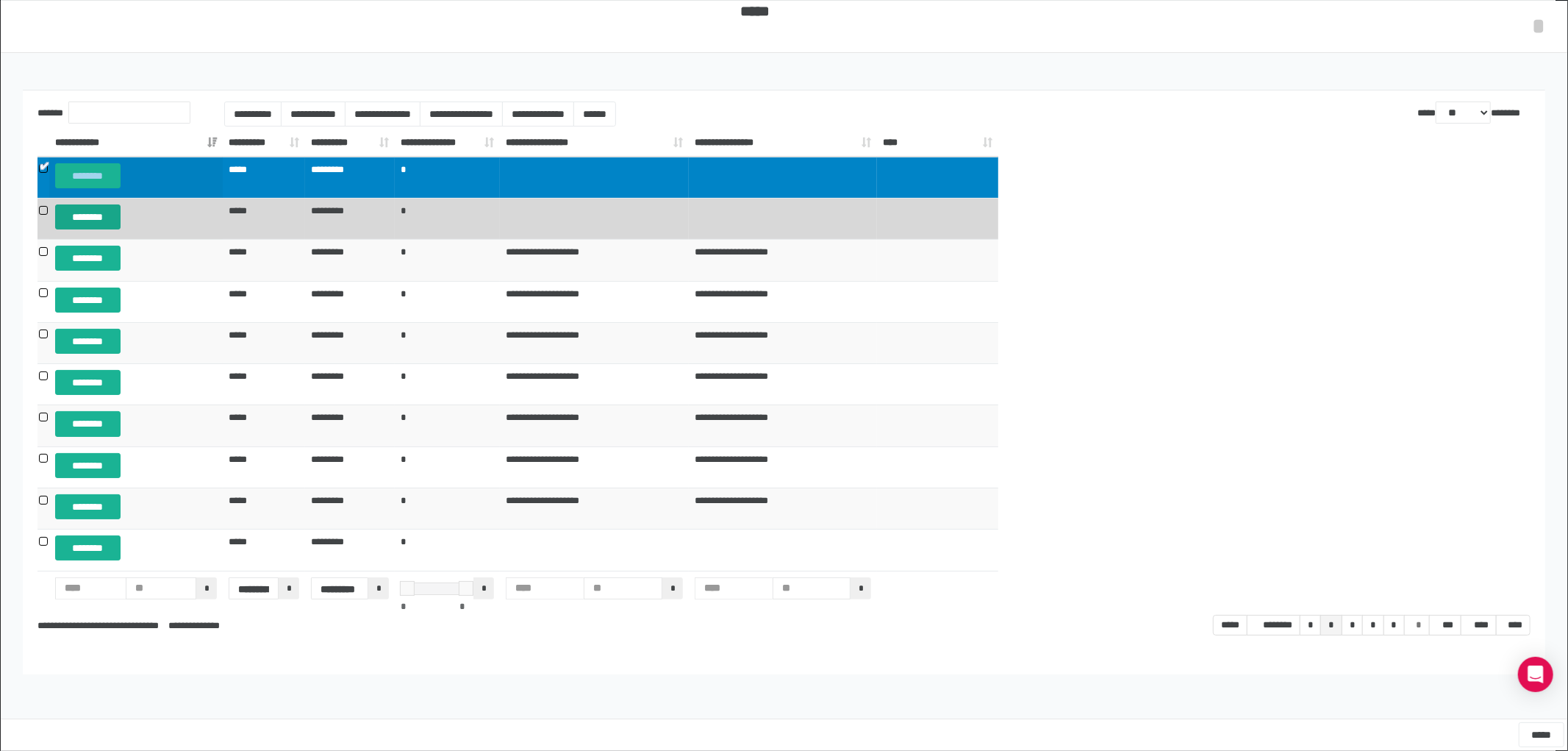 click on "********" at bounding box center [87, 217] 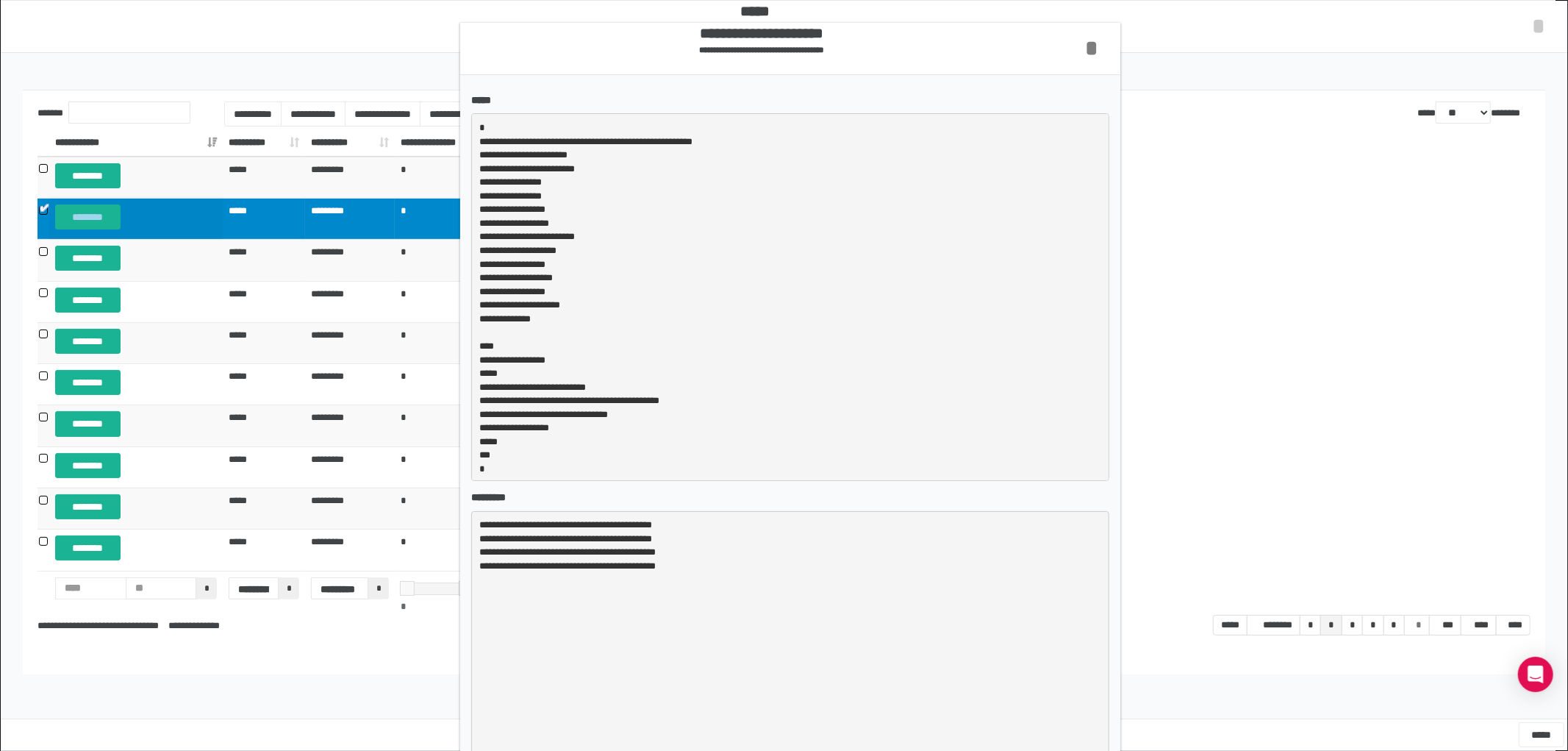 drag, startPoint x: 1090, startPoint y: 52, endPoint x: 1081, endPoint y: 68, distance: 18.35756 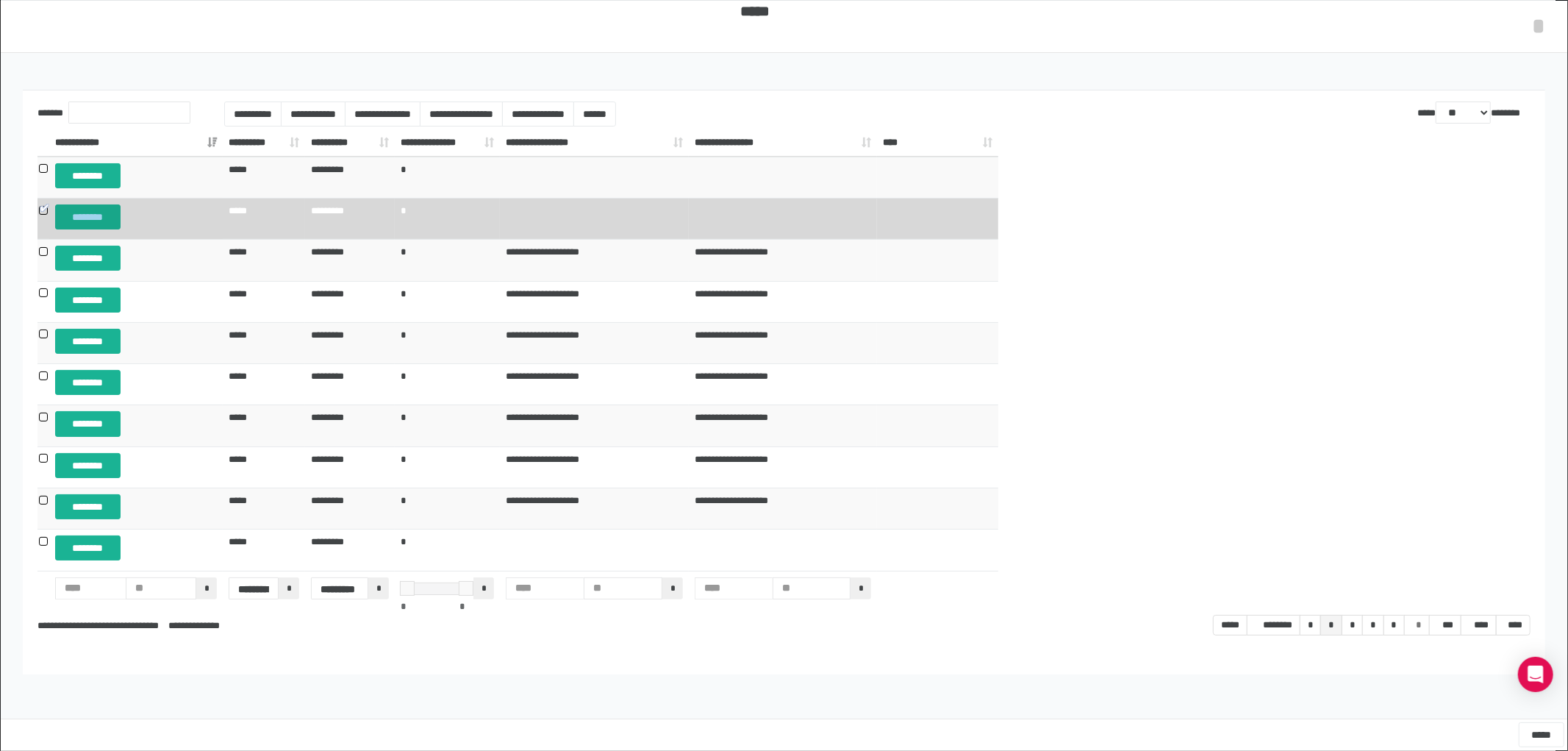 click on "********" at bounding box center (87, 217) 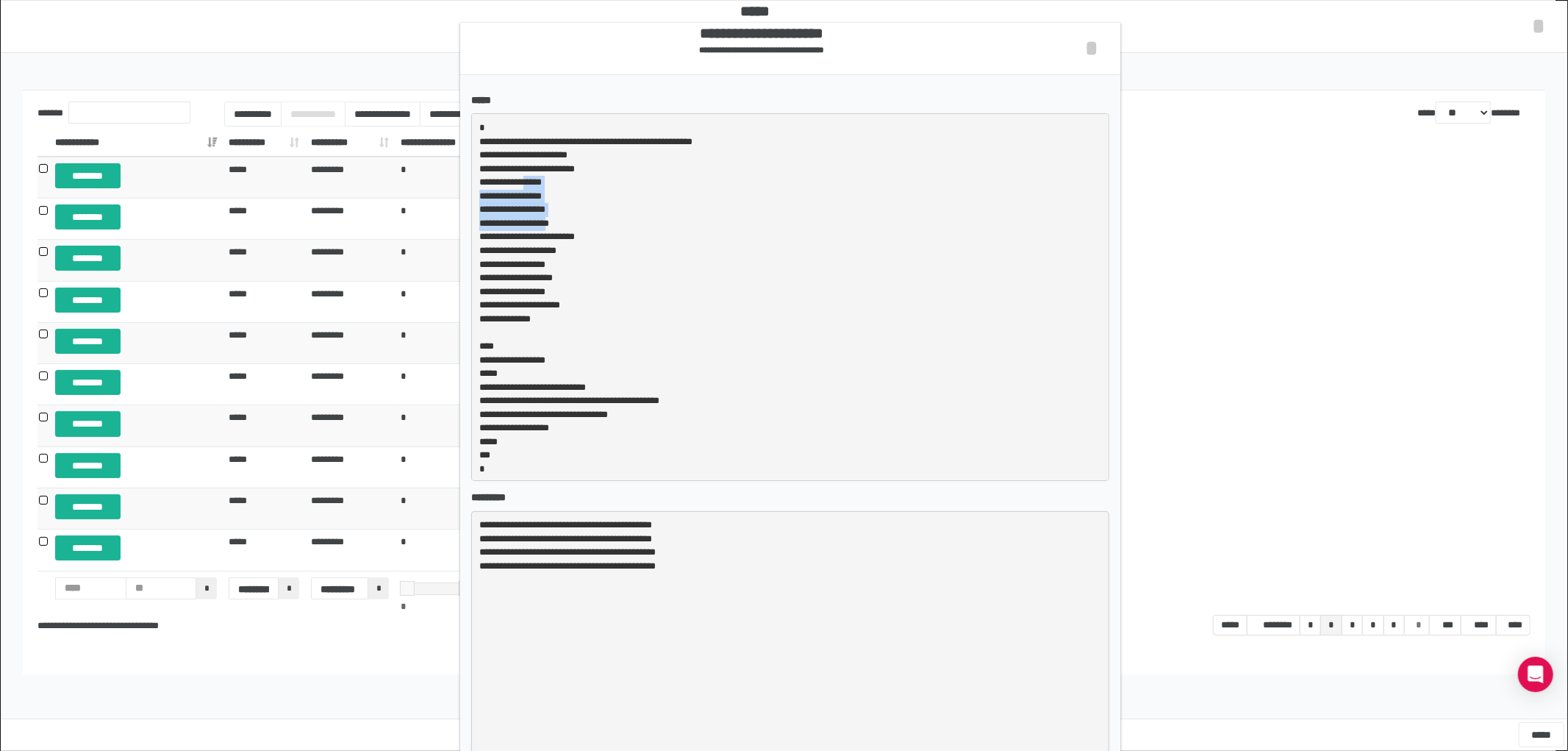 drag, startPoint x: 534, startPoint y: 185, endPoint x: 568, endPoint y: 217, distance: 46.69047 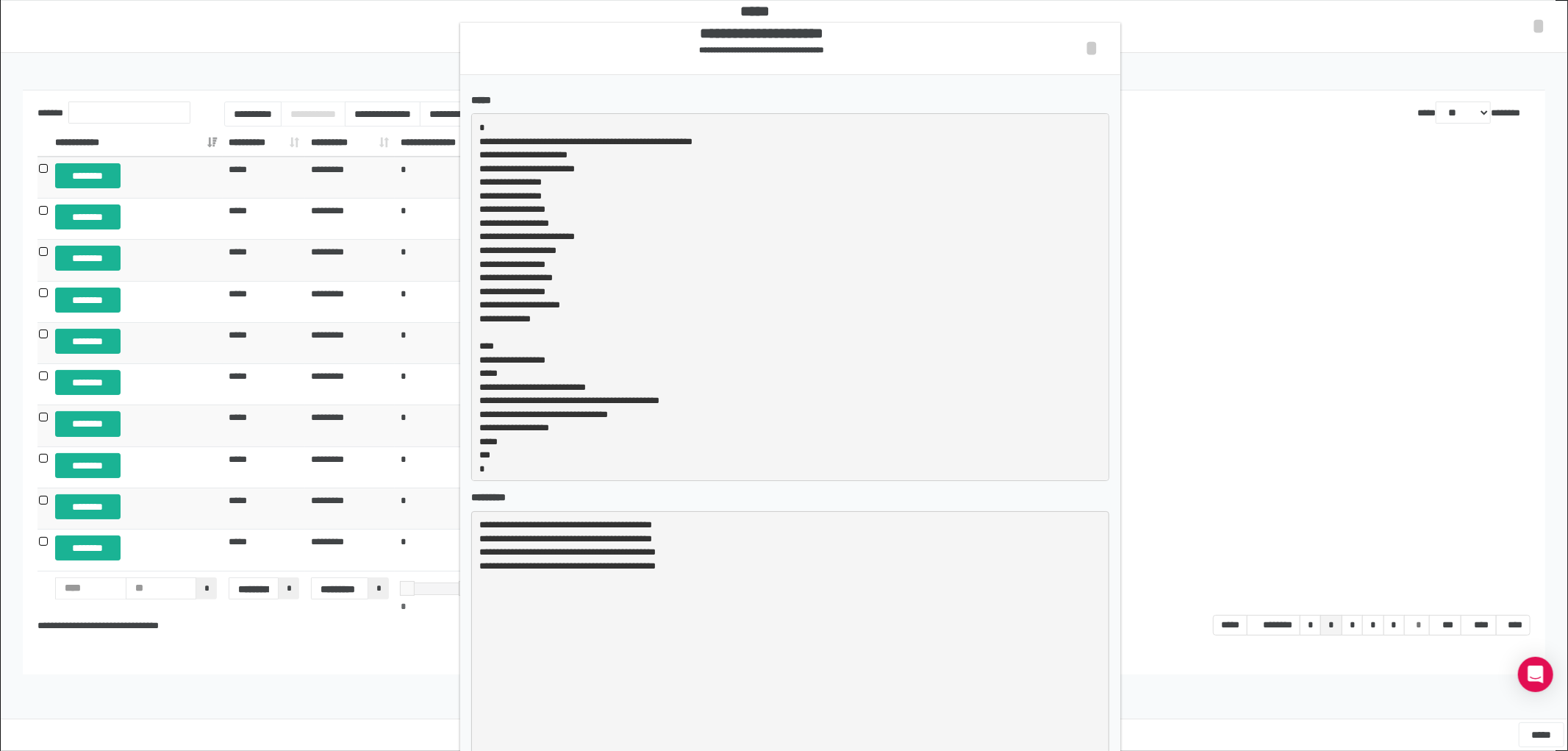 click on "**********" at bounding box center [784, 375] 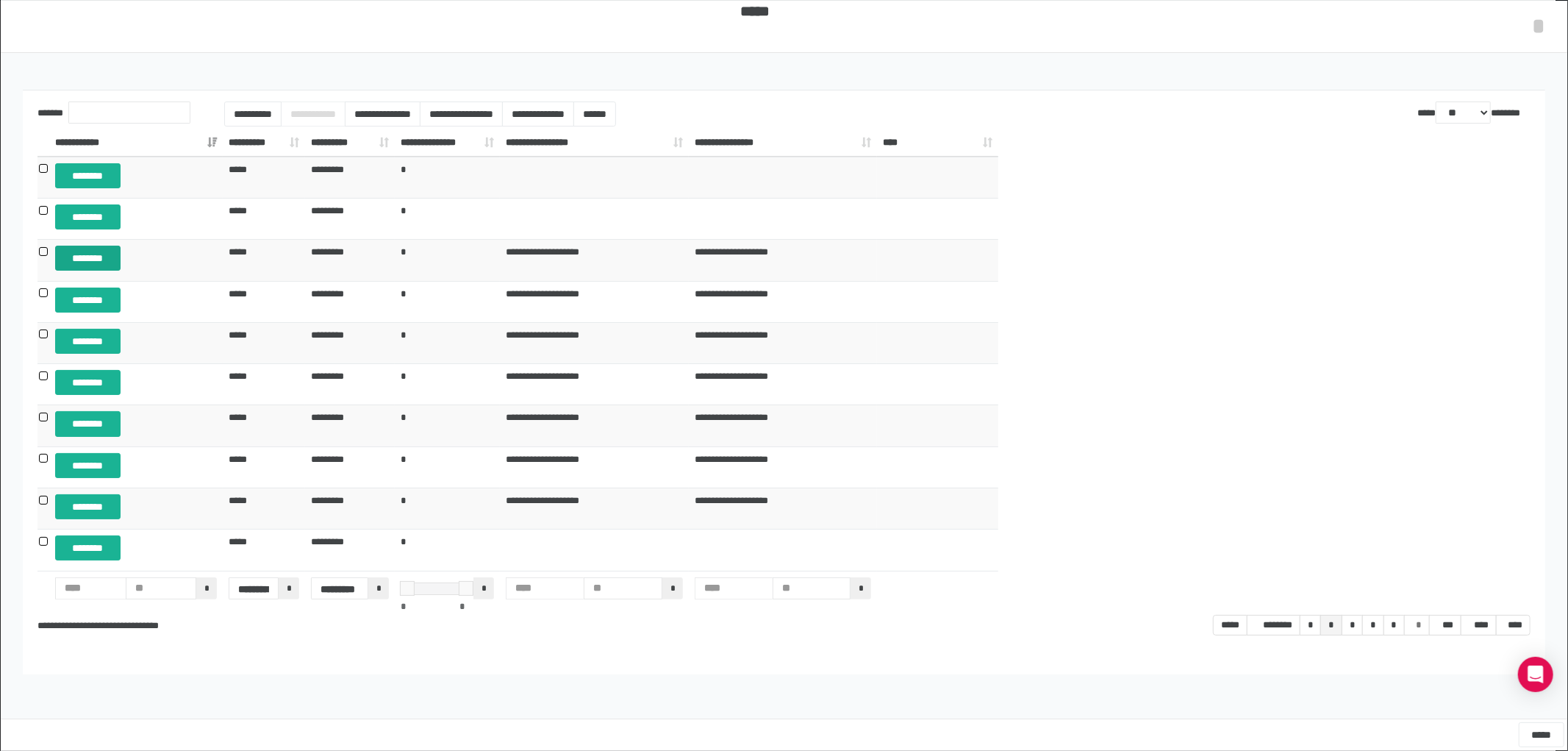 click on "********" at bounding box center (87, 258) 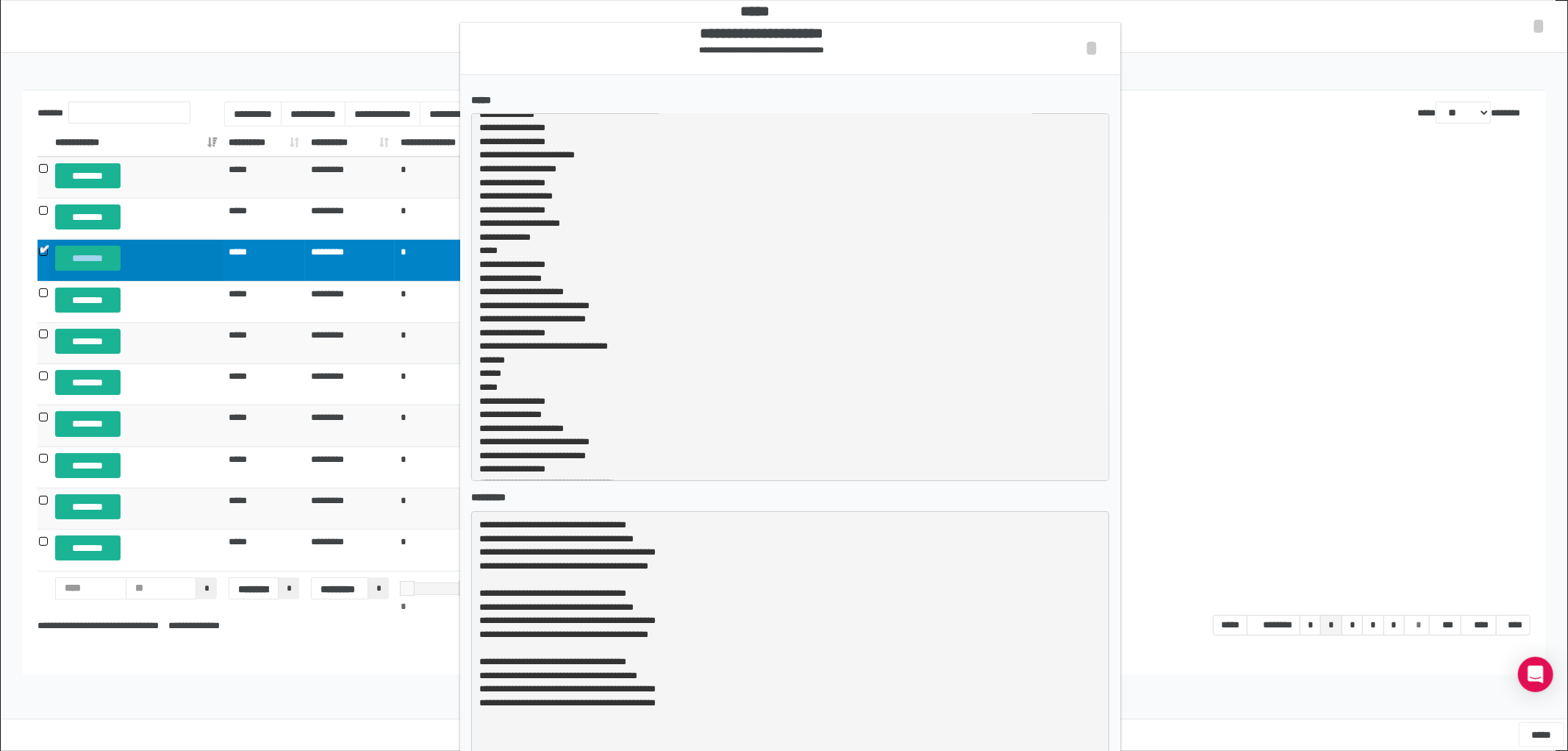 scroll, scrollTop: 0, scrollLeft: 0, axis: both 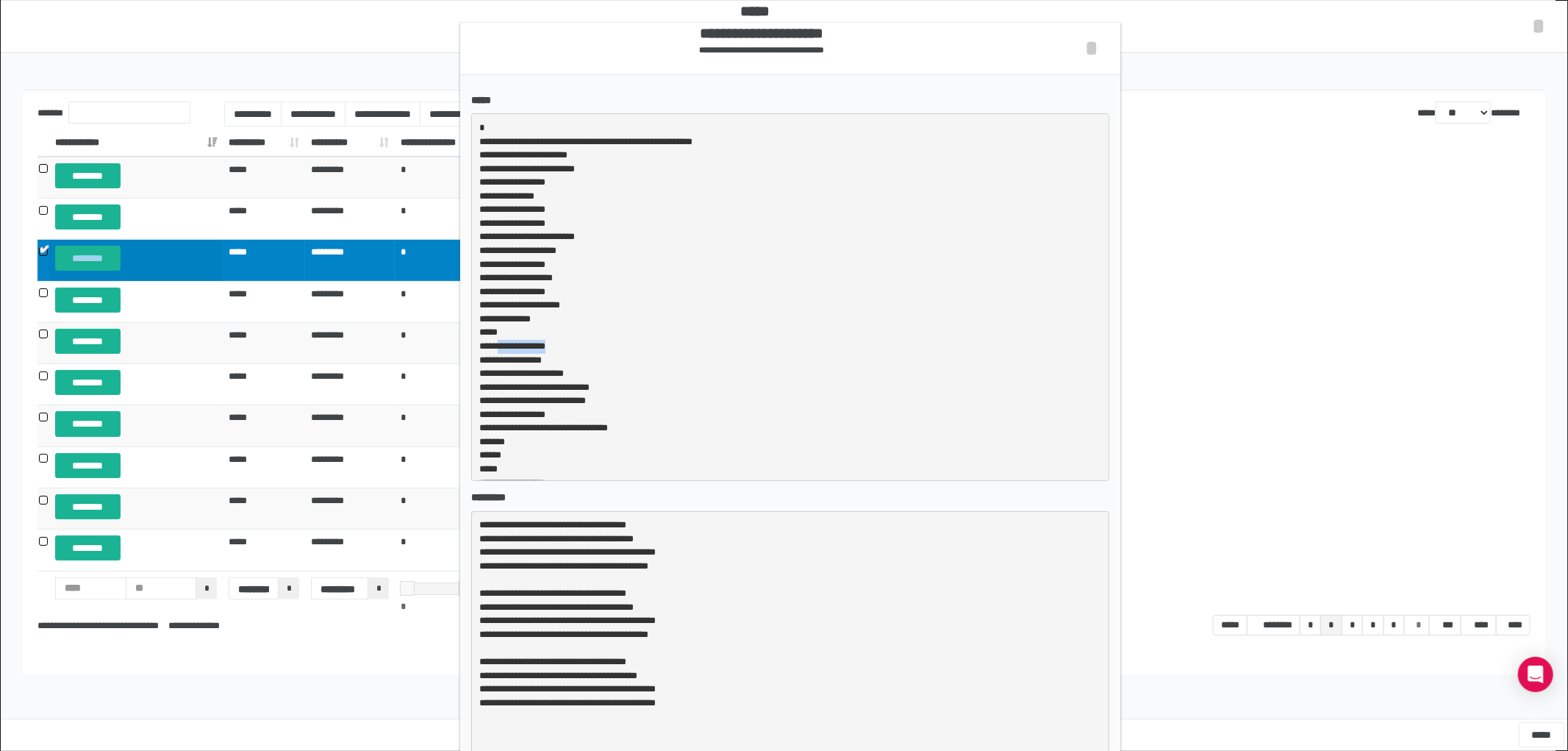 drag, startPoint x: 498, startPoint y: 348, endPoint x: 568, endPoint y: 347, distance: 70.007142 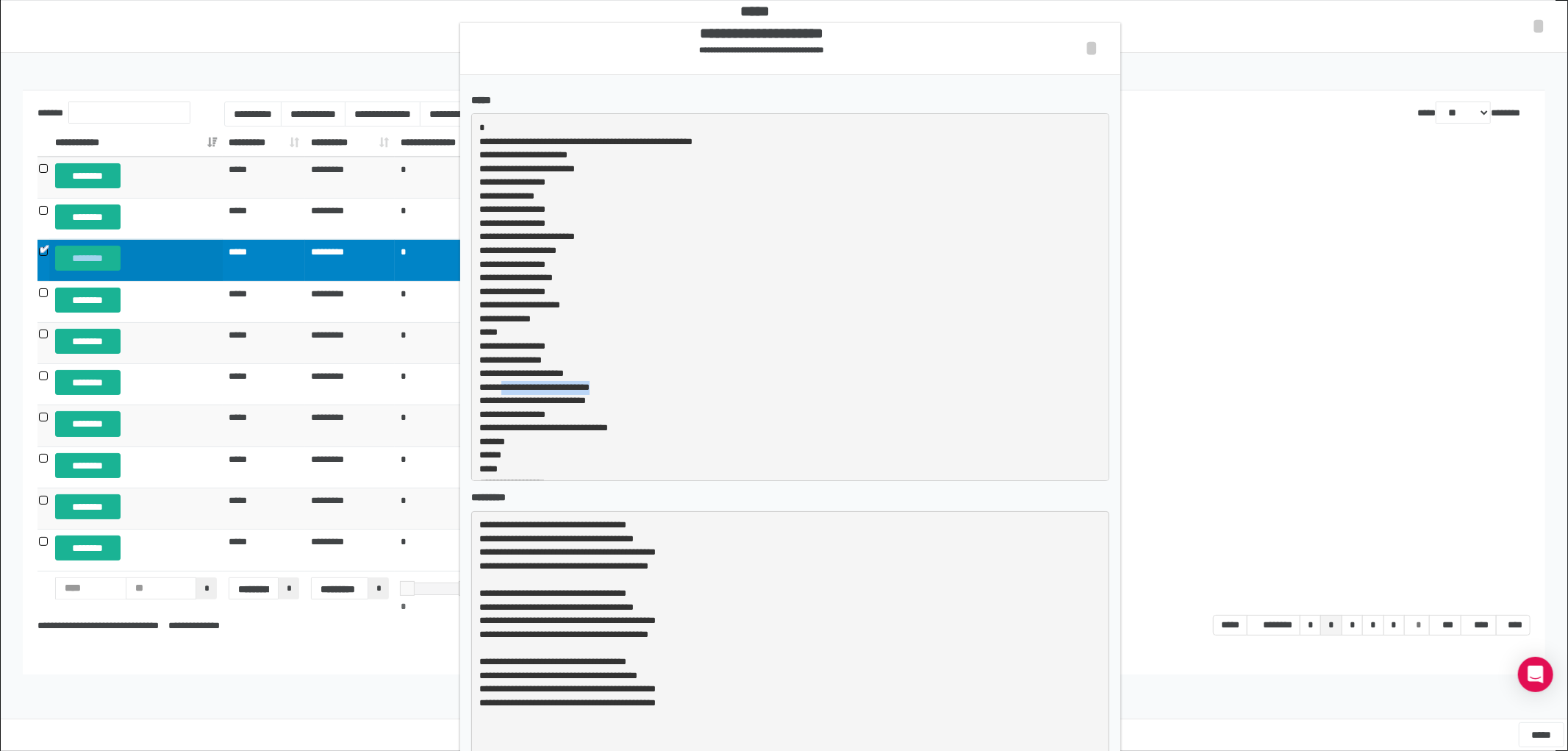 drag, startPoint x: 504, startPoint y: 388, endPoint x: 631, endPoint y: 387, distance: 127.00394 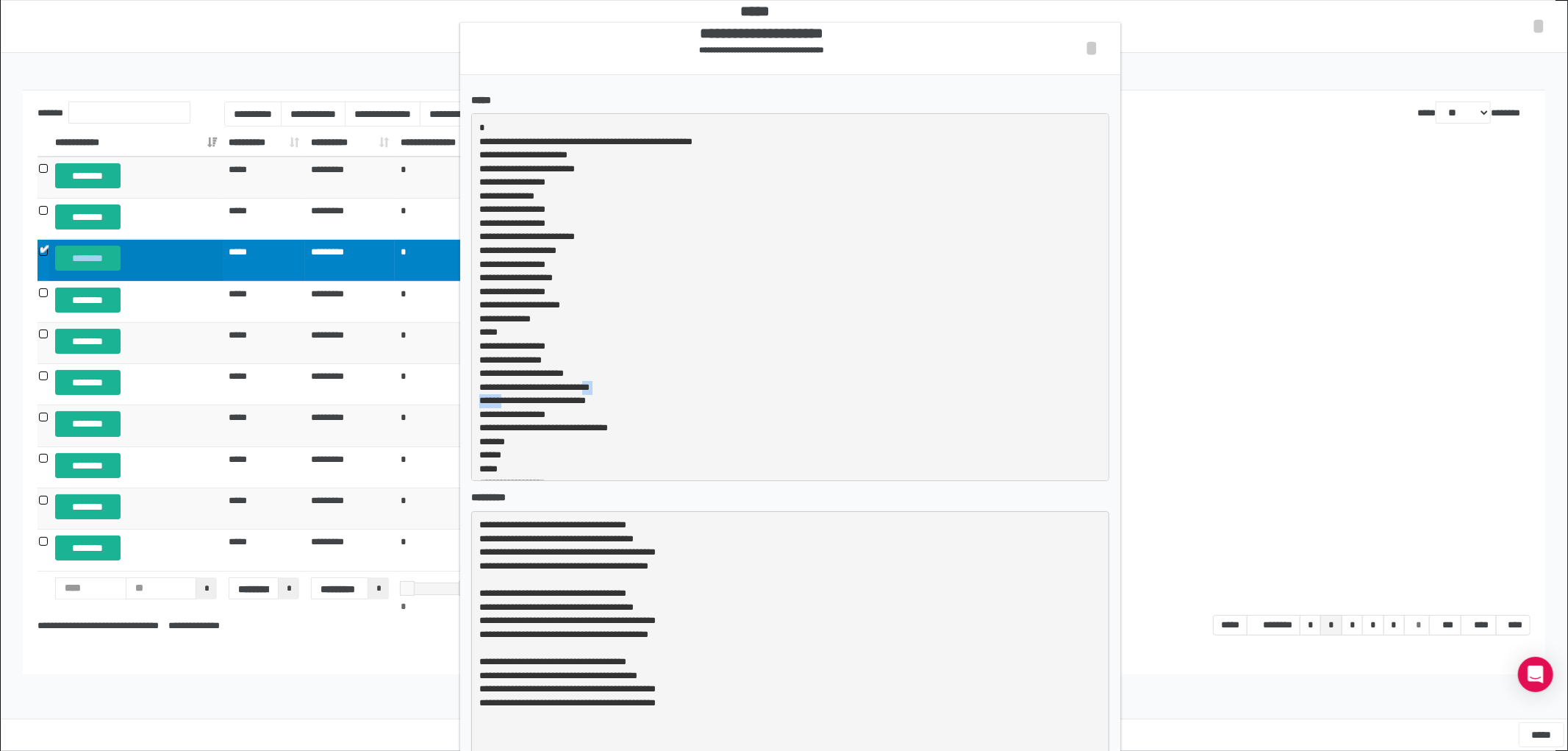 drag, startPoint x: 507, startPoint y: 398, endPoint x: 620, endPoint y: 394, distance: 113.07077 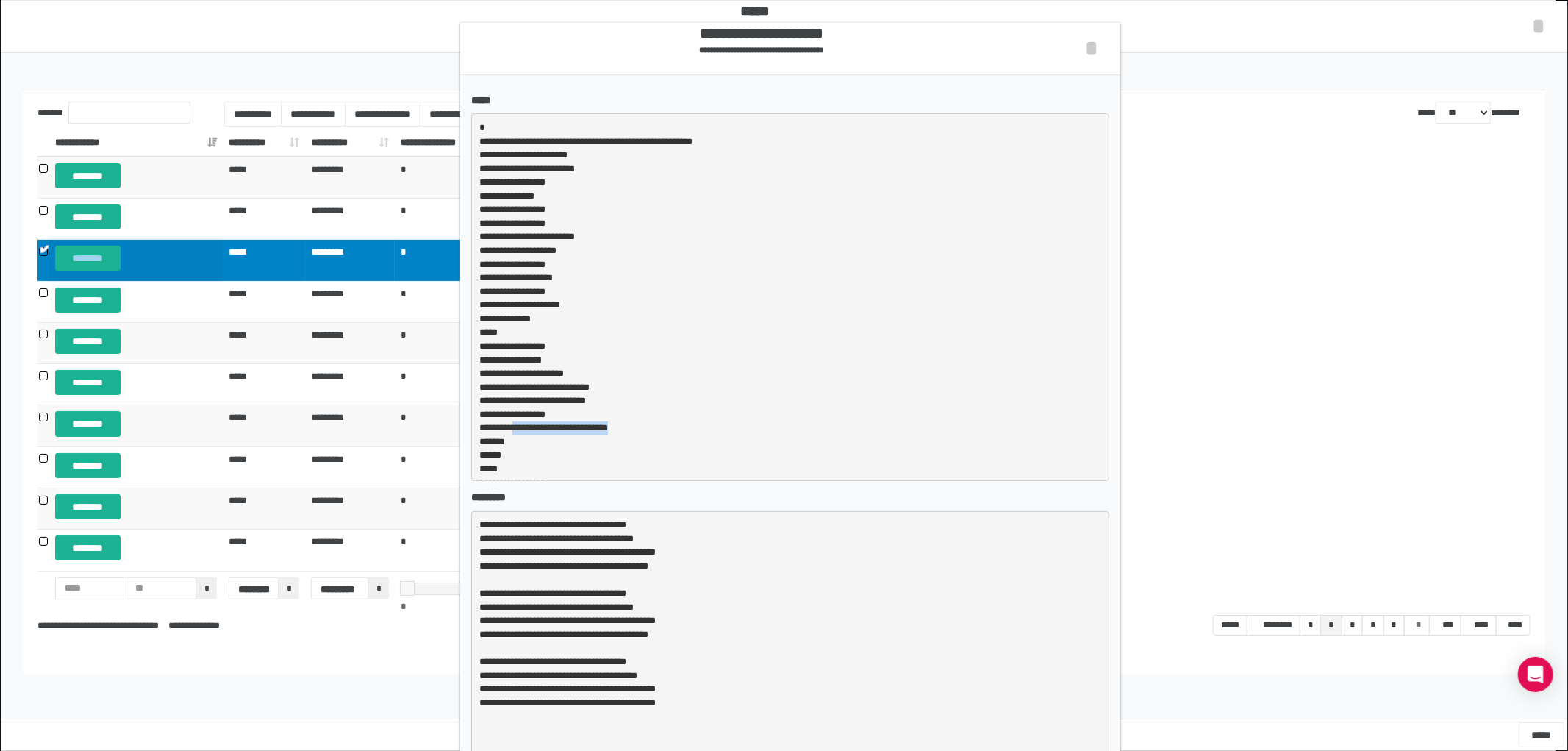 drag, startPoint x: 541, startPoint y: 428, endPoint x: 656, endPoint y: 427, distance: 115.00435 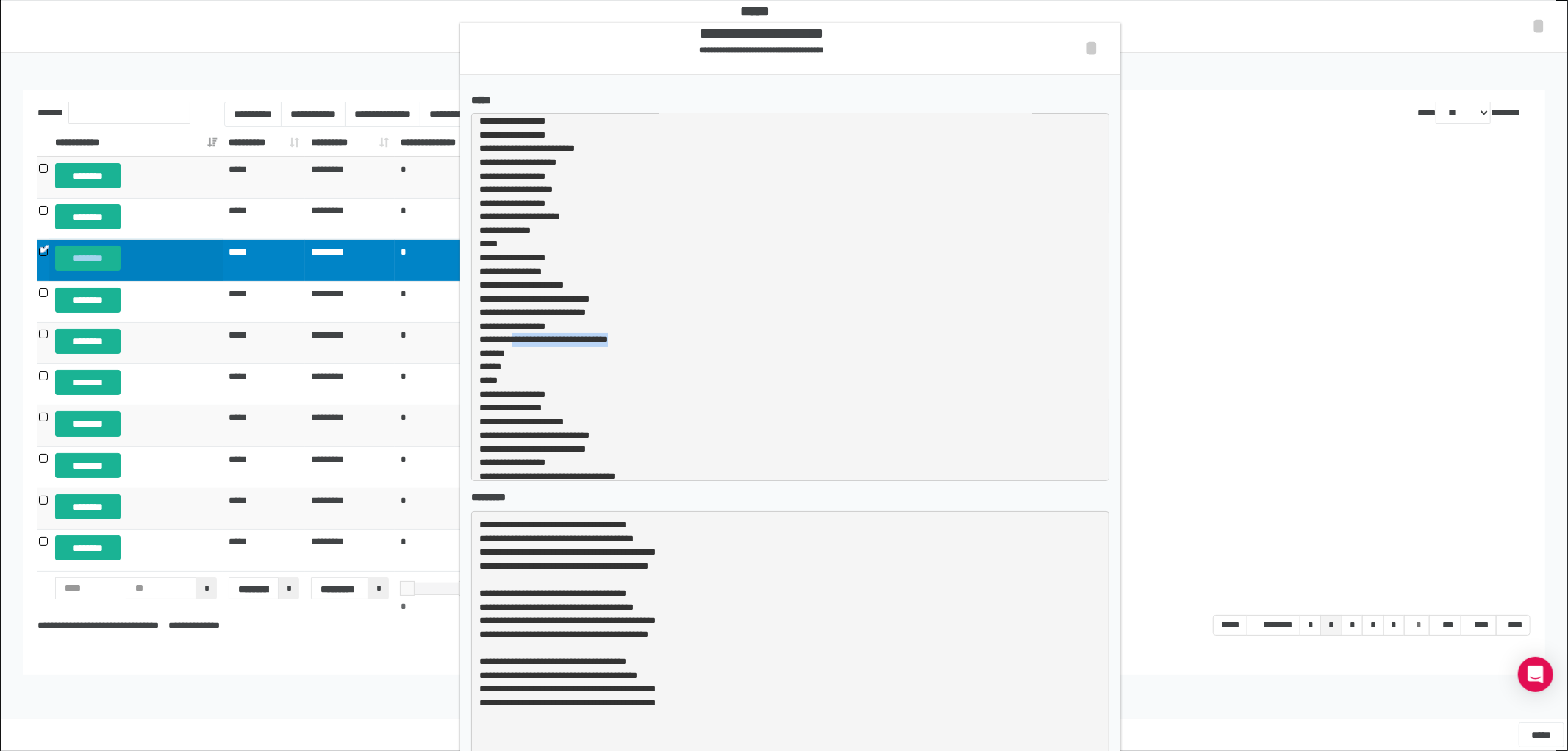 scroll, scrollTop: 82, scrollLeft: 0, axis: vertical 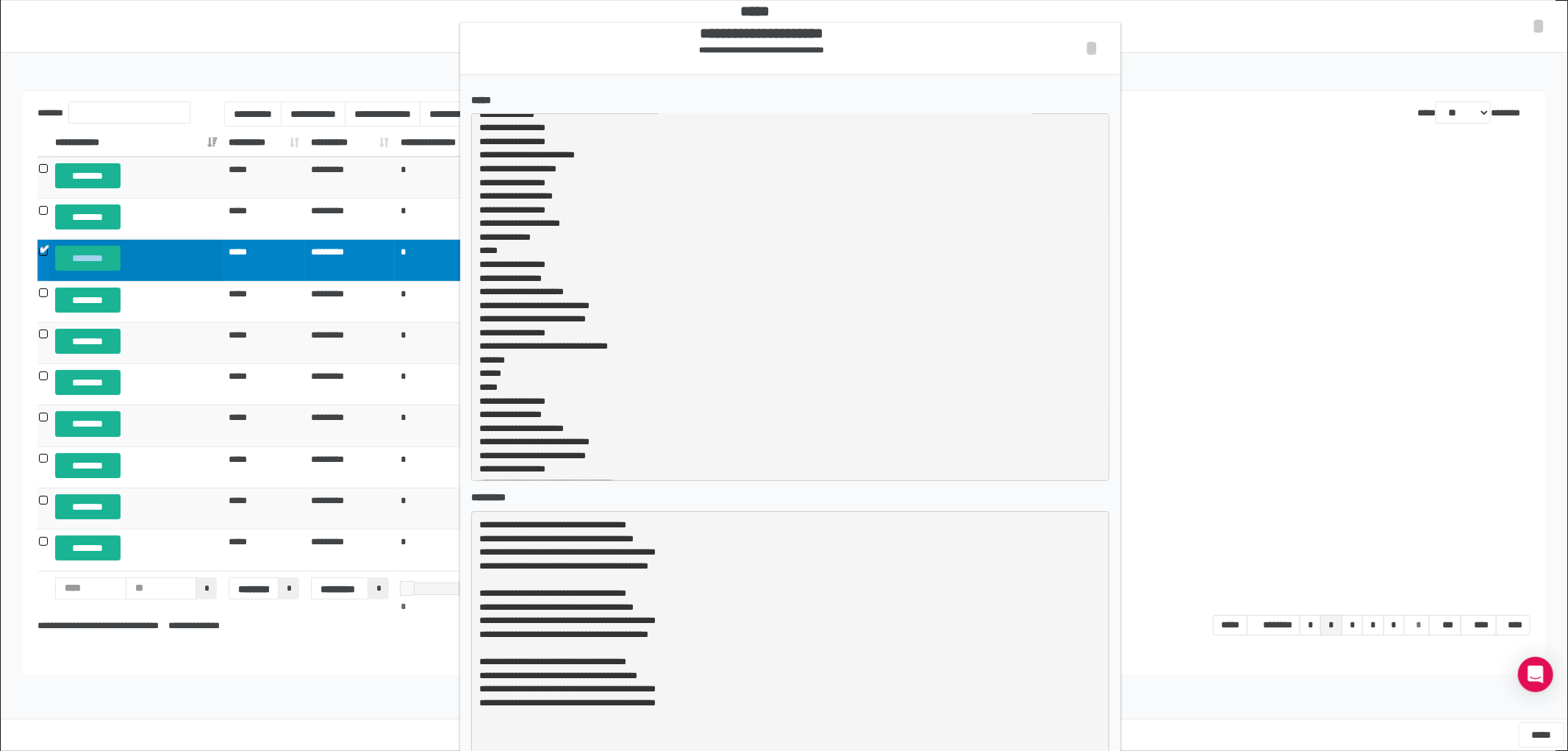 click on "**********" at bounding box center [784, 375] 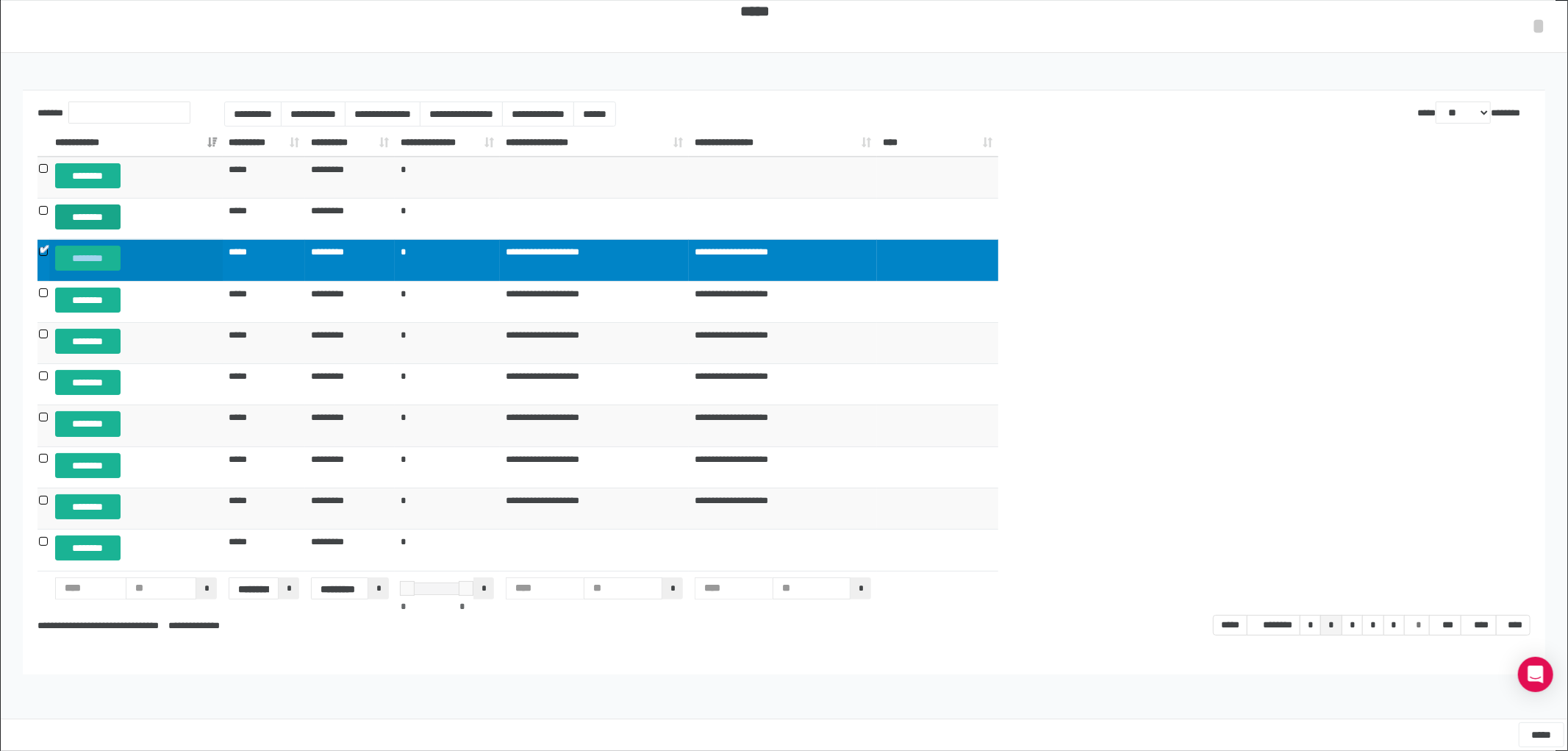 click on "********" at bounding box center [87, 217] 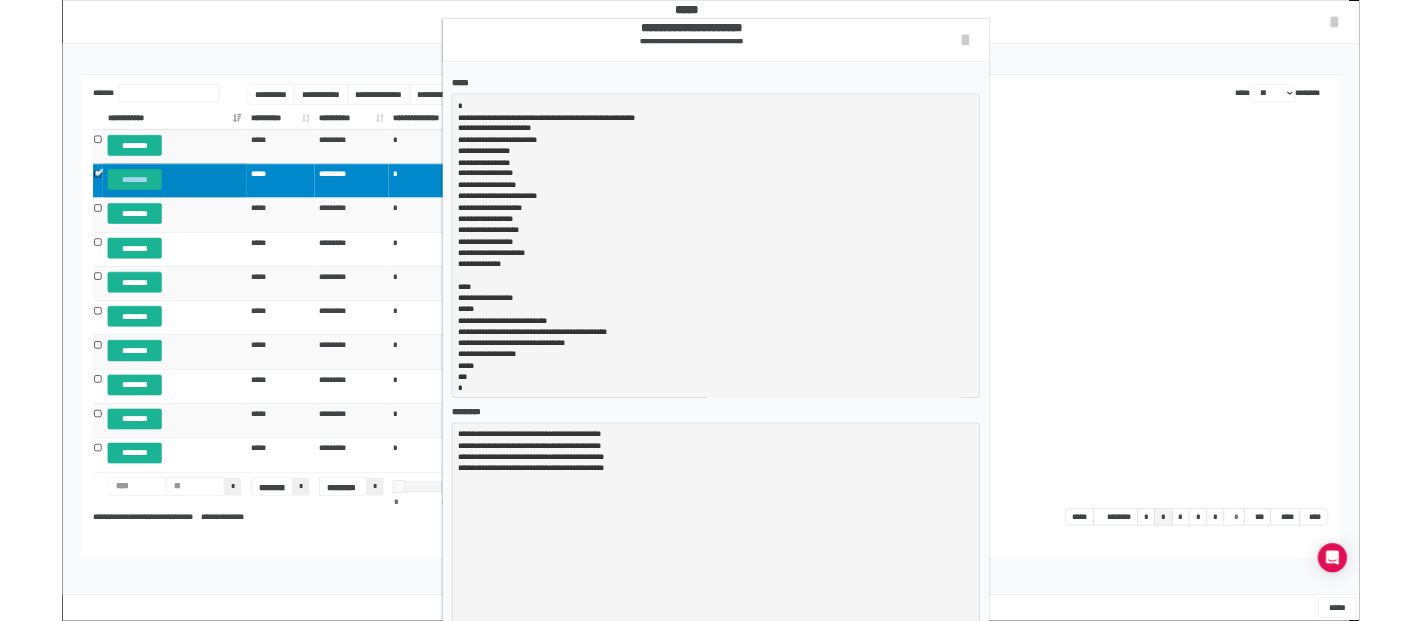 scroll, scrollTop: 4, scrollLeft: 0, axis: vertical 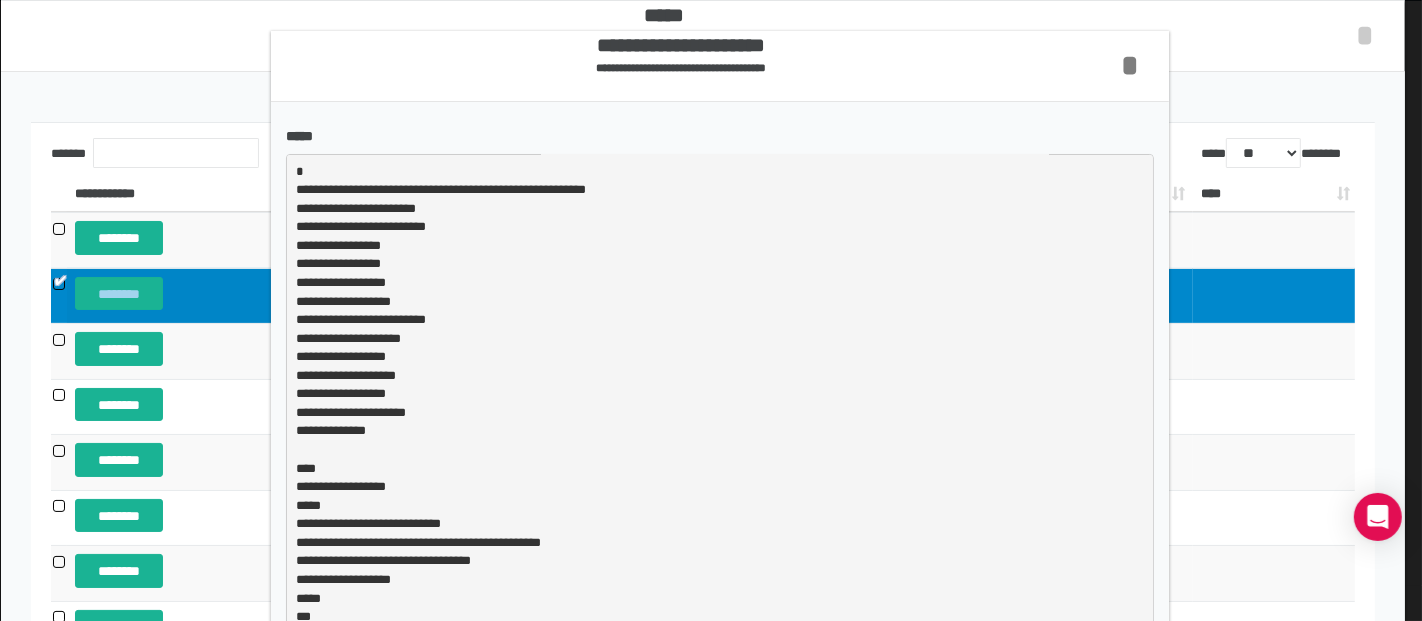 click on "*" at bounding box center [1130, 65] 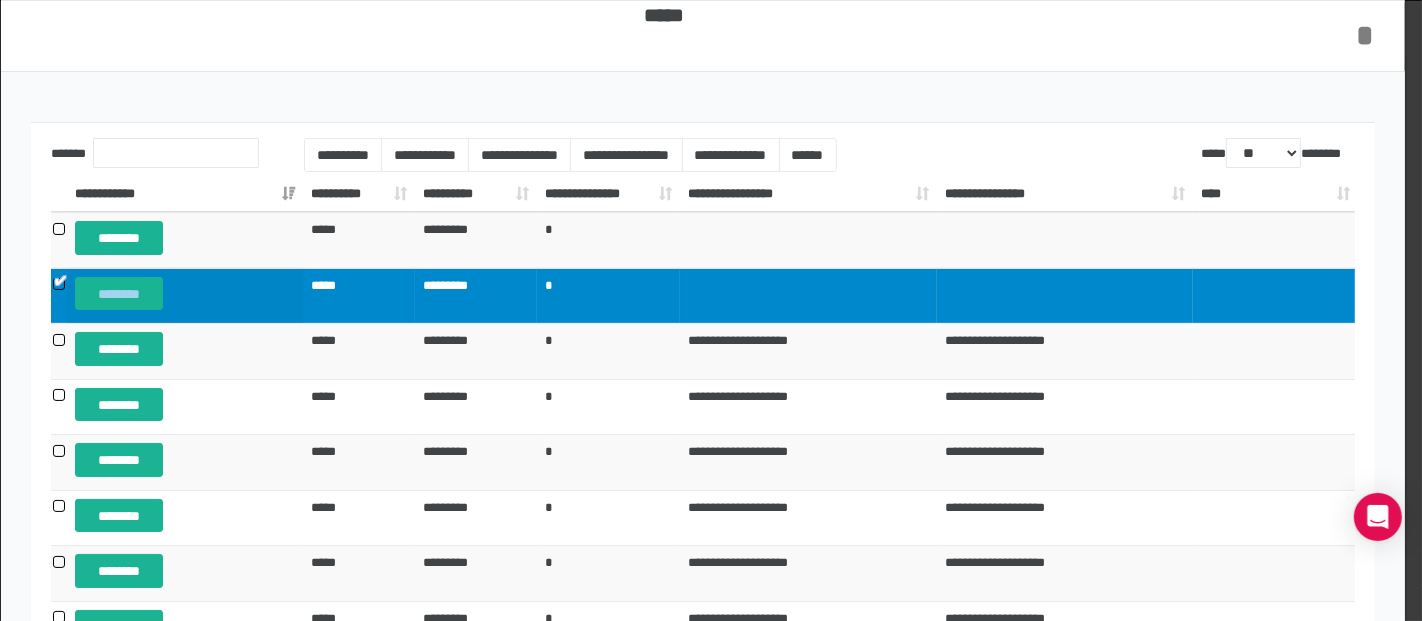 click on "*" at bounding box center [1366, 35] 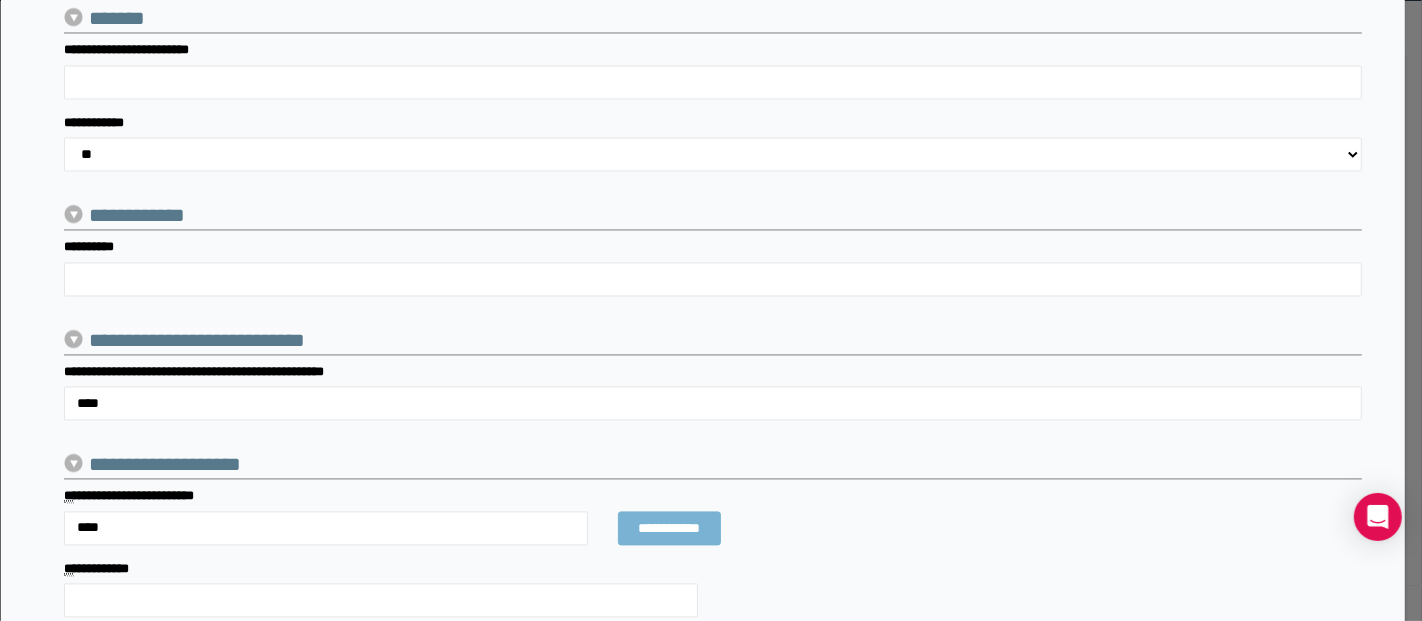 scroll, scrollTop: 3863, scrollLeft: 0, axis: vertical 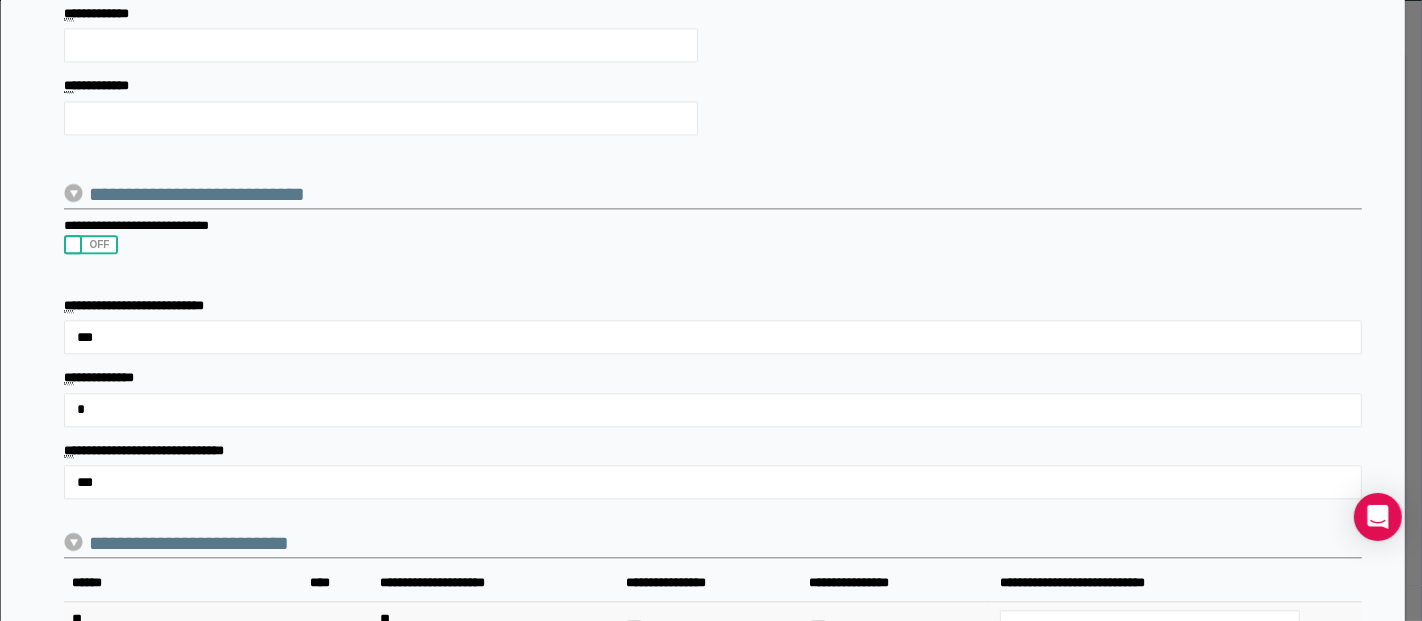 click at bounding box center [66, 245] 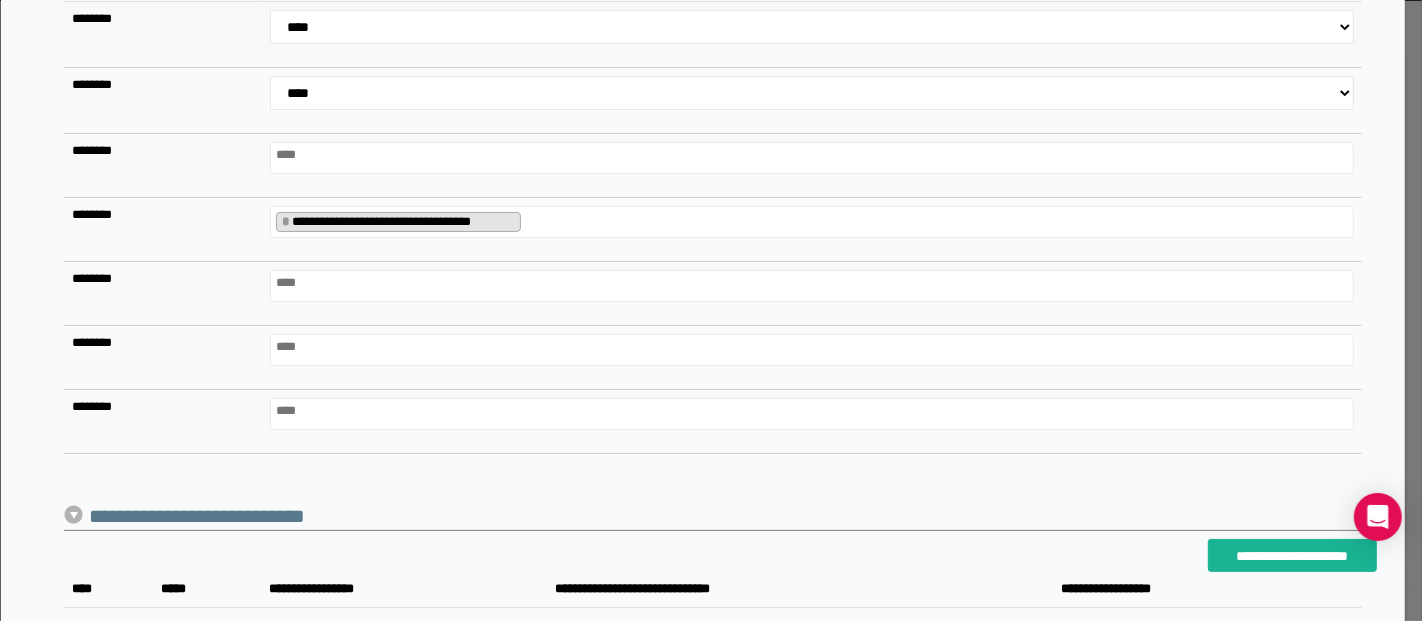 scroll, scrollTop: 6863, scrollLeft: 0, axis: vertical 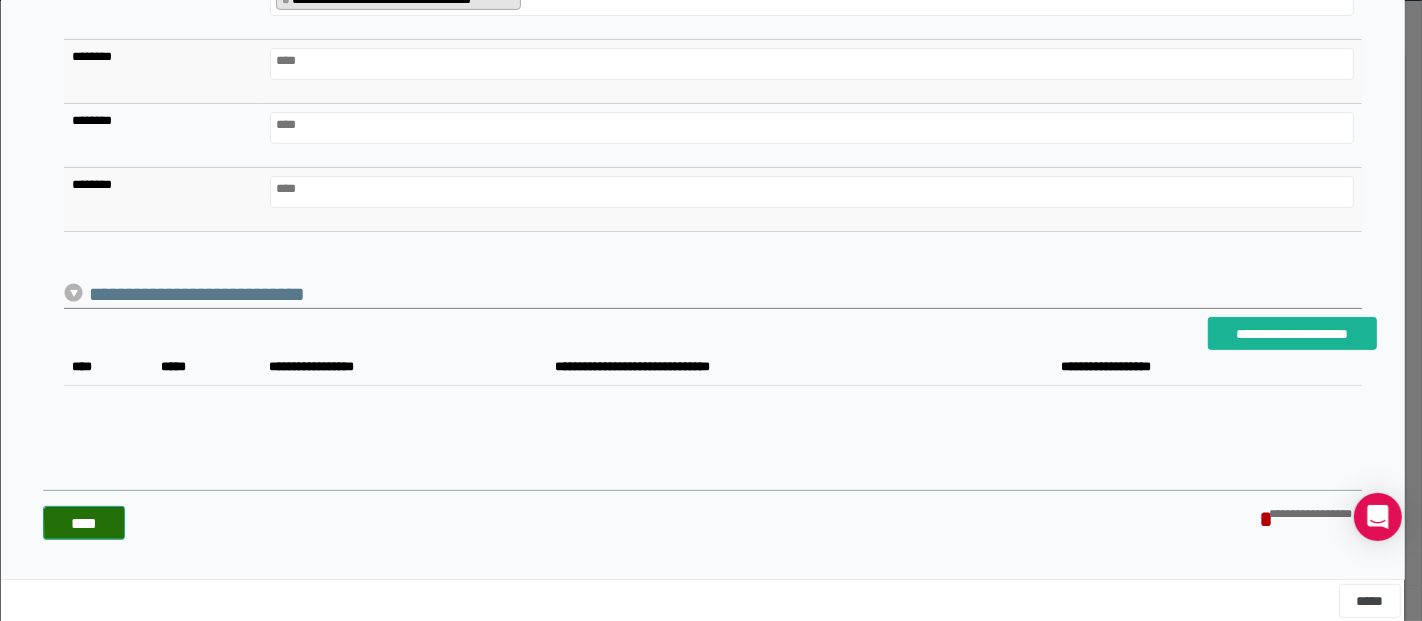 click on "****" at bounding box center [84, 523] 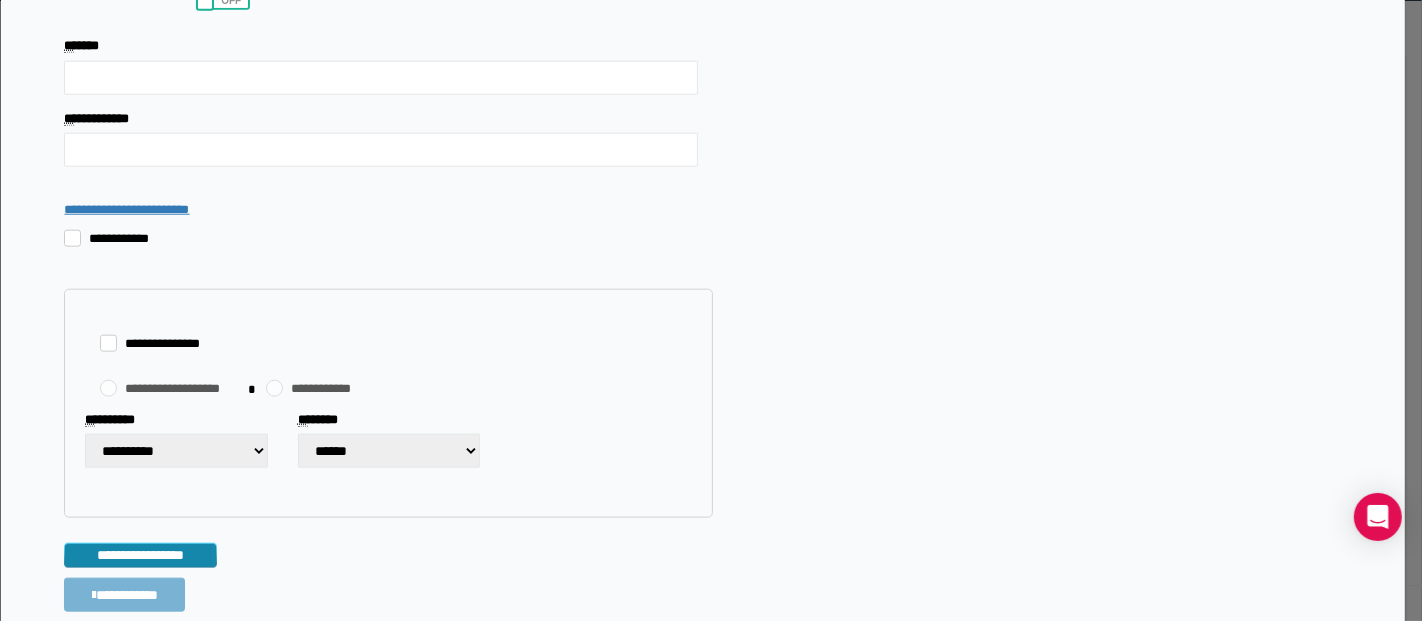 scroll, scrollTop: 1641, scrollLeft: 0, axis: vertical 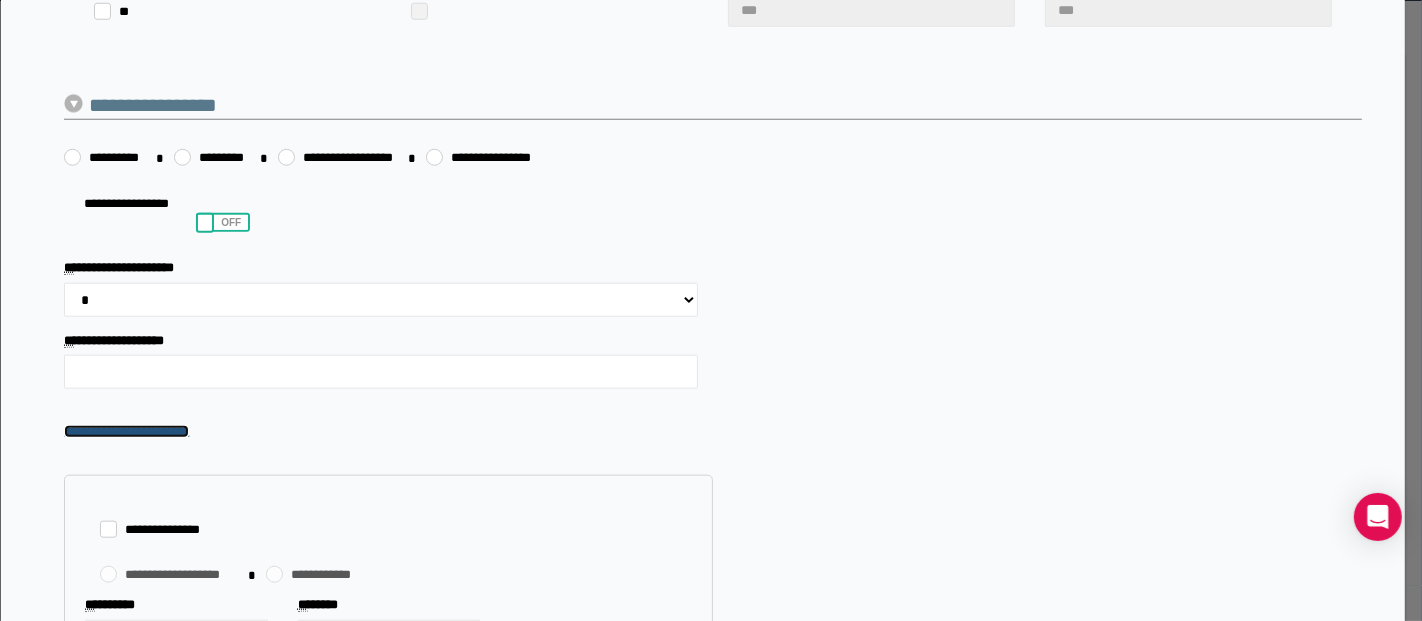 click on "**********" at bounding box center [126, 431] 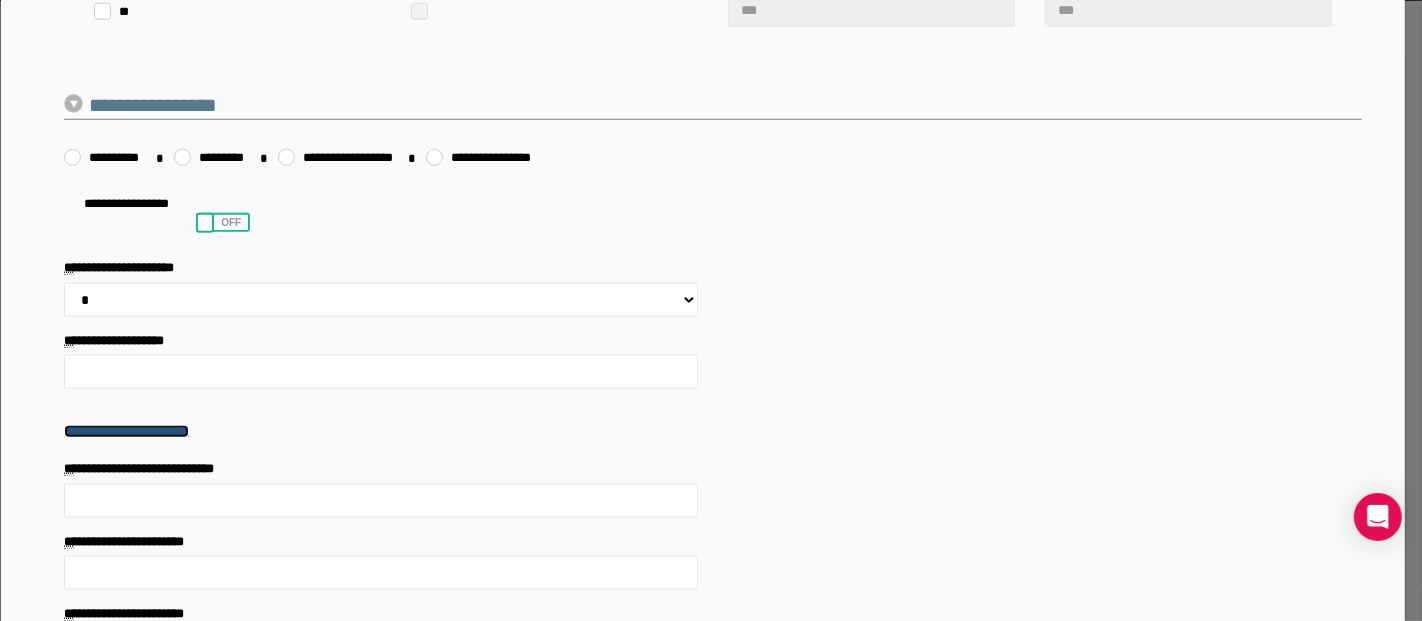 scroll, scrollTop: 1777, scrollLeft: 0, axis: vertical 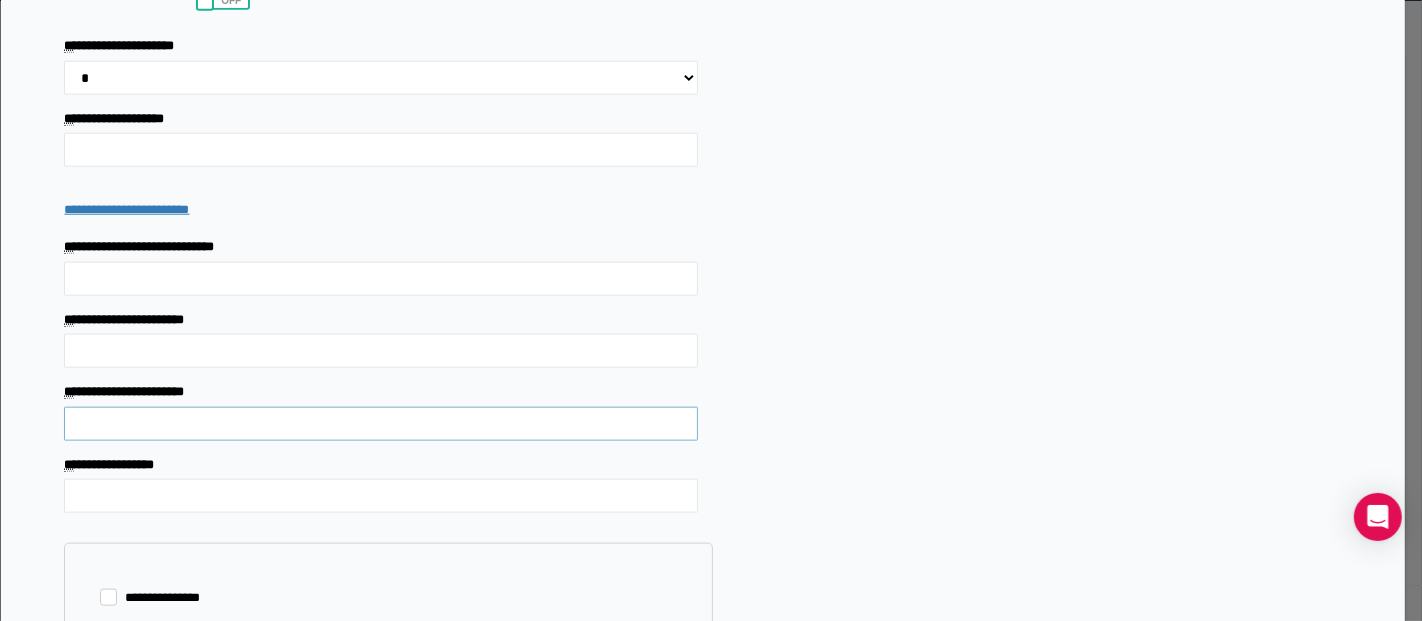 drag, startPoint x: 105, startPoint y: 416, endPoint x: 45, endPoint y: 399, distance: 62.361847 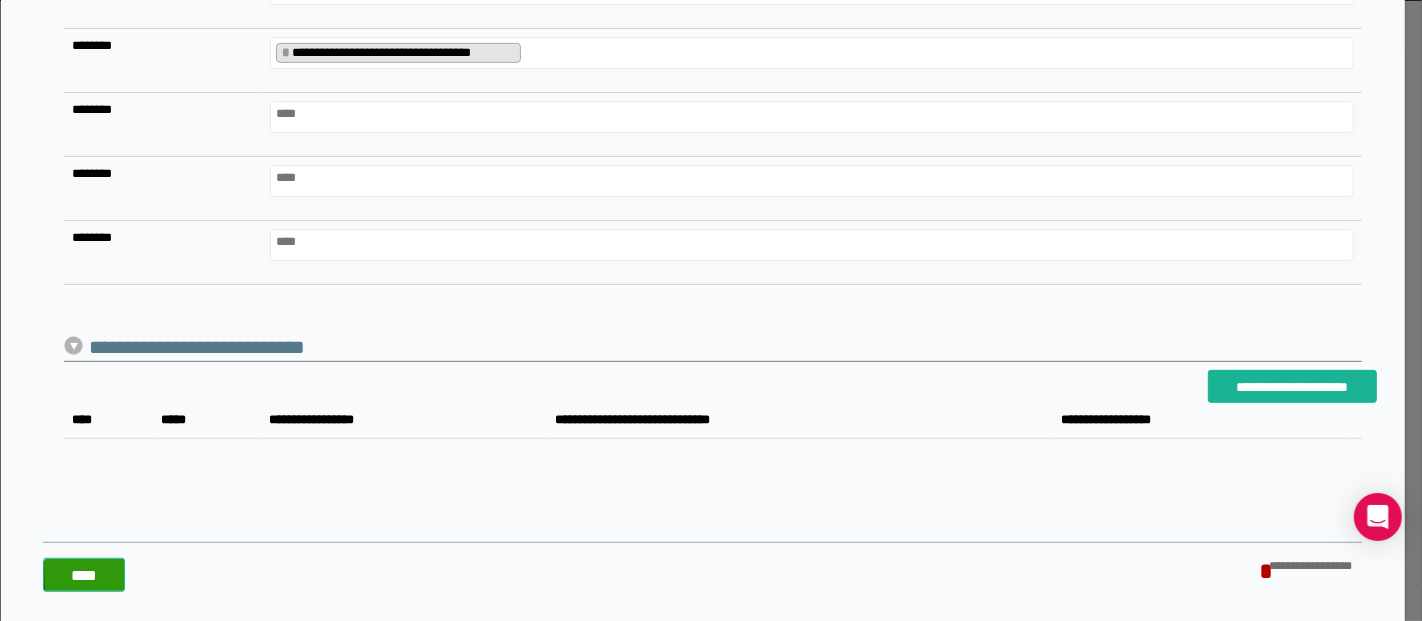 scroll, scrollTop: 7117, scrollLeft: 0, axis: vertical 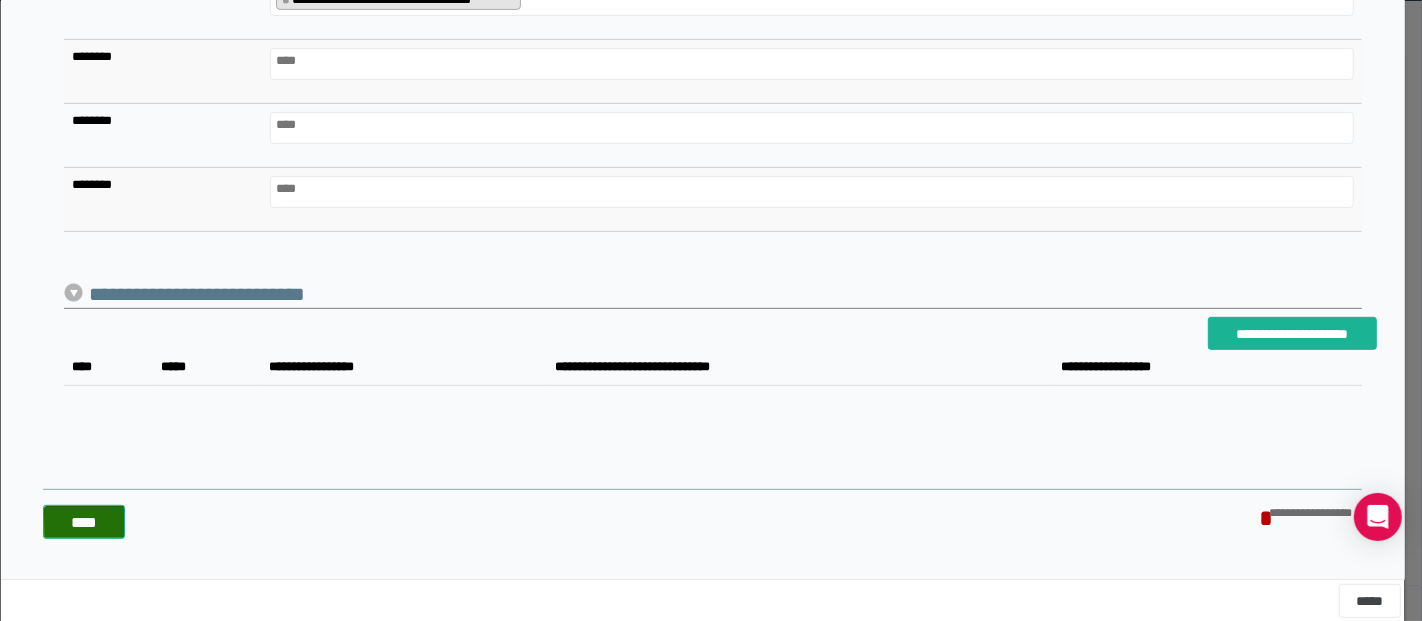 type on "**" 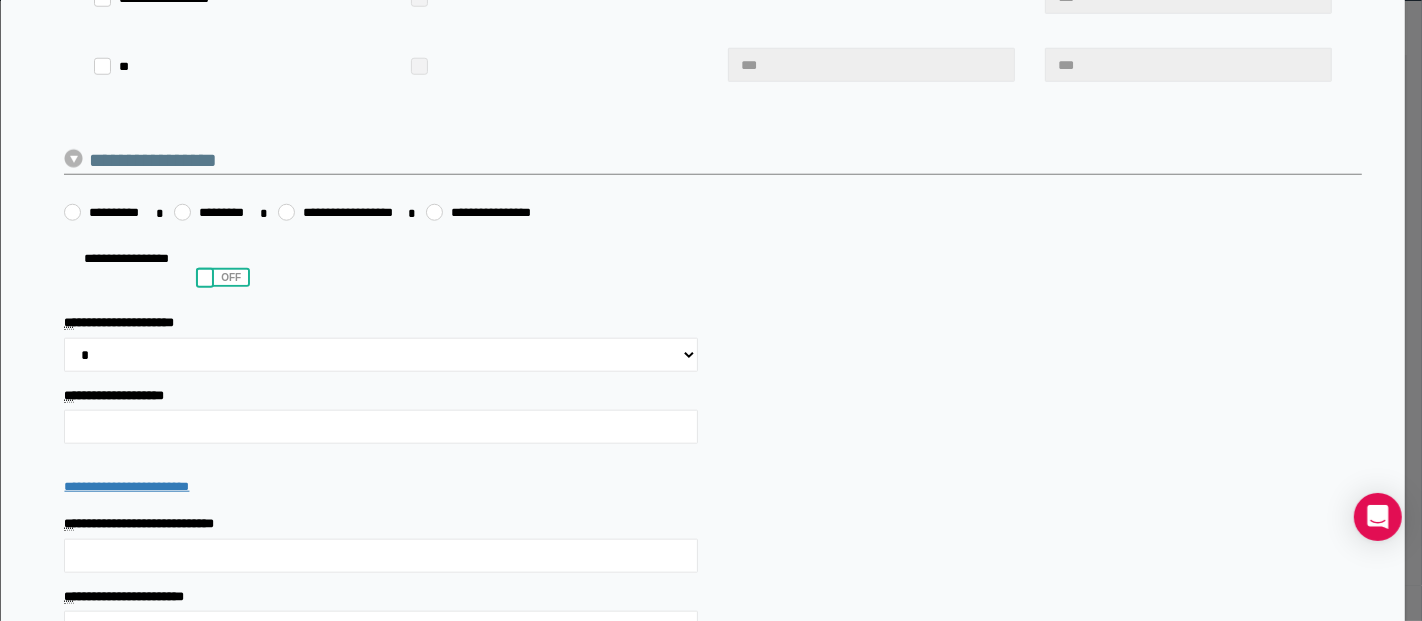 scroll, scrollTop: 1450, scrollLeft: 0, axis: vertical 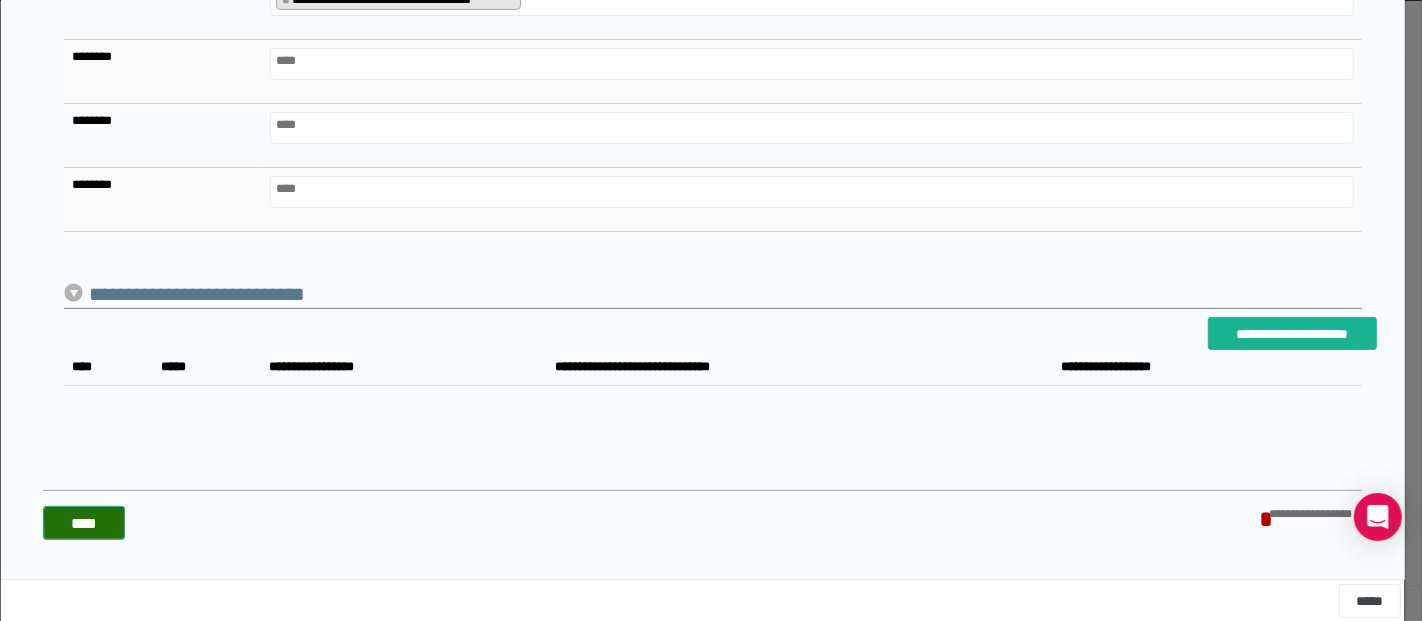 click on "****" at bounding box center (84, 523) 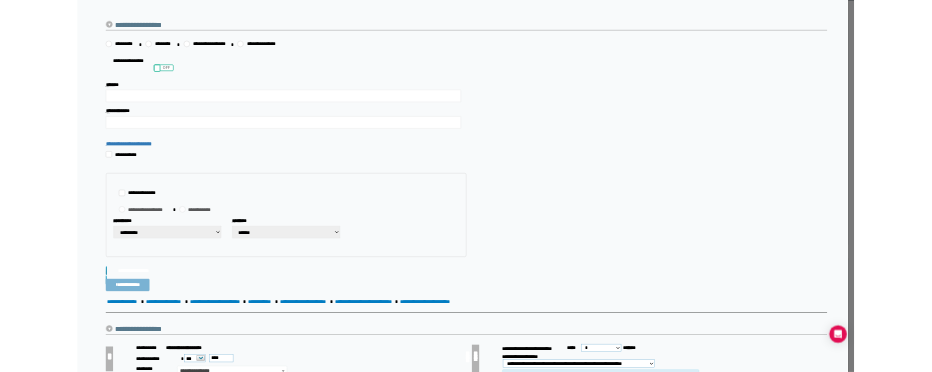 scroll, scrollTop: 1708, scrollLeft: 0, axis: vertical 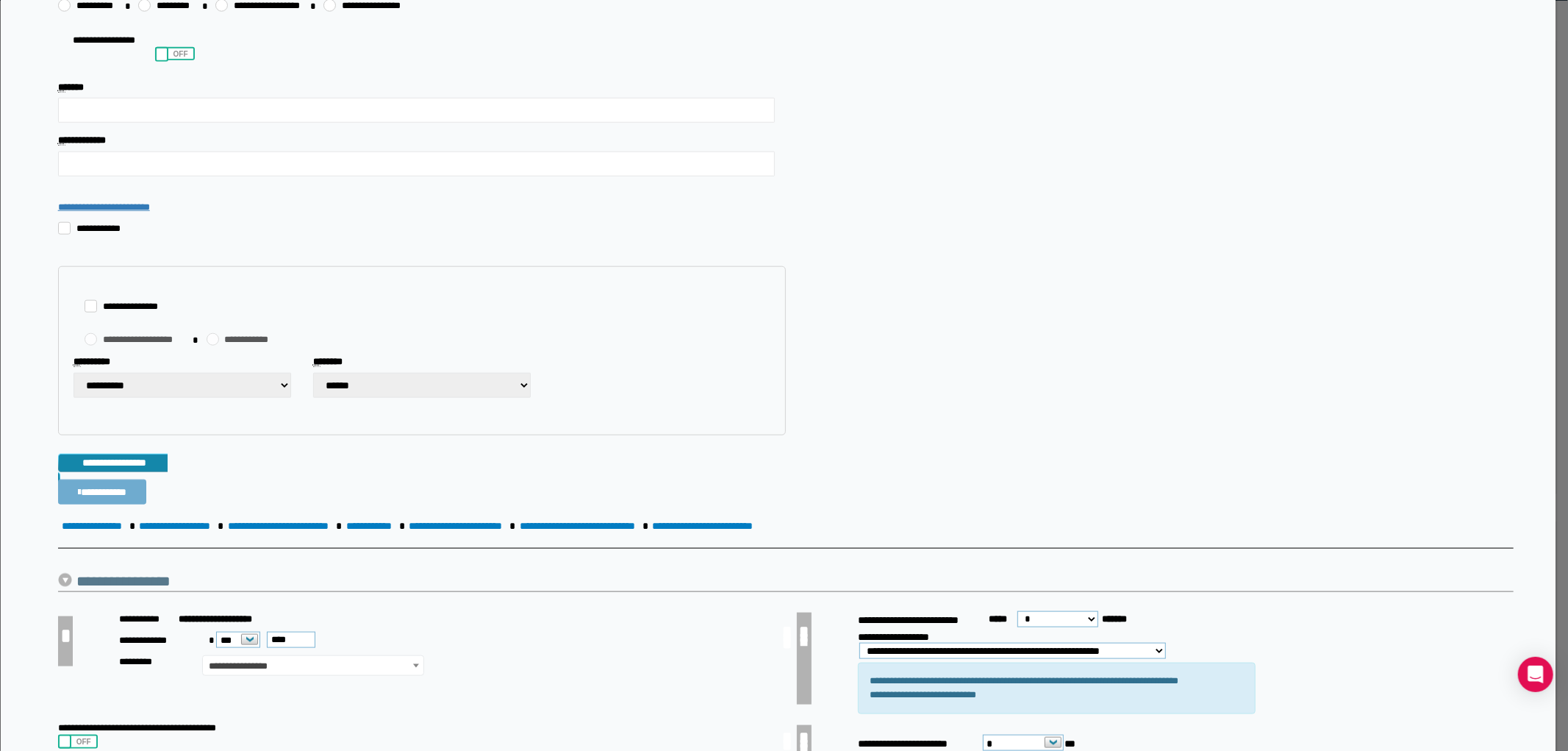 click on "**********" at bounding box center [102, 492] 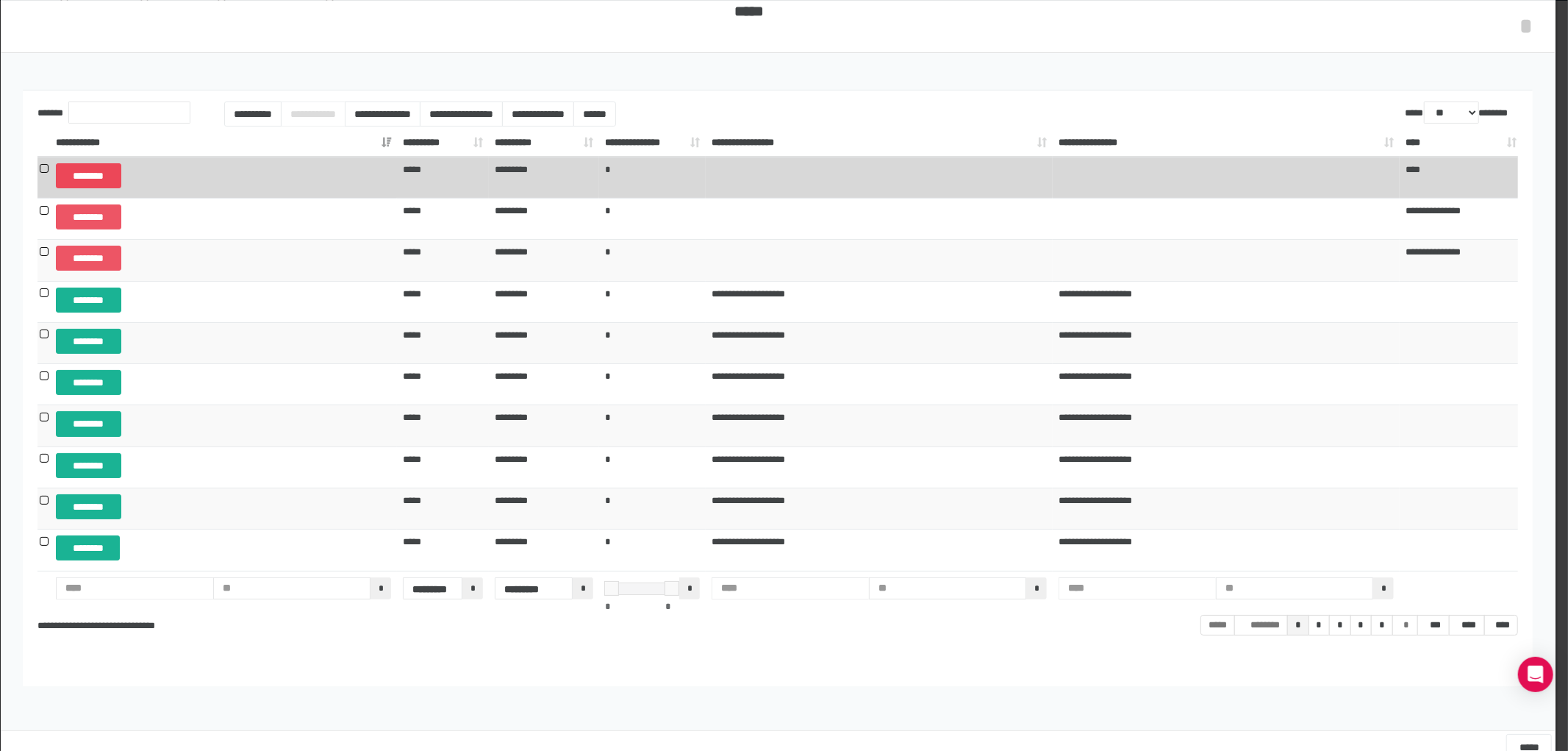 click on "********" at bounding box center [88, 176] 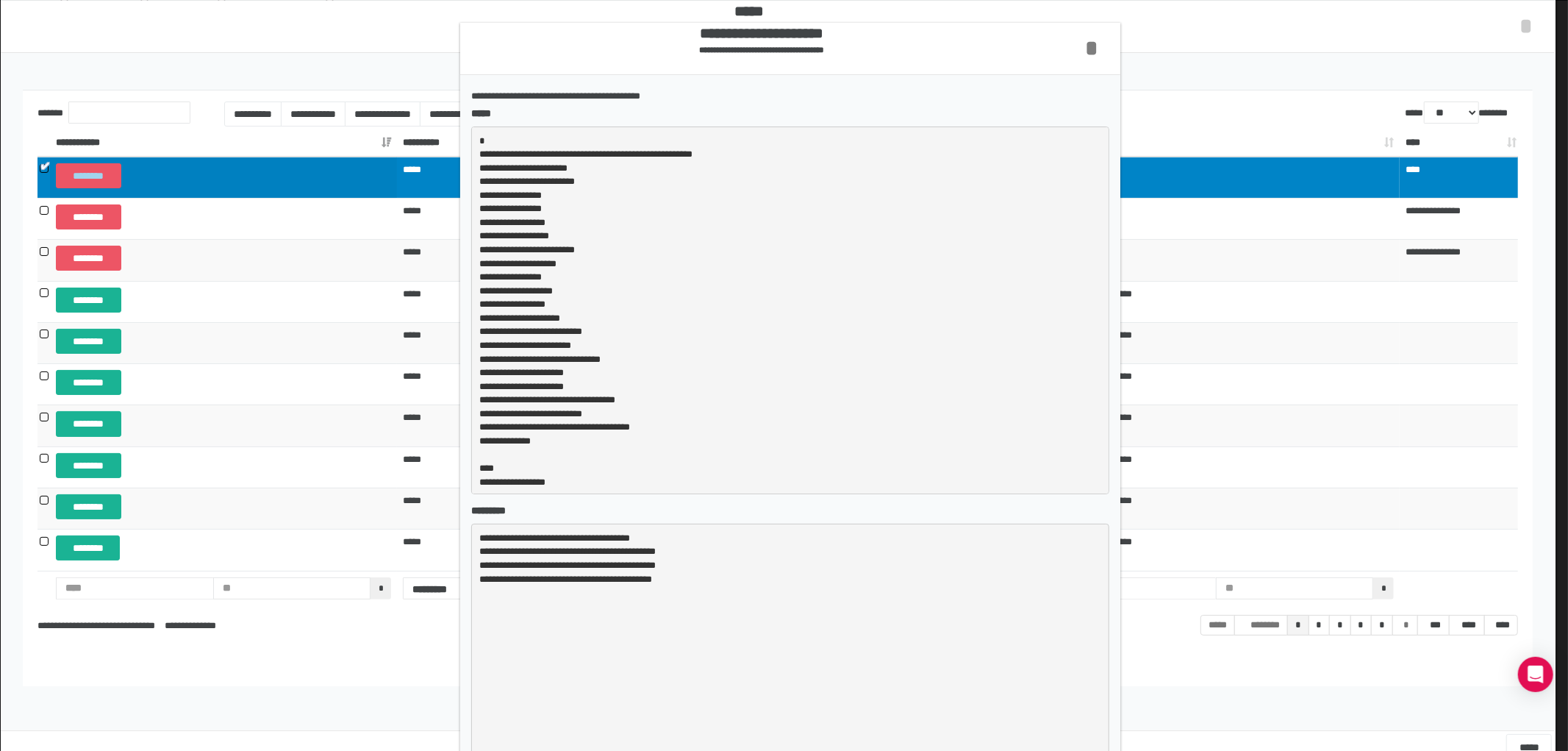 click on "*" at bounding box center [1092, 48] 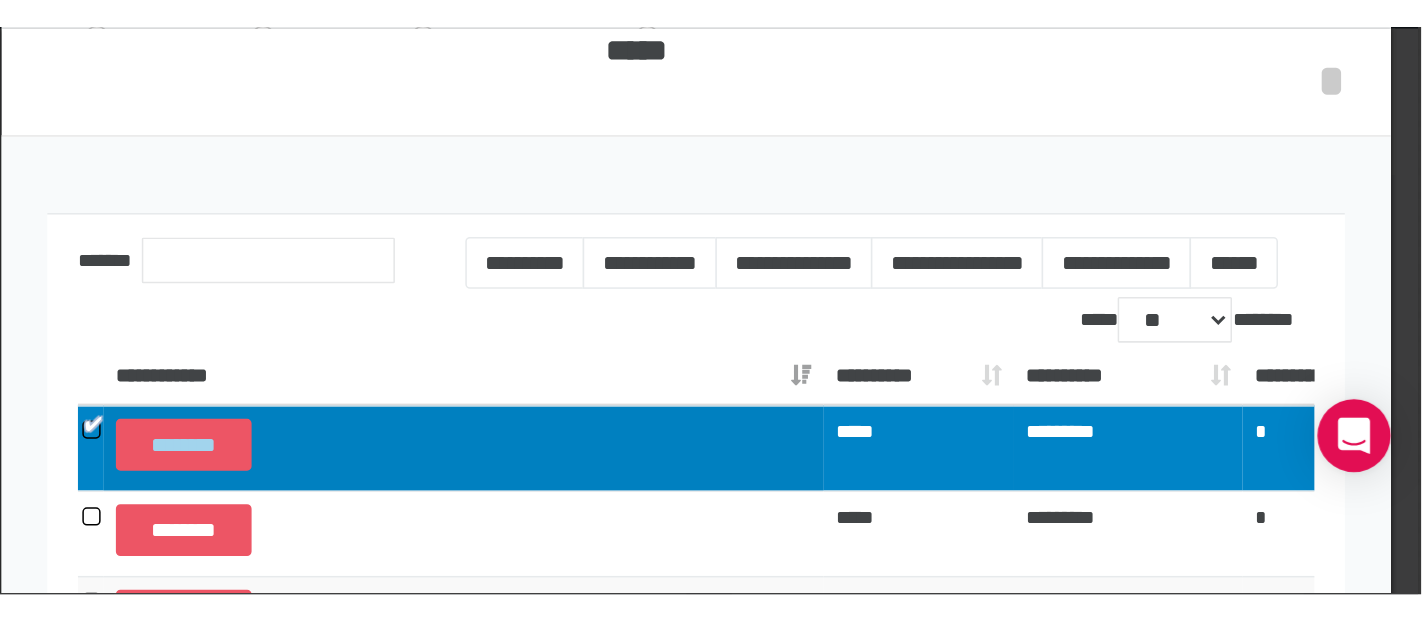 scroll, scrollTop: 1708, scrollLeft: 0, axis: vertical 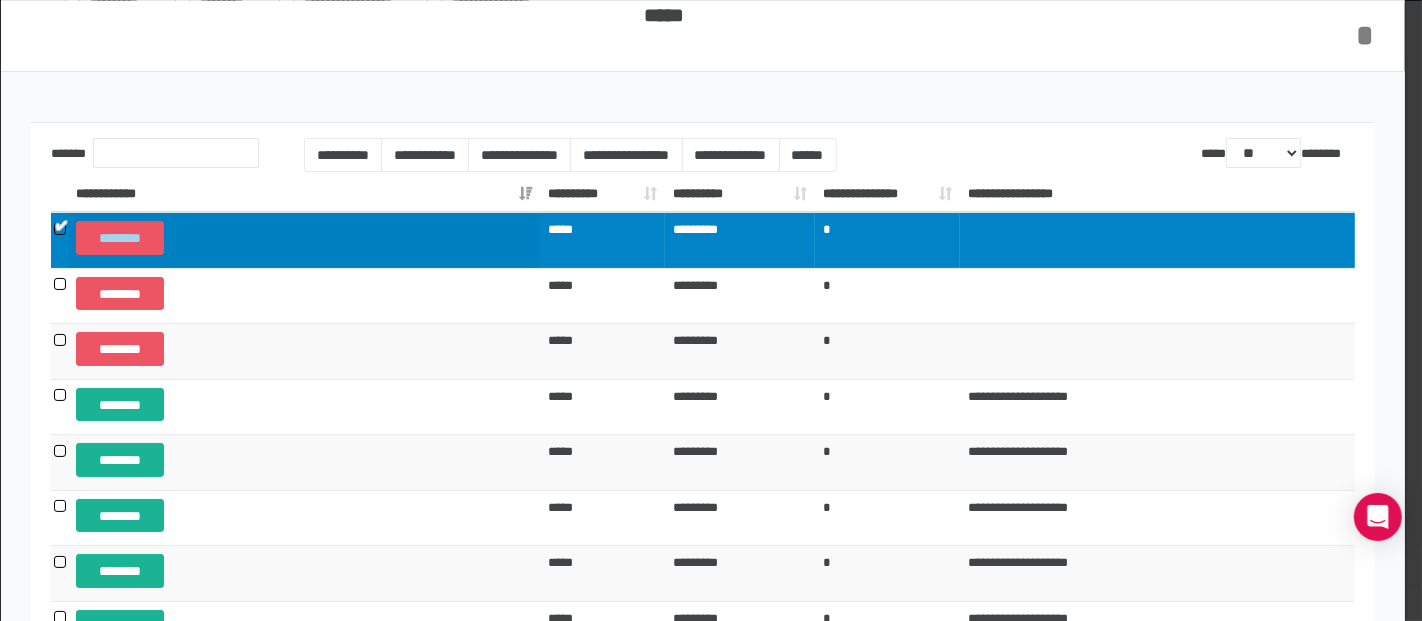 click on "*" at bounding box center [1366, 35] 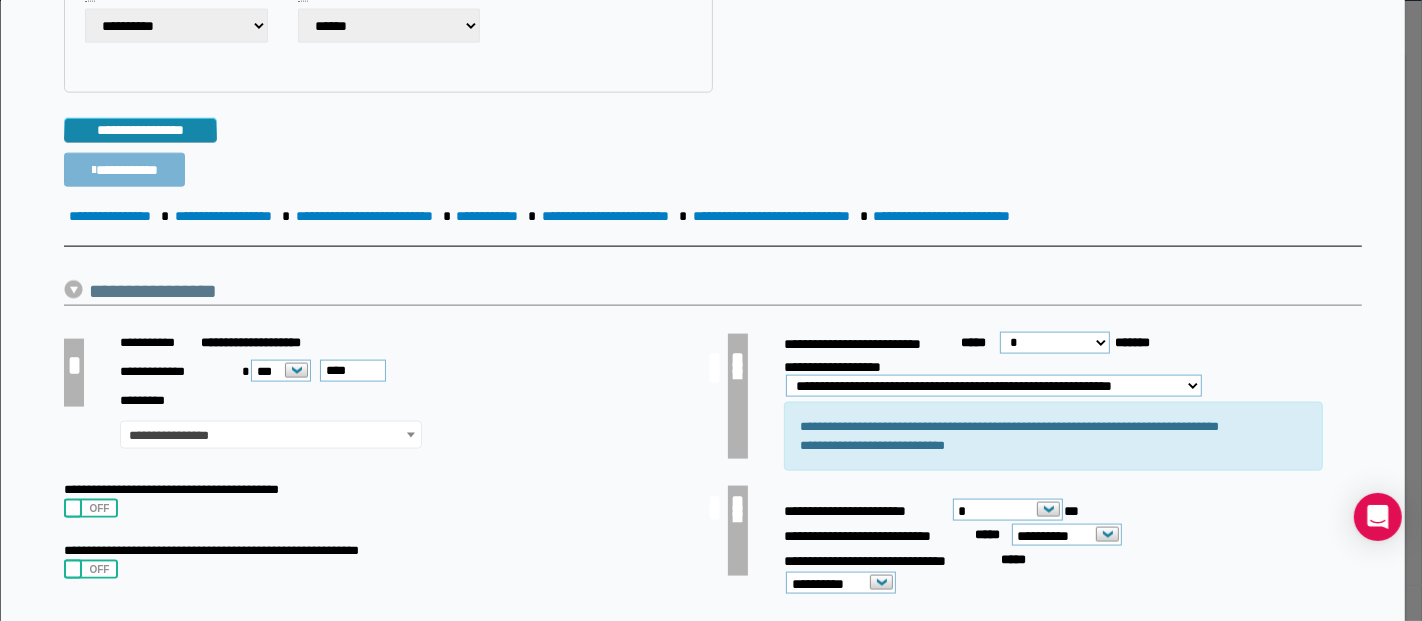 scroll, scrollTop: 2333, scrollLeft: 0, axis: vertical 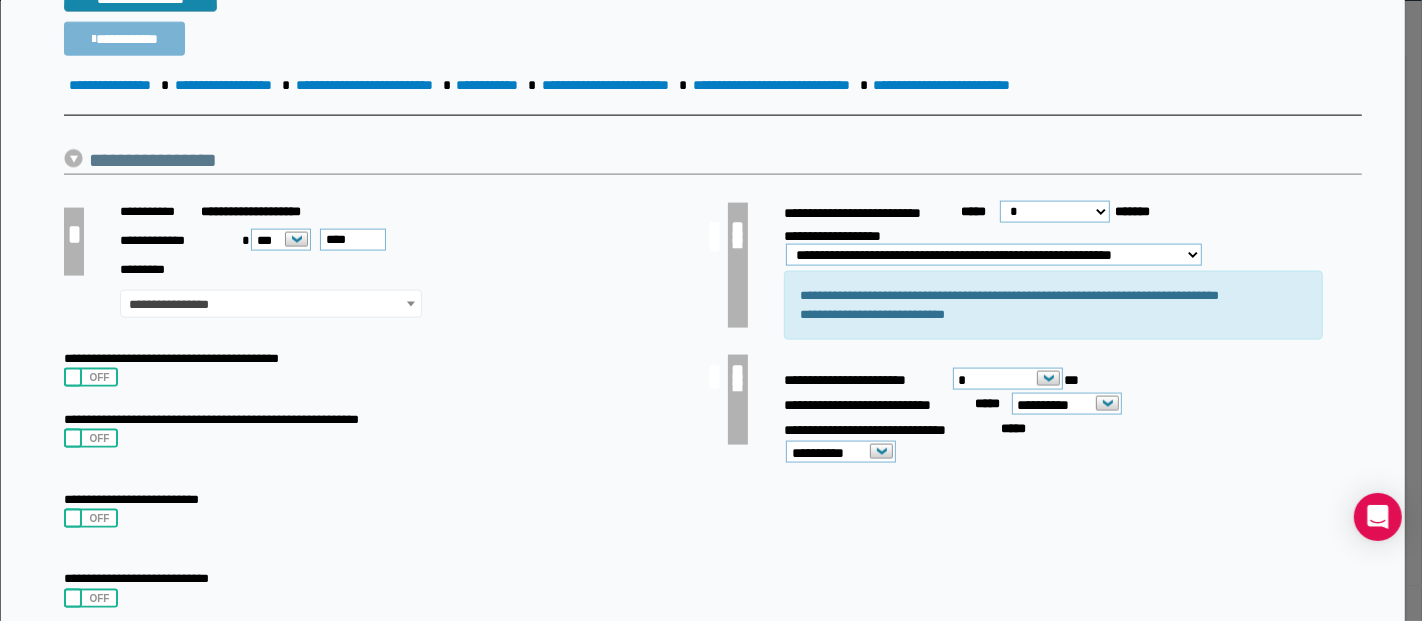 click on "**********" at bounding box center (1067, 404) 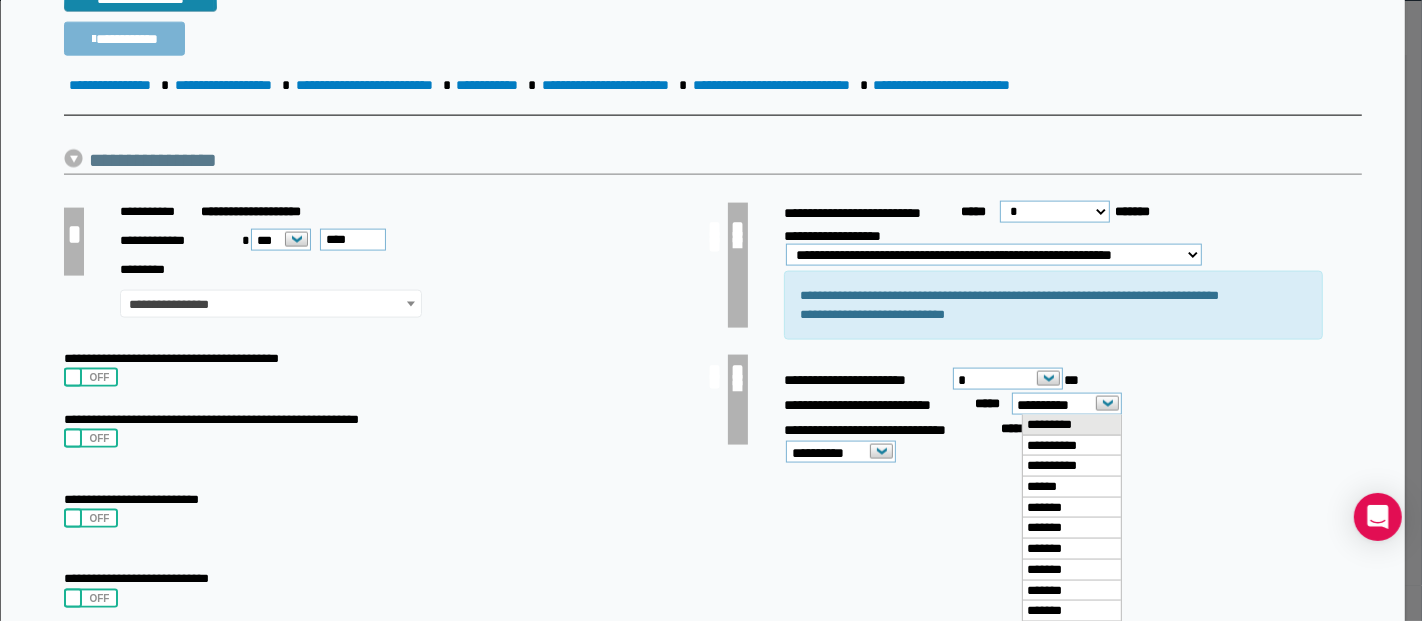 click on "*********" at bounding box center (0, 0) 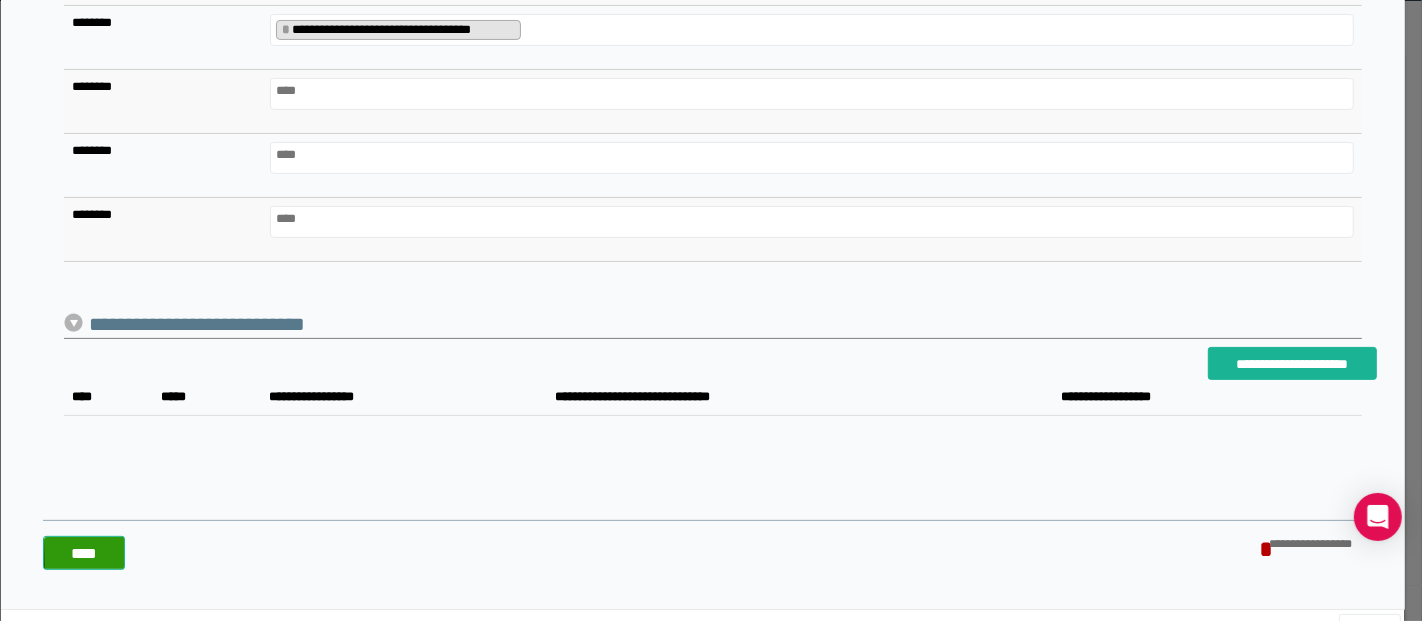 scroll, scrollTop: 6863, scrollLeft: 0, axis: vertical 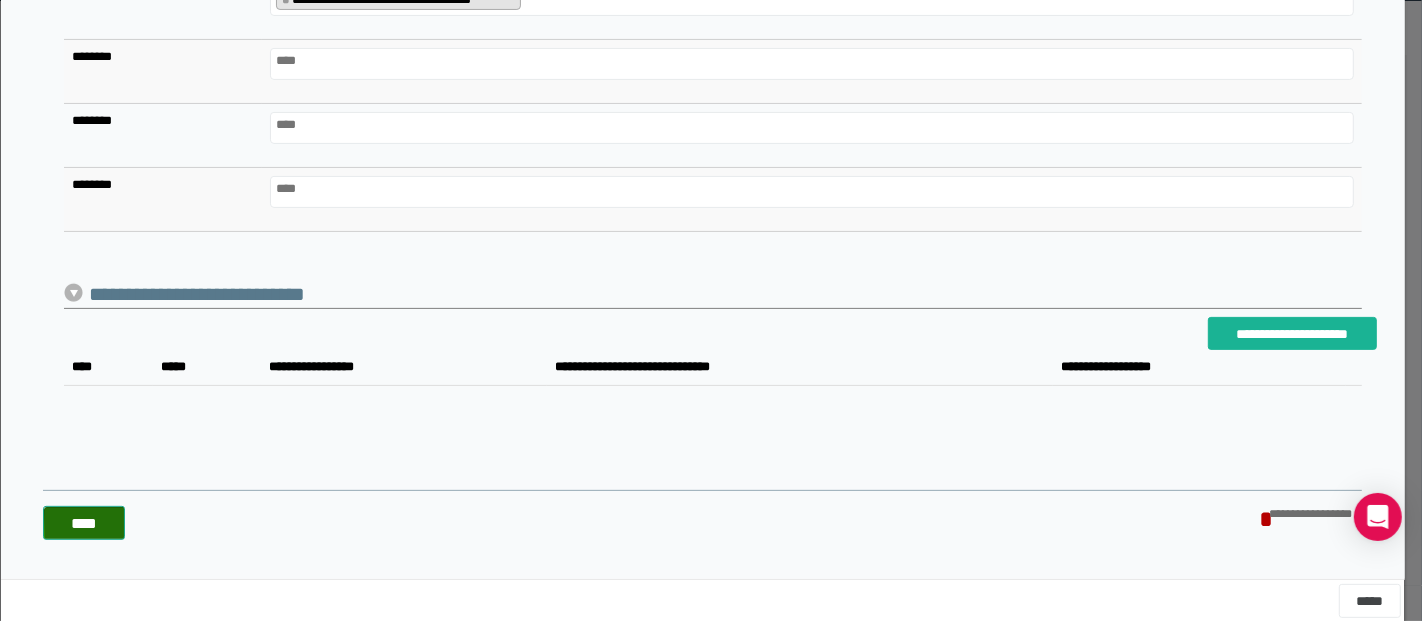 click on "****" at bounding box center (84, 523) 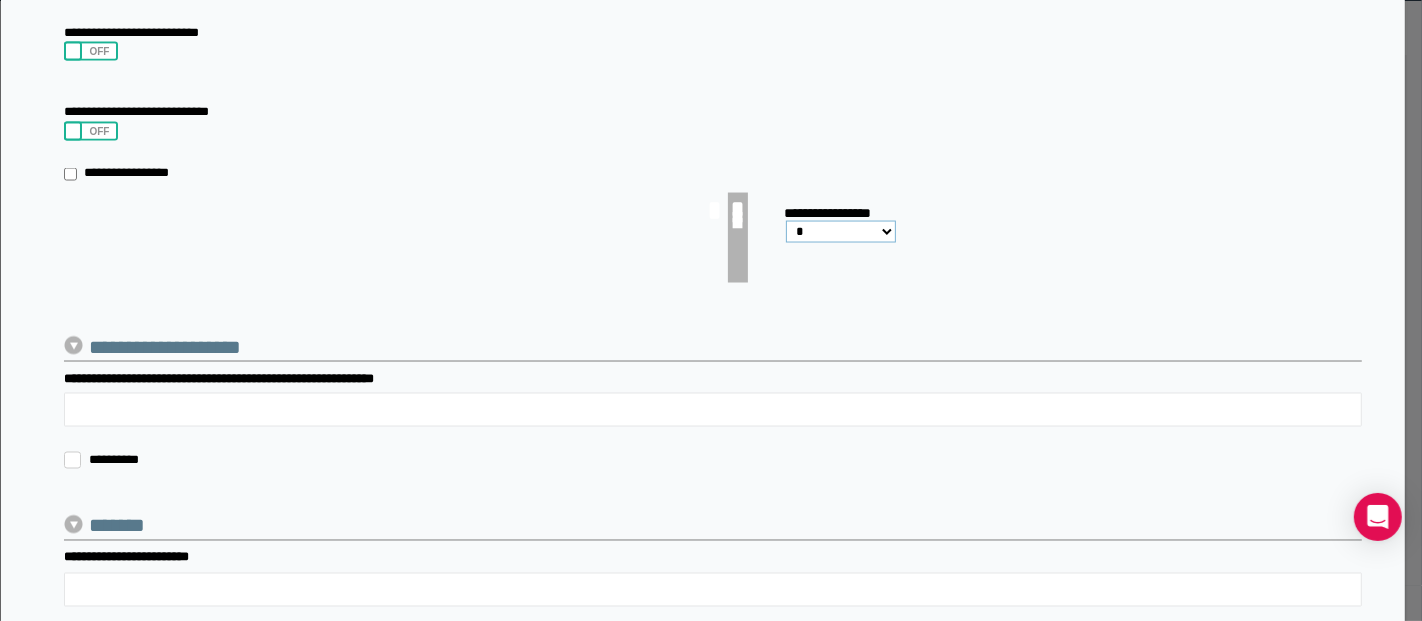 scroll, scrollTop: 2308, scrollLeft: 0, axis: vertical 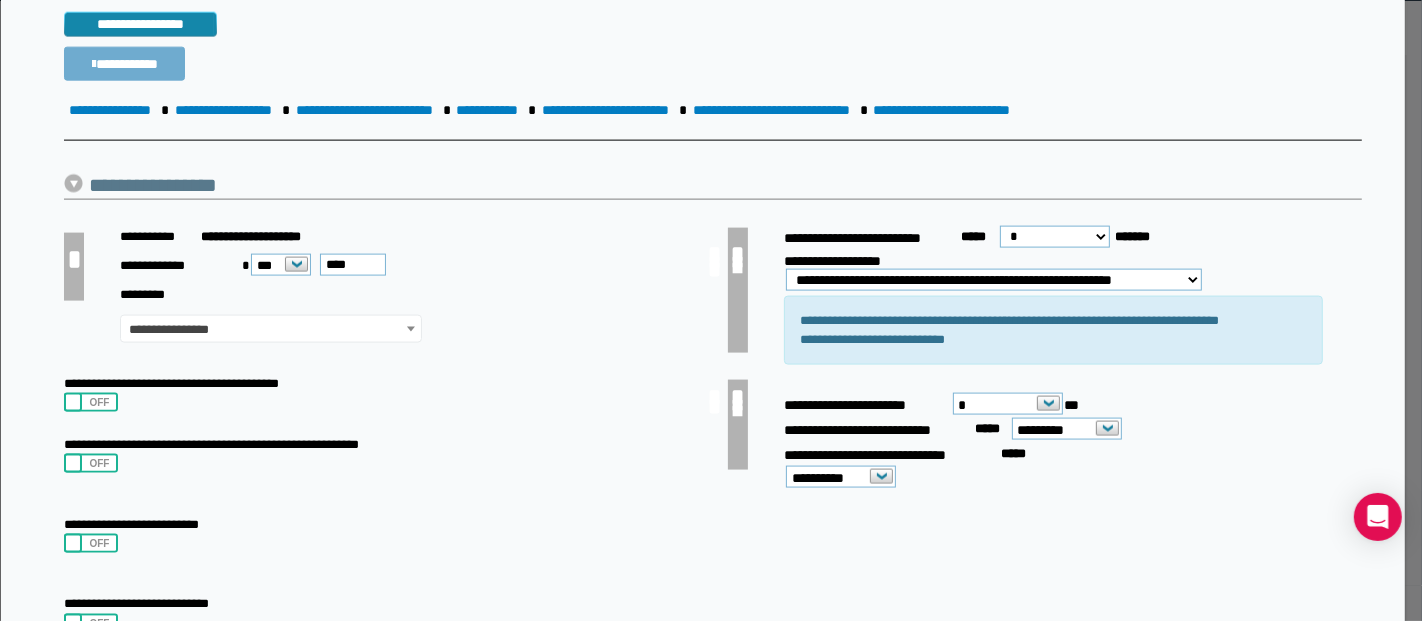 click on "**********" at bounding box center [124, 64] 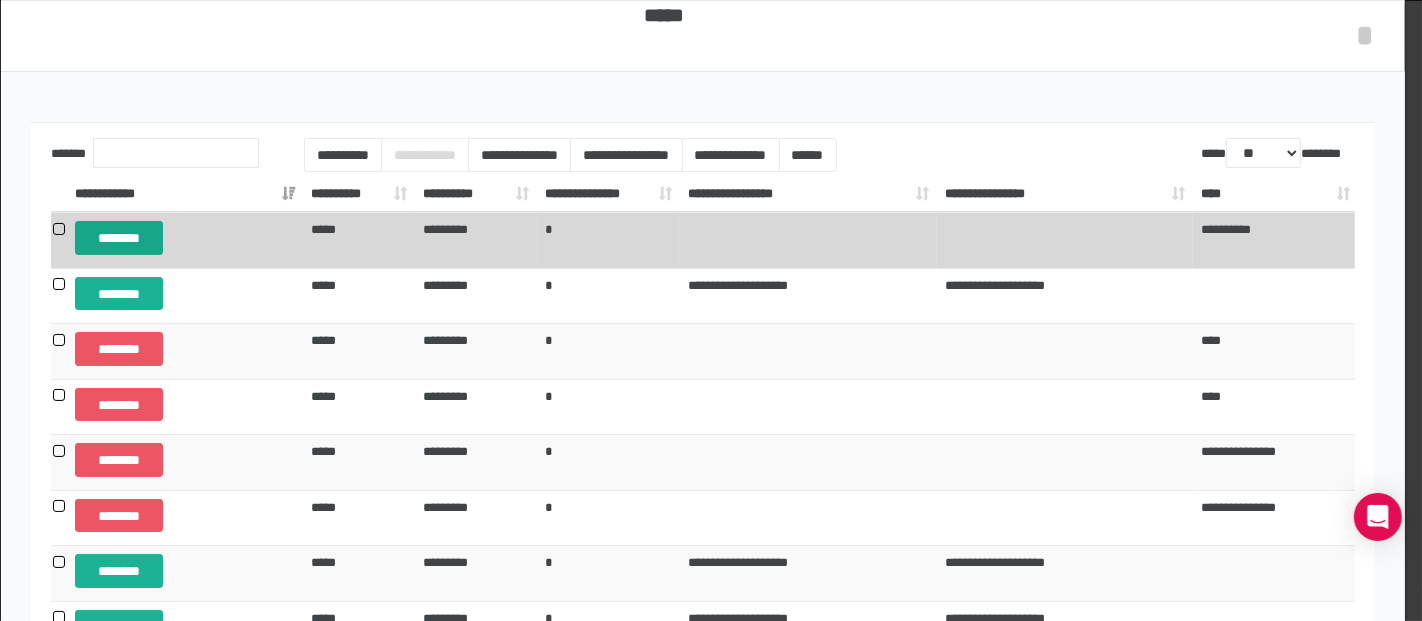 click on "********" at bounding box center [119, 237] 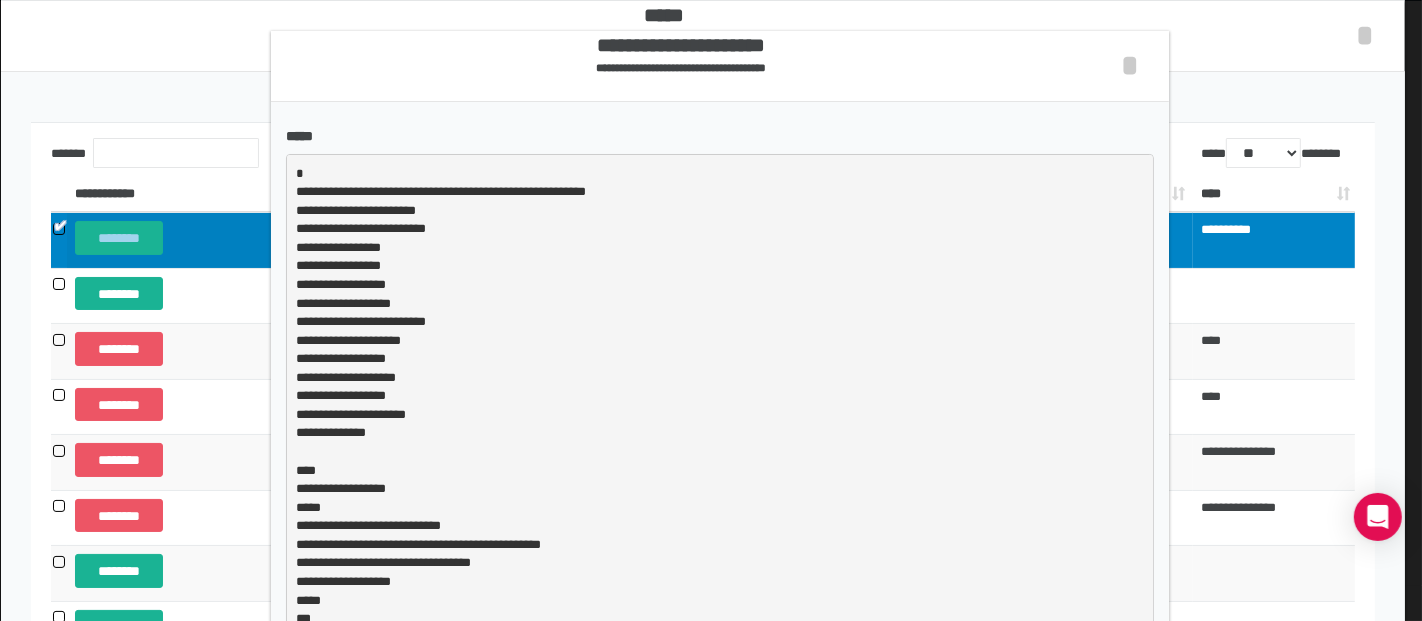 scroll, scrollTop: 2, scrollLeft: 0, axis: vertical 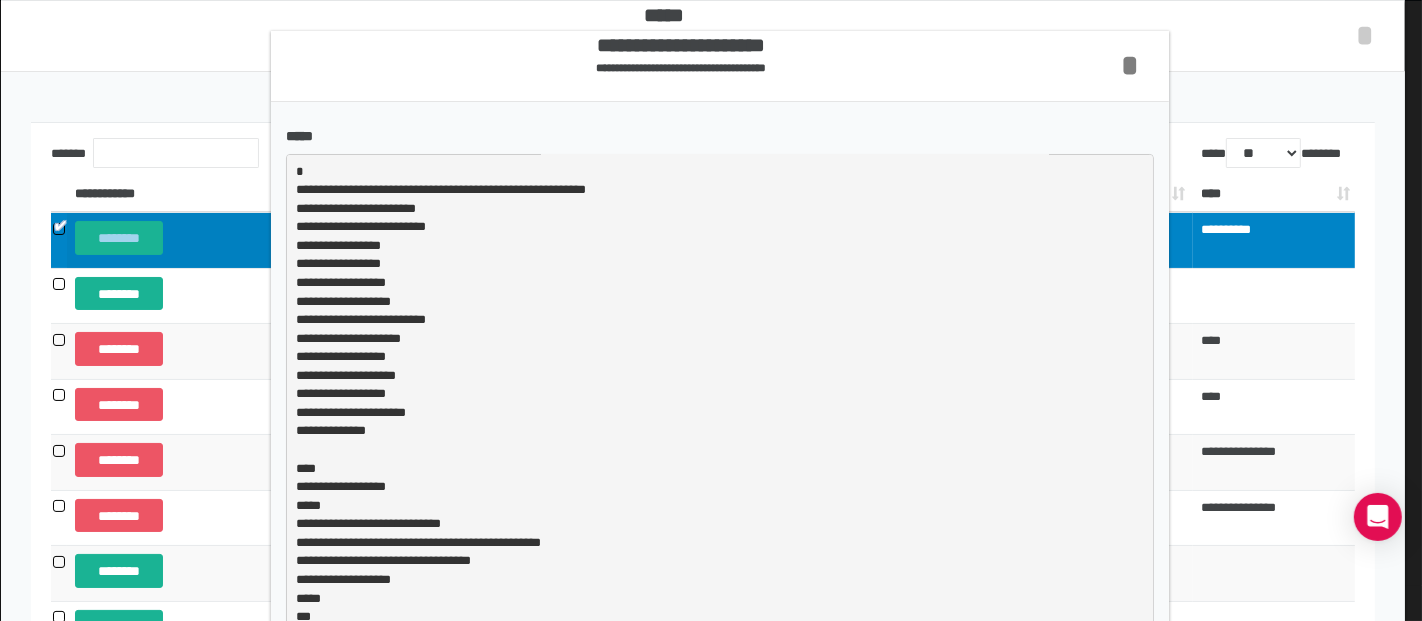 click on "*" at bounding box center (1130, 65) 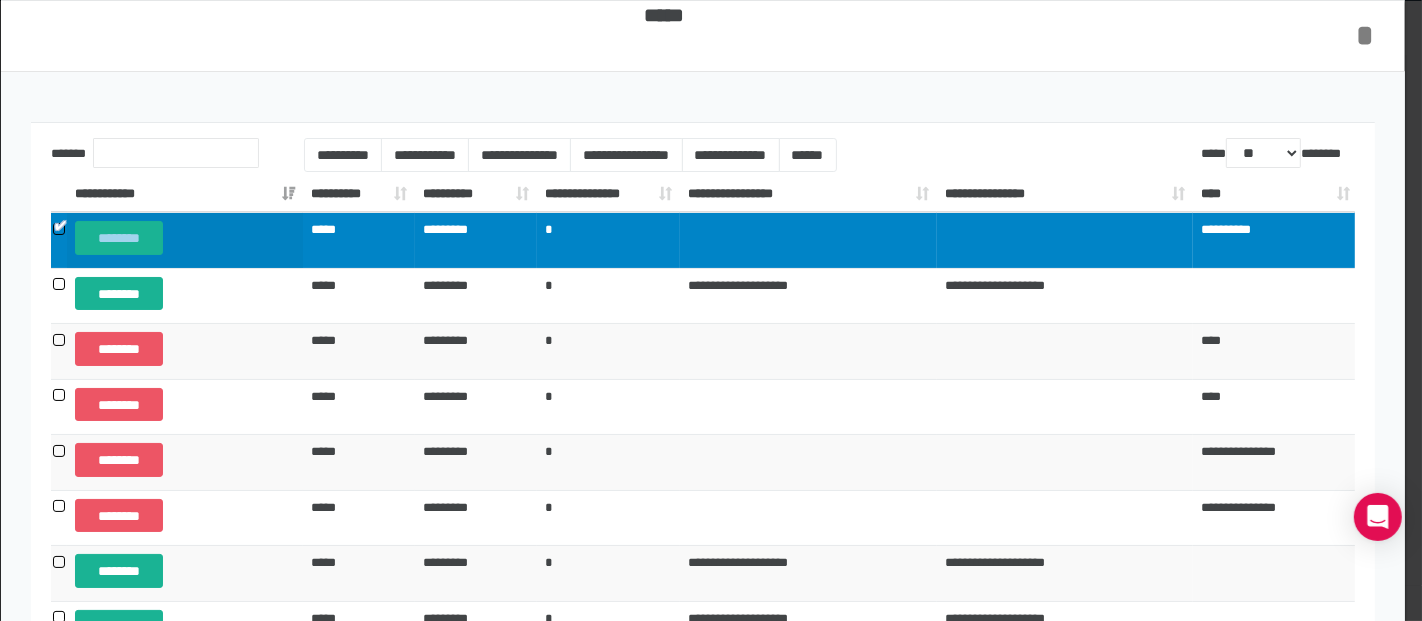 click on "*" at bounding box center (1366, 35) 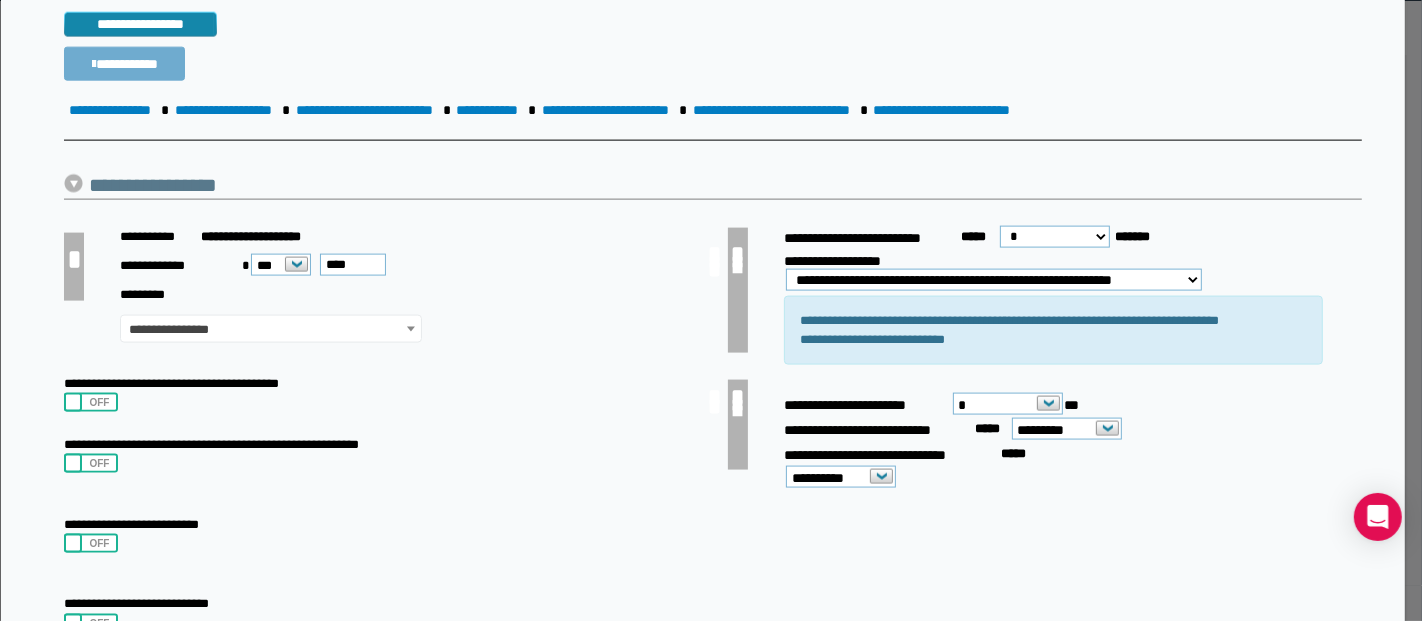 click on "**********" at bounding box center (124, 64) 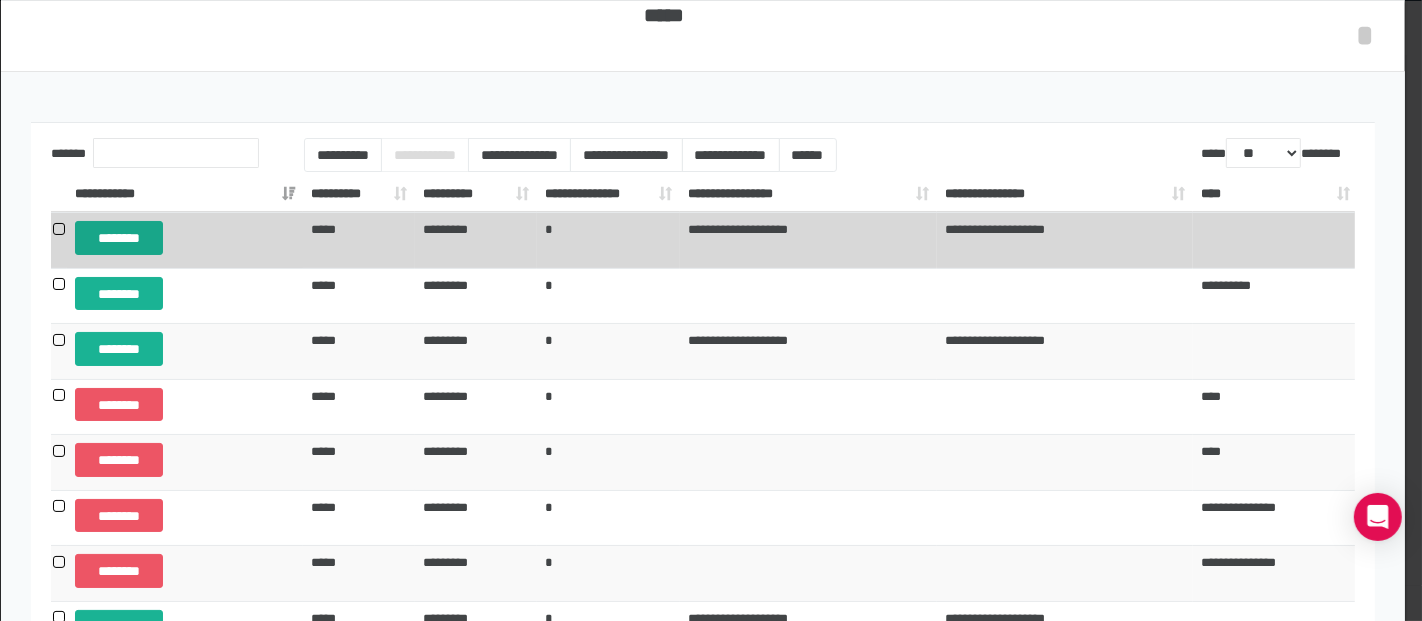 click on "********" at bounding box center (119, 237) 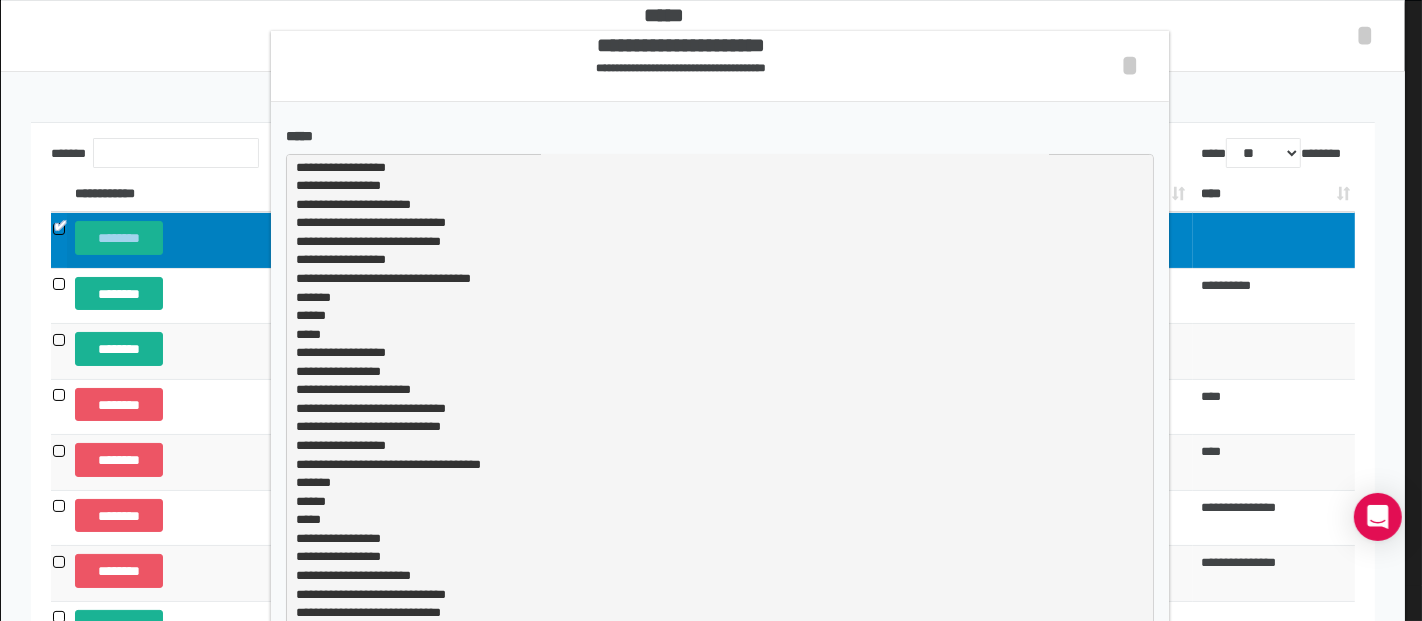 scroll, scrollTop: 448, scrollLeft: 0, axis: vertical 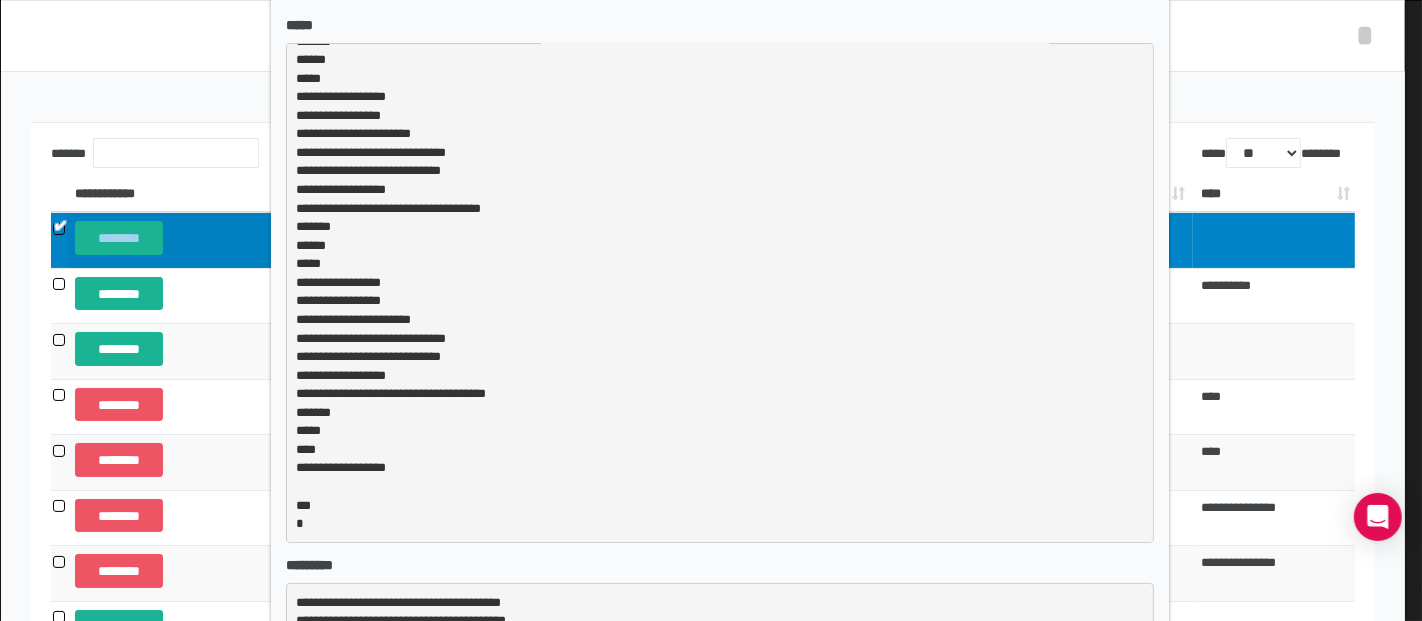 click on "**********" at bounding box center (711, 310) 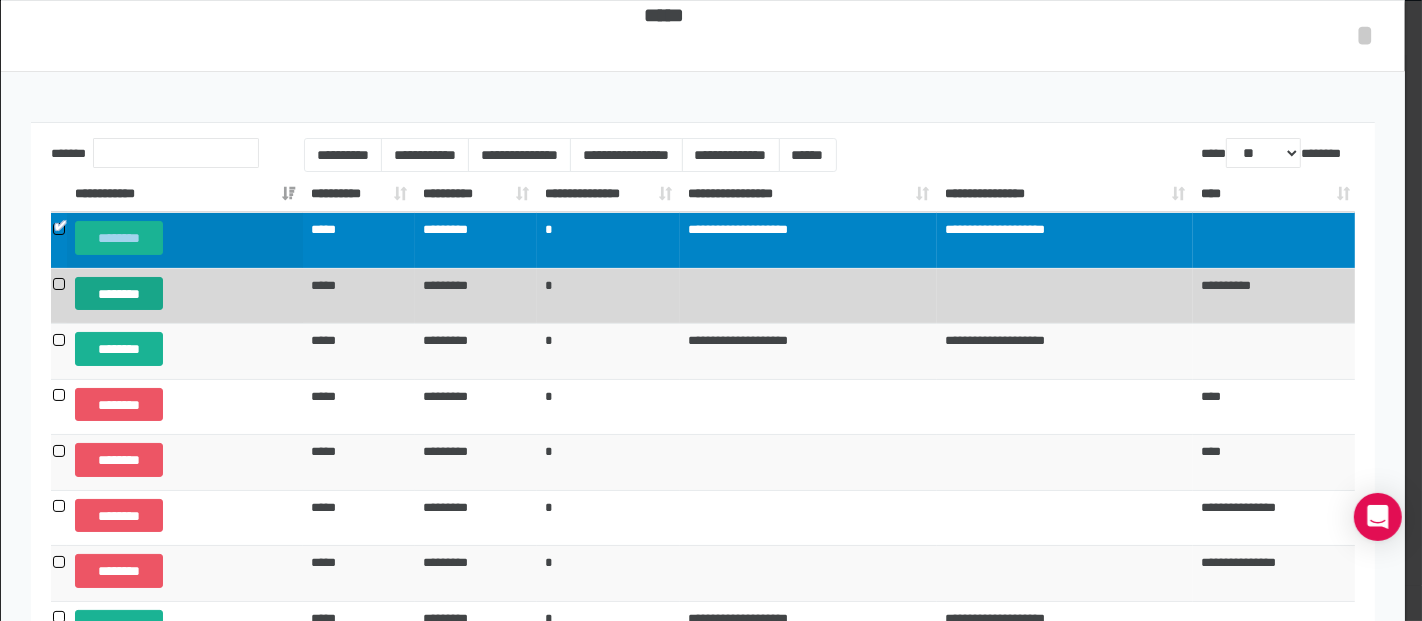 click on "********" at bounding box center [119, 293] 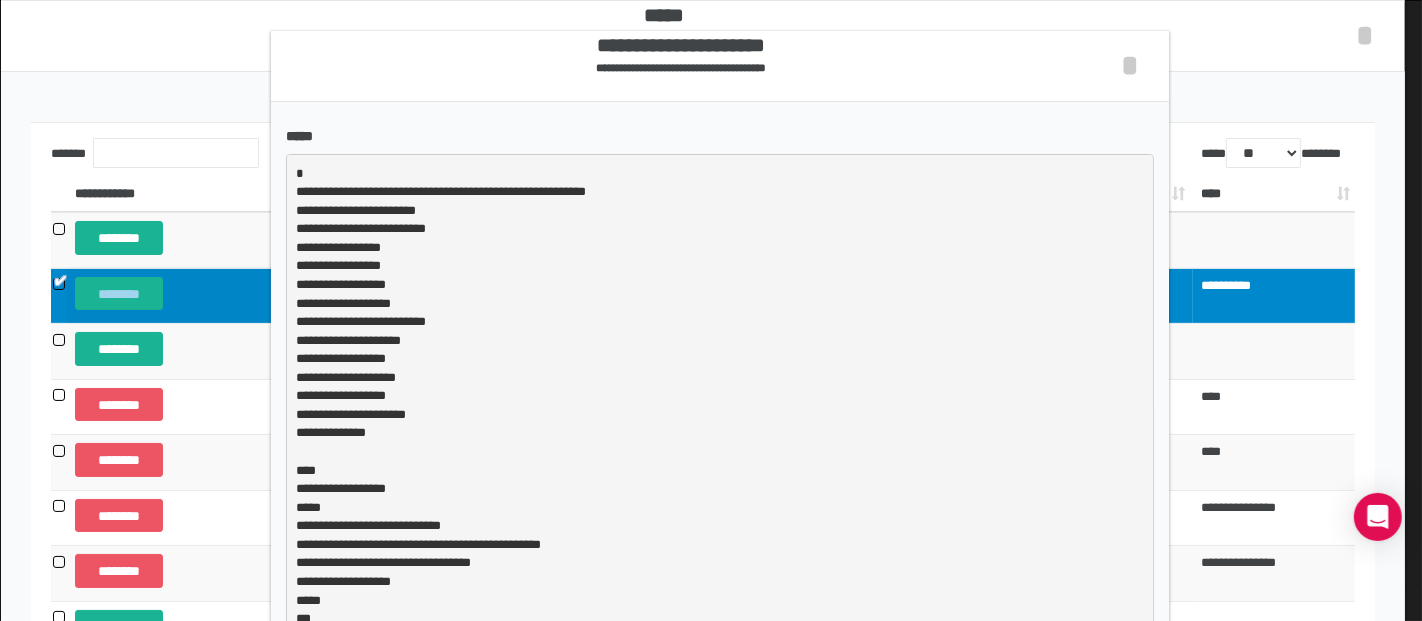scroll, scrollTop: 2, scrollLeft: 0, axis: vertical 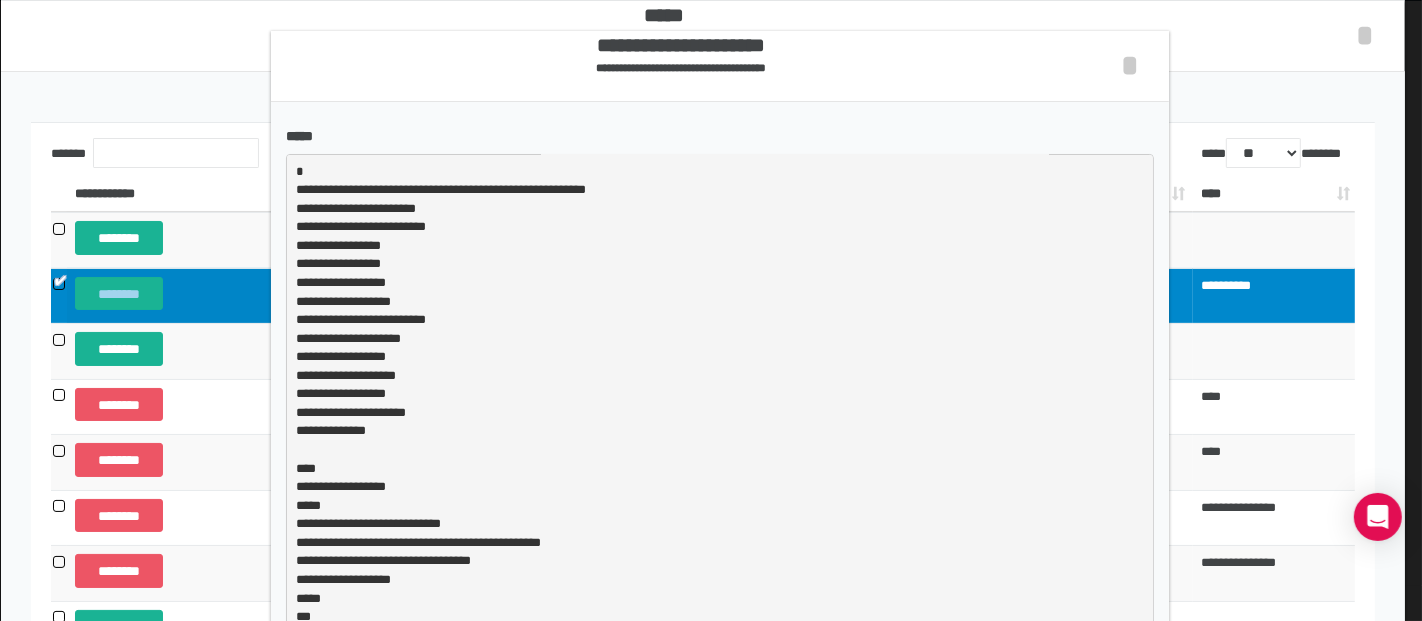 click on "**********" at bounding box center [720, 66] 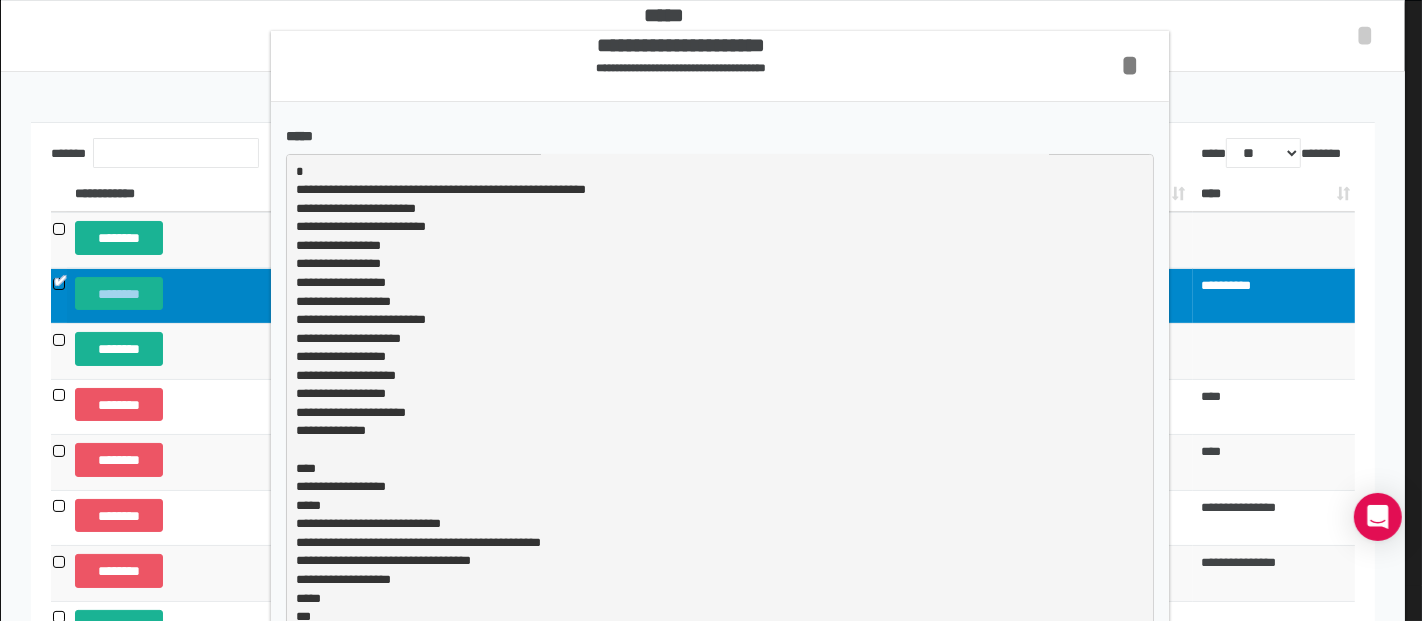 click on "*" at bounding box center [1130, 65] 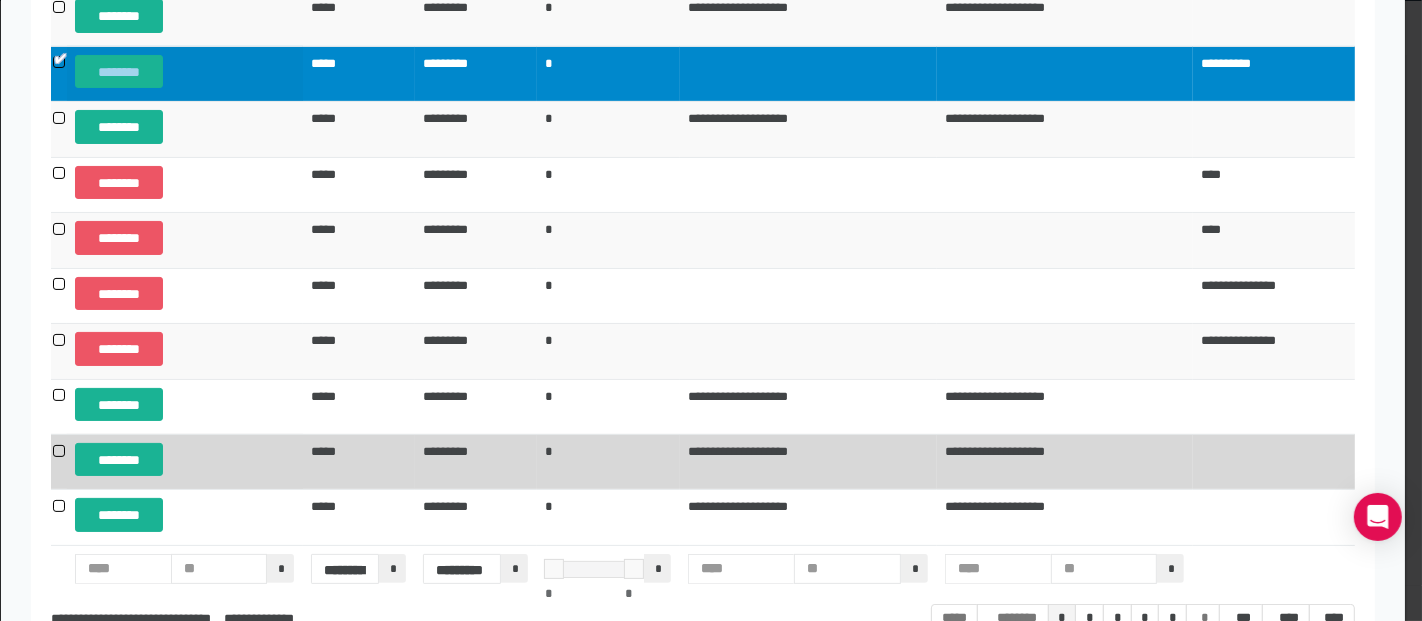 scroll, scrollTop: 333, scrollLeft: 0, axis: vertical 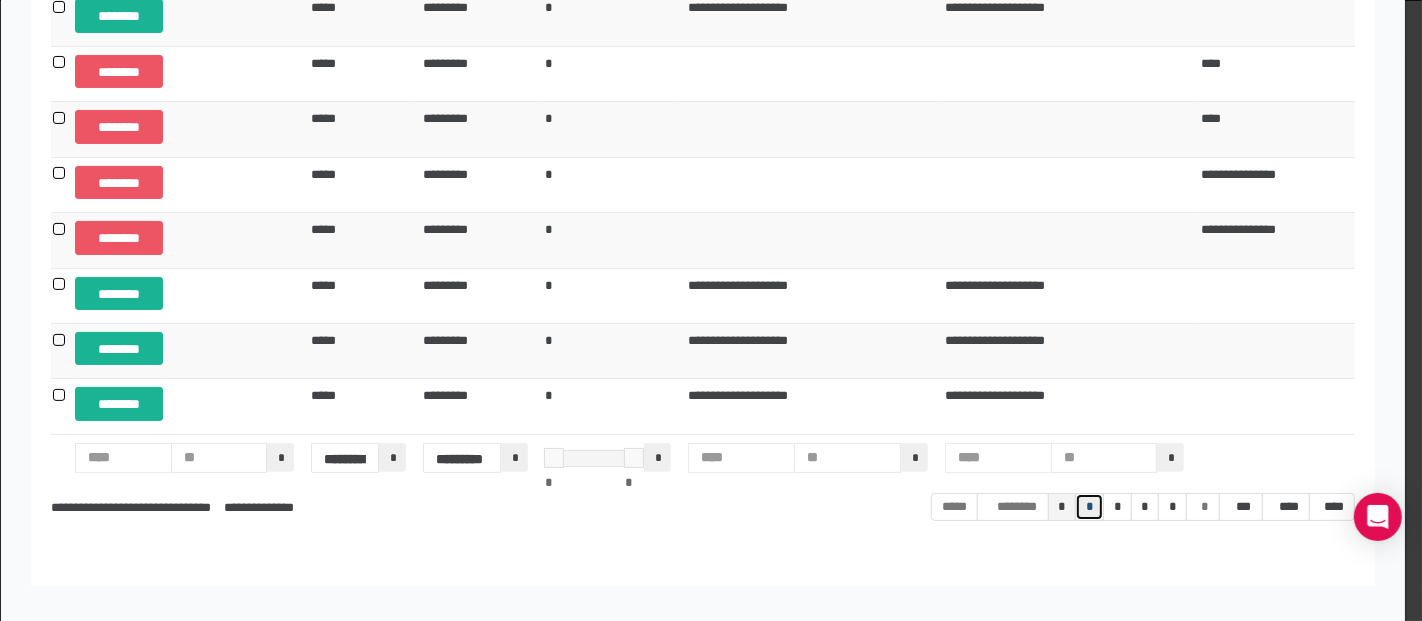 click on "*" at bounding box center (954, 507) 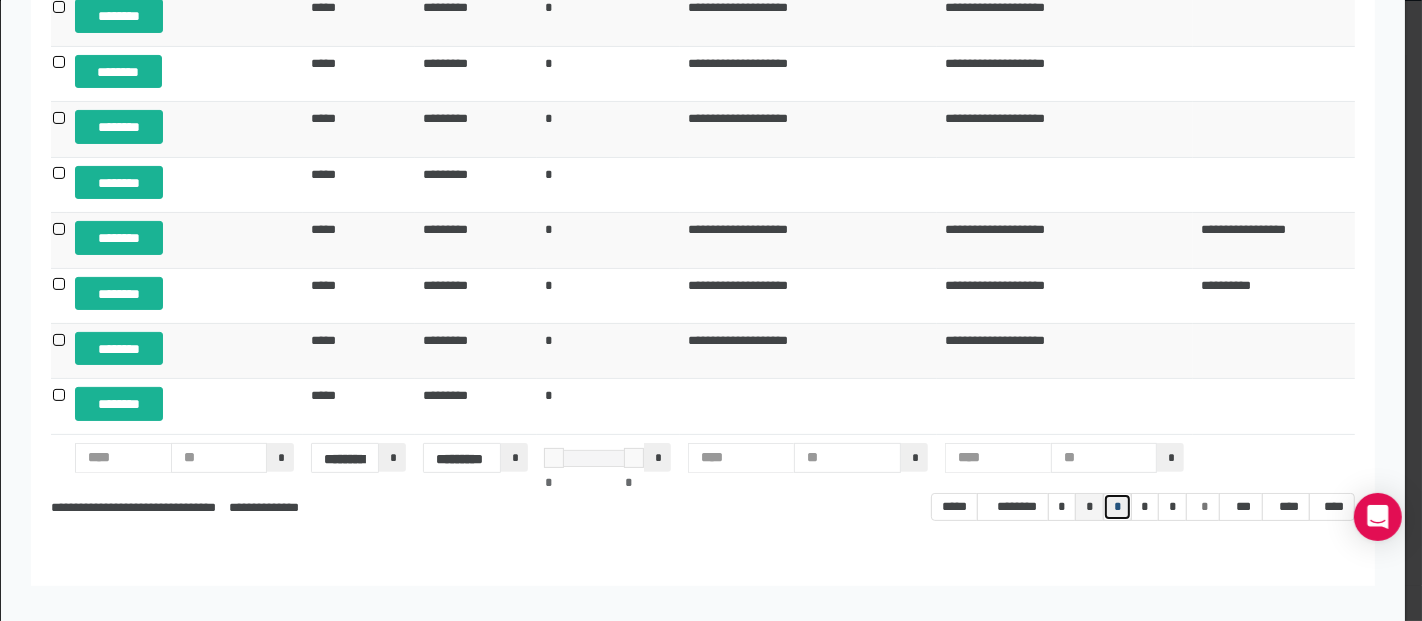 click on "*" at bounding box center (954, 507) 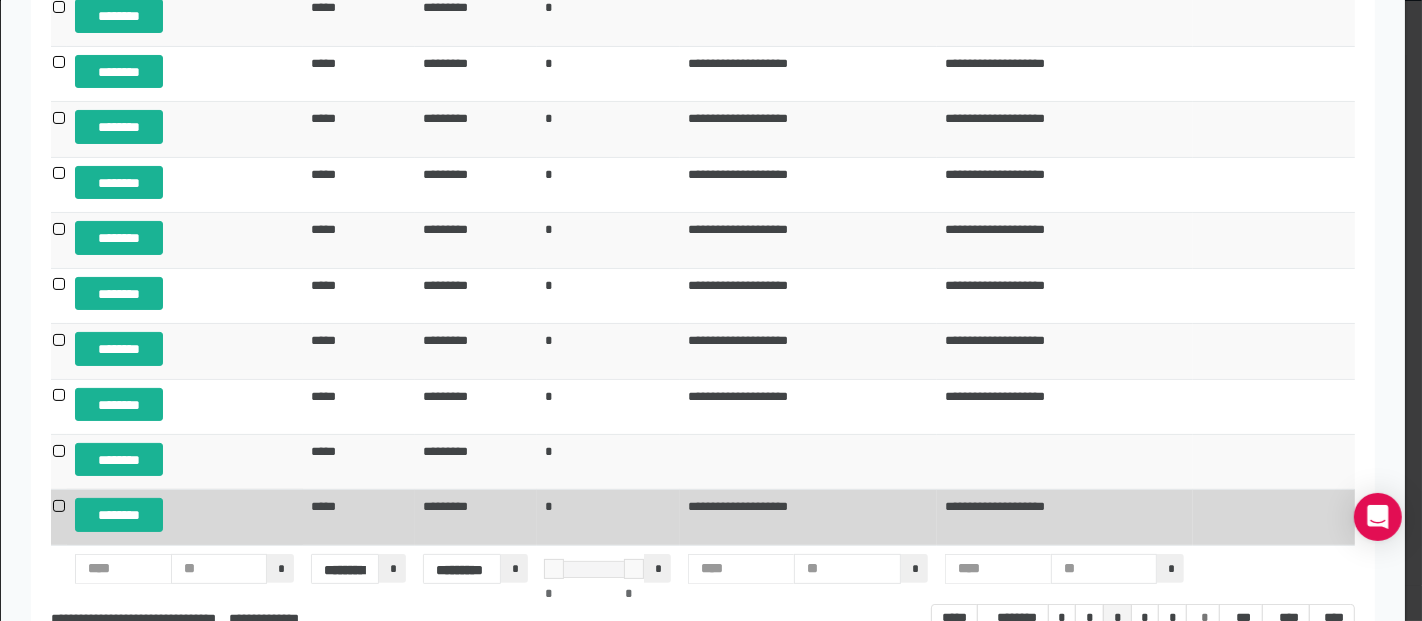 scroll, scrollTop: 333, scrollLeft: 0, axis: vertical 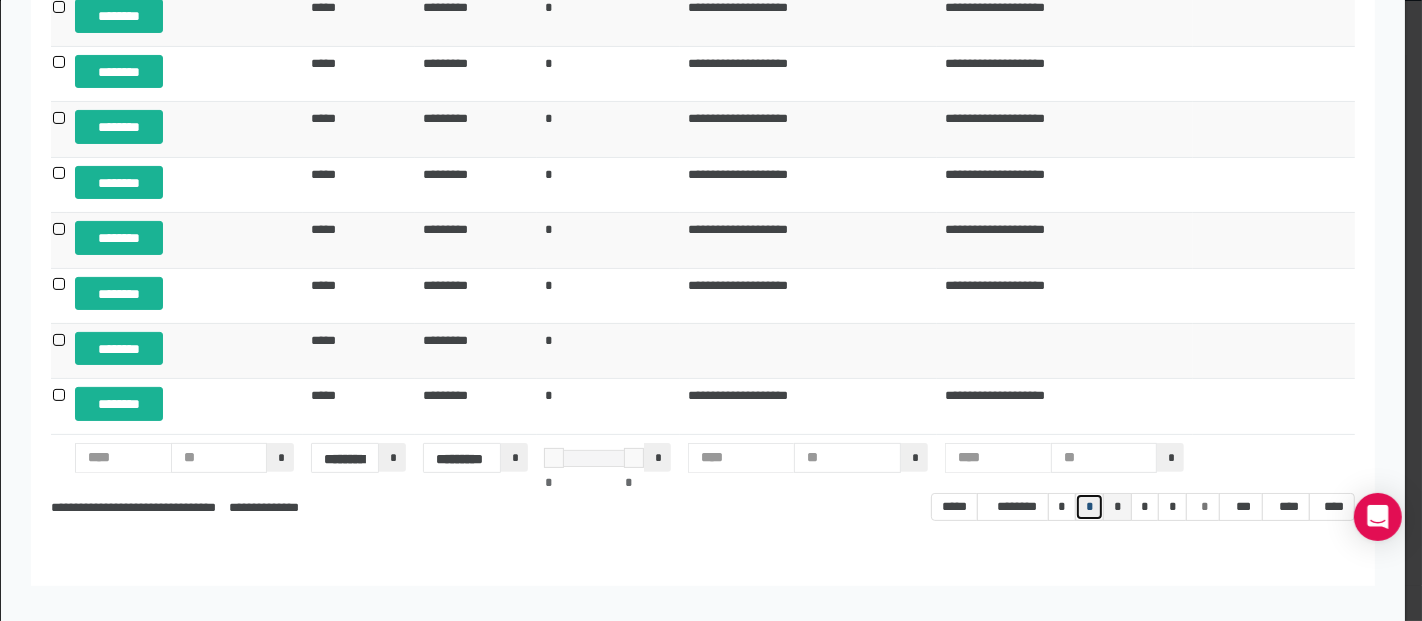 click on "*" at bounding box center (954, 507) 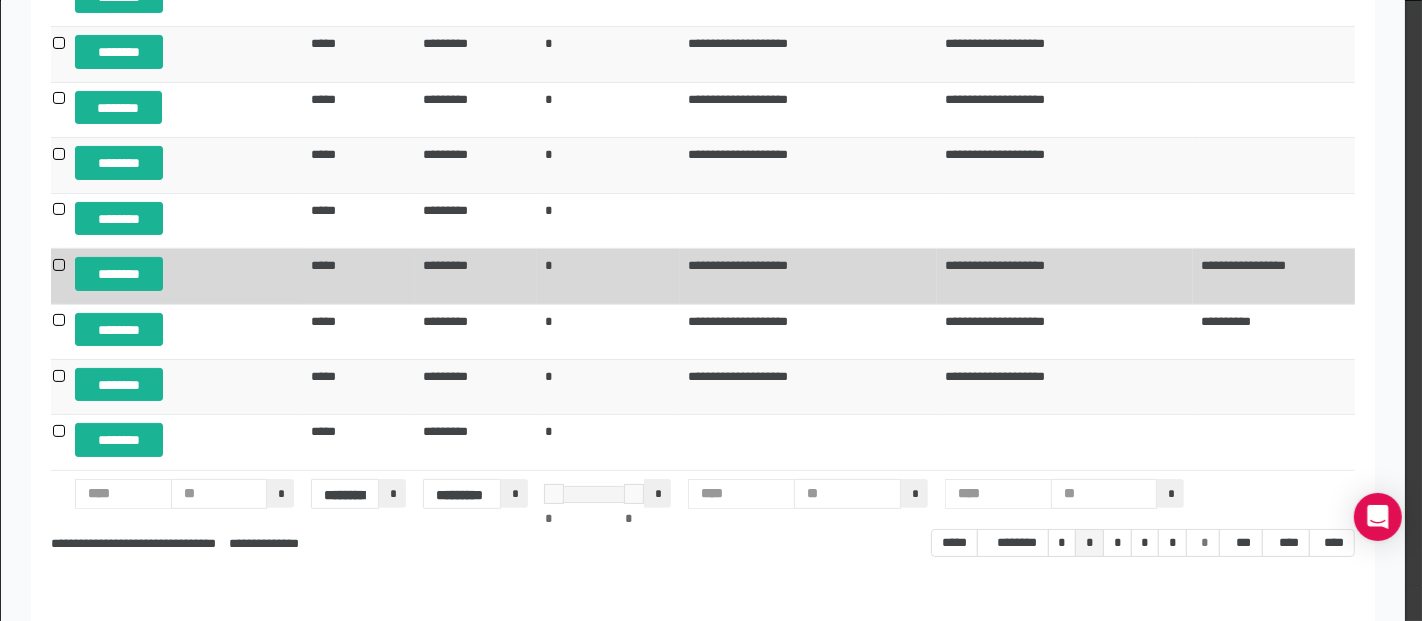 scroll, scrollTop: 333, scrollLeft: 0, axis: vertical 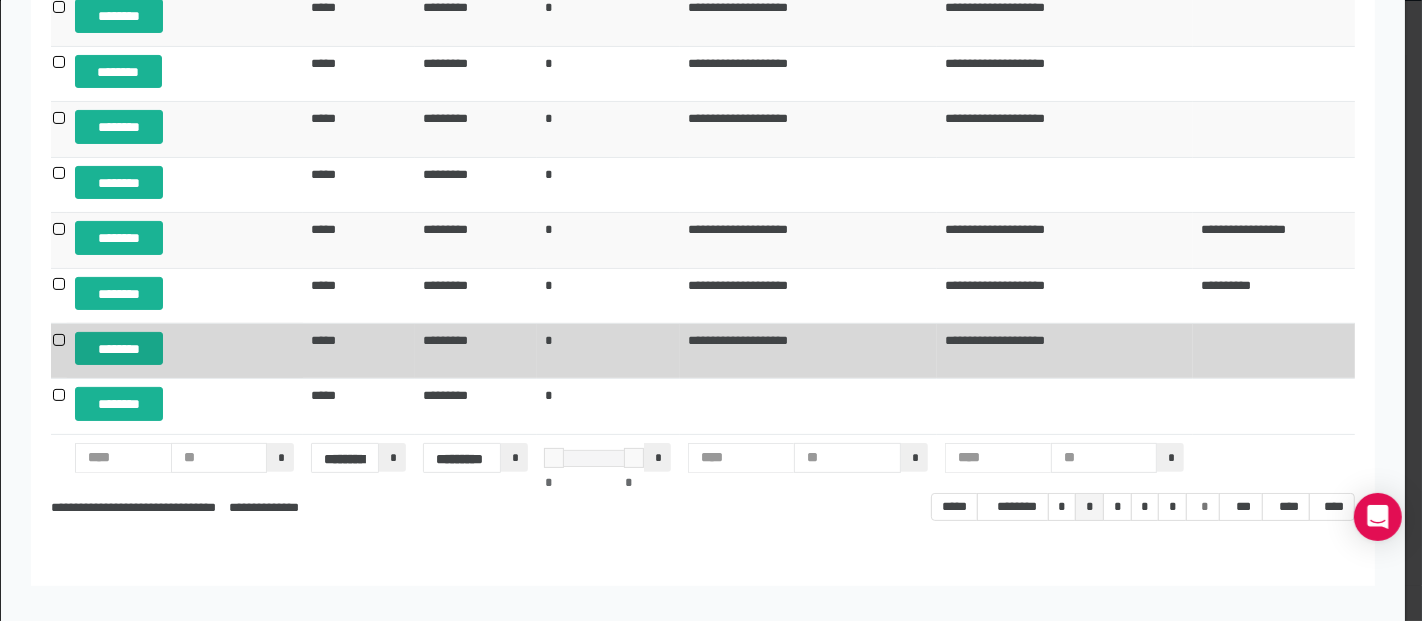 click on "********" at bounding box center [119, 348] 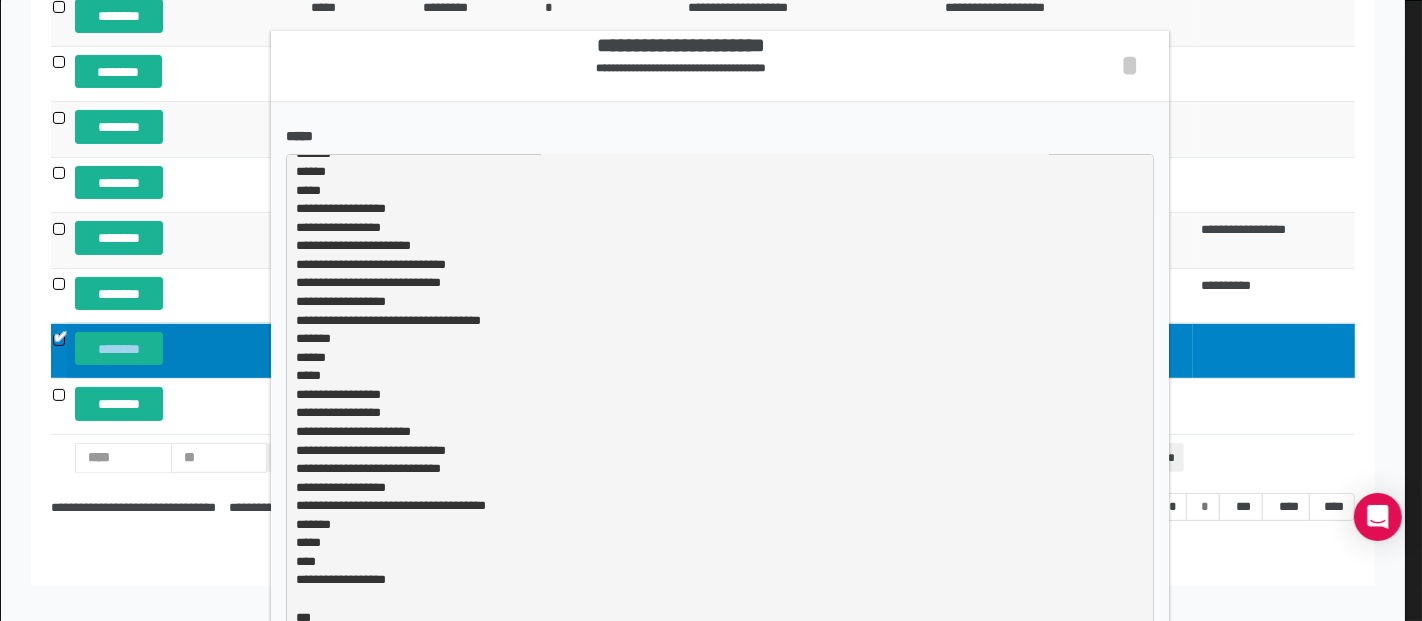 scroll, scrollTop: 448, scrollLeft: 0, axis: vertical 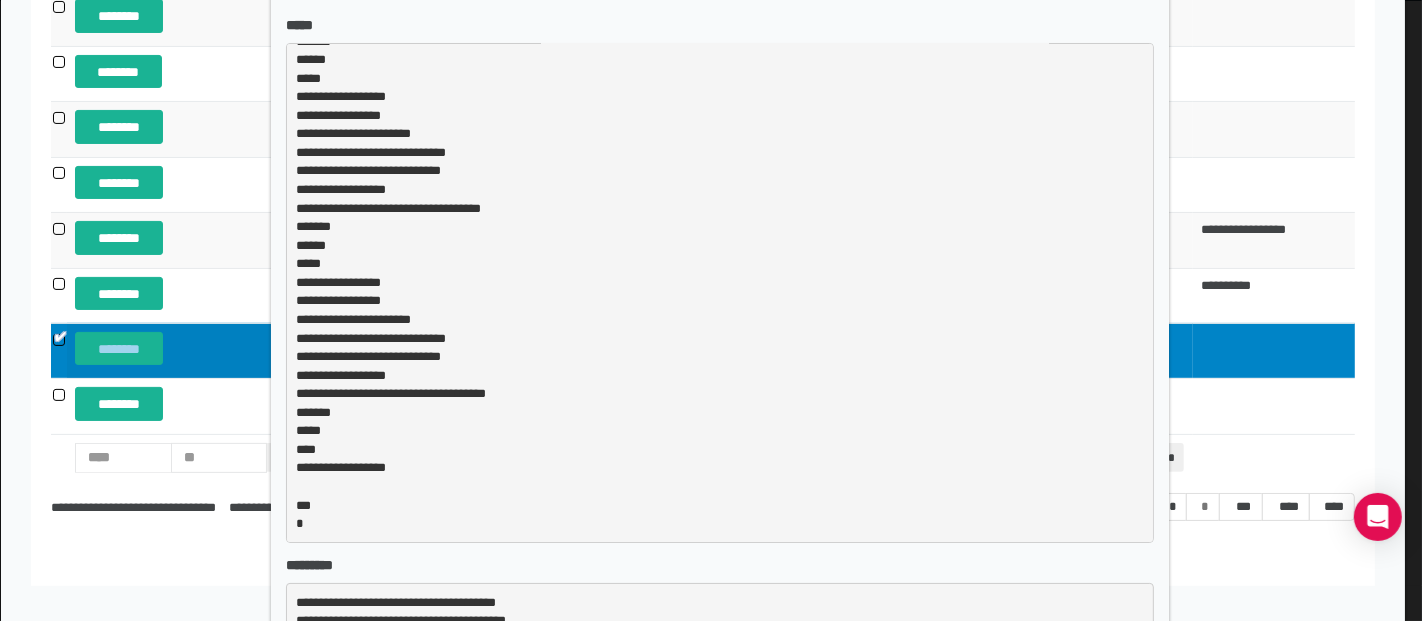 click on "**********" at bounding box center [711, 310] 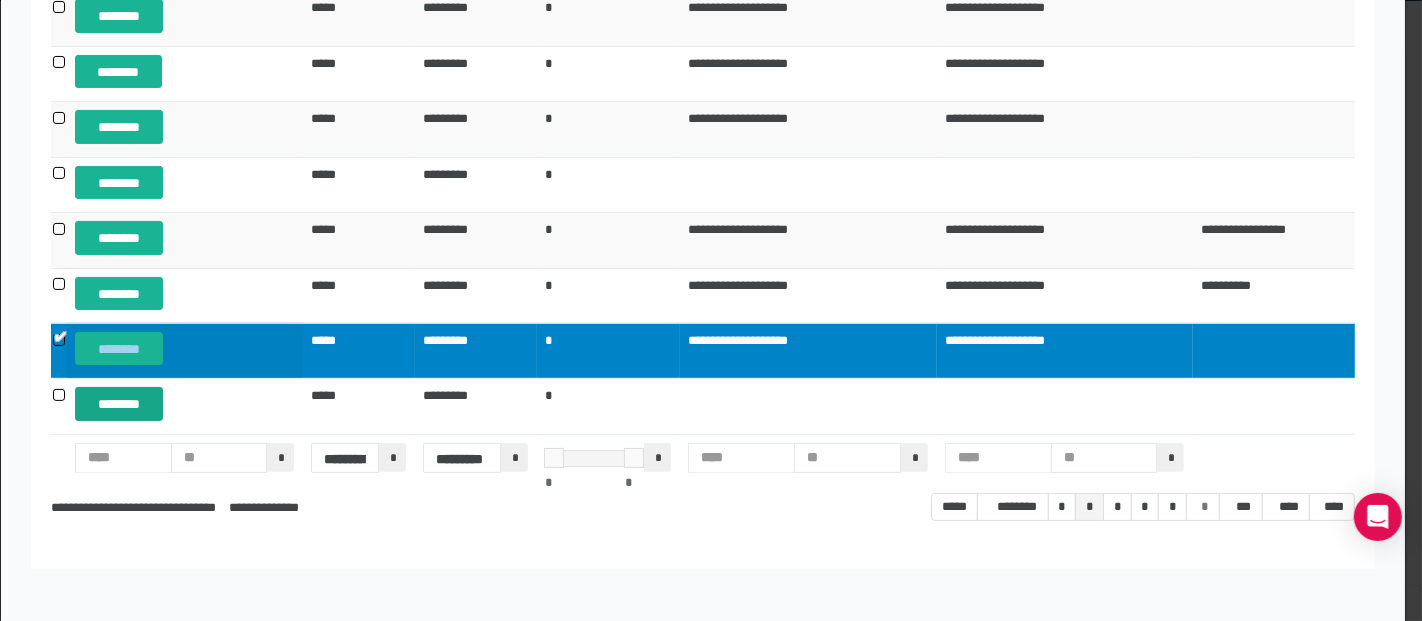 click on "********" at bounding box center (119, 403) 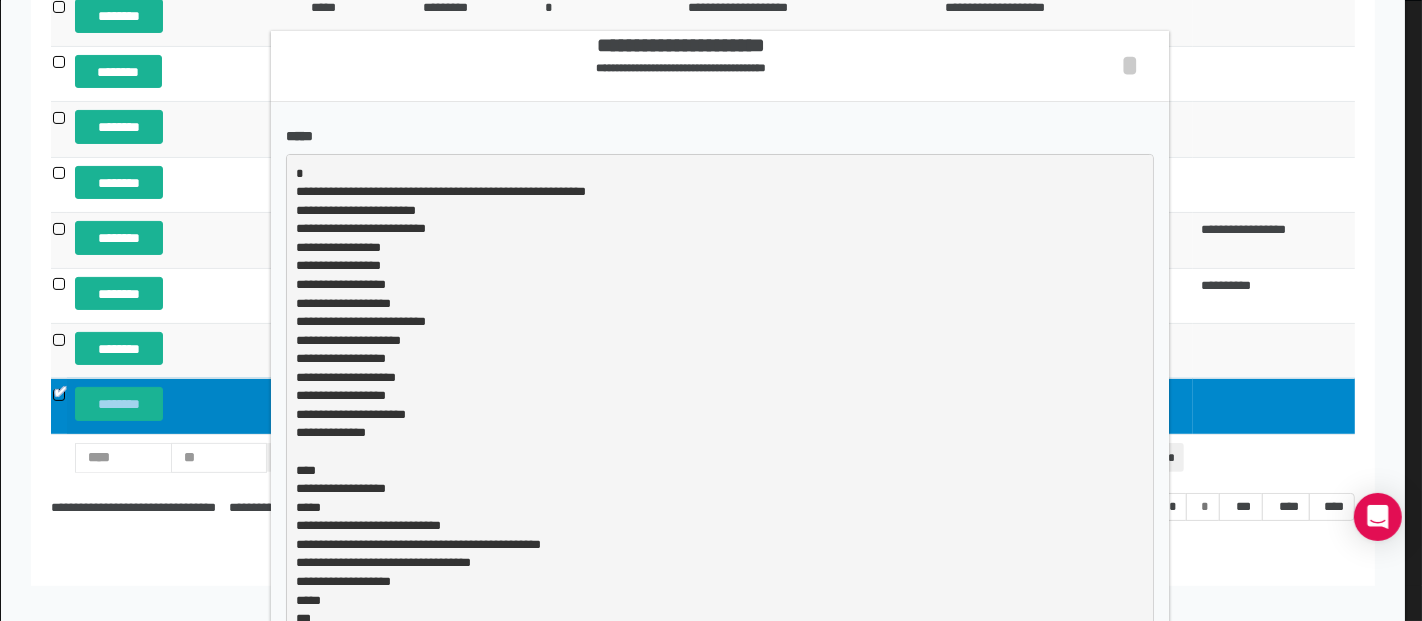scroll, scrollTop: 2, scrollLeft: 0, axis: vertical 